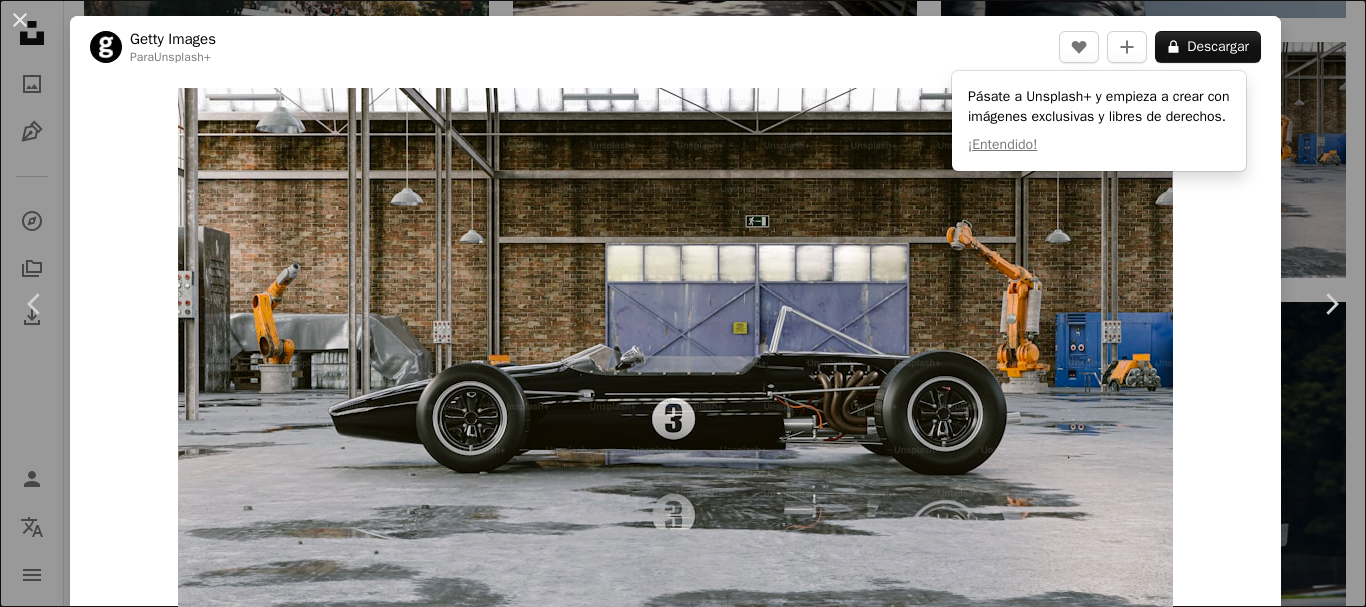 scroll, scrollTop: 5433, scrollLeft: 0, axis: vertical 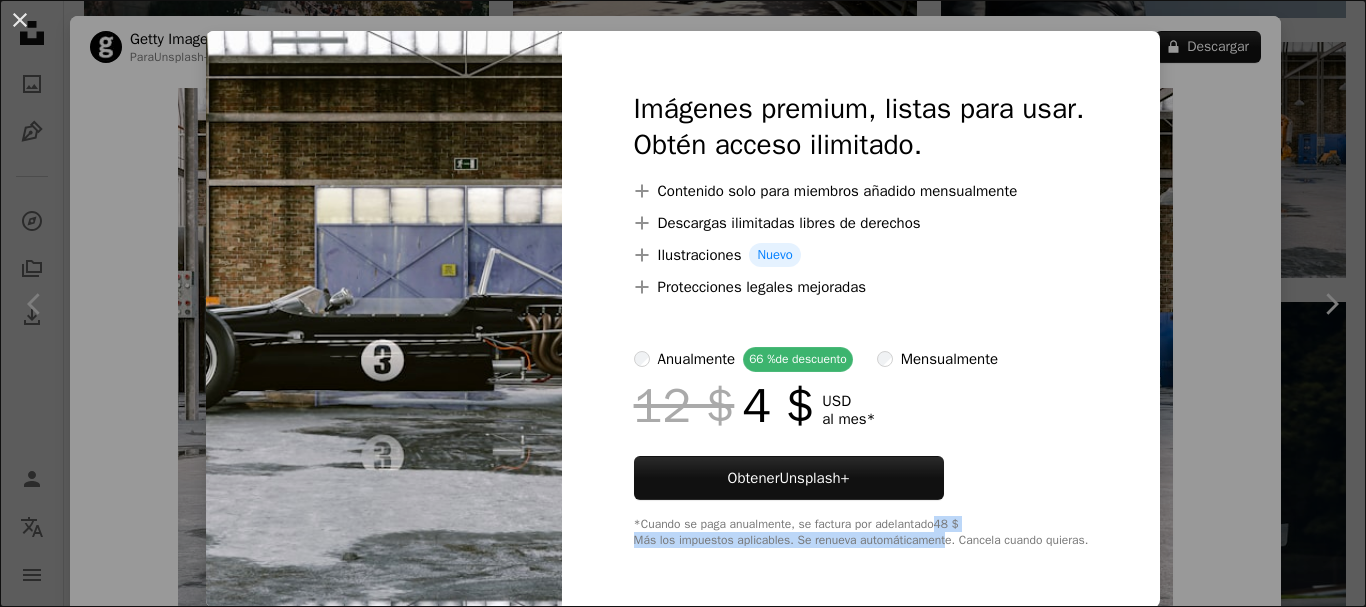 drag, startPoint x: 906, startPoint y: 526, endPoint x: 917, endPoint y: 531, distance: 12.083046 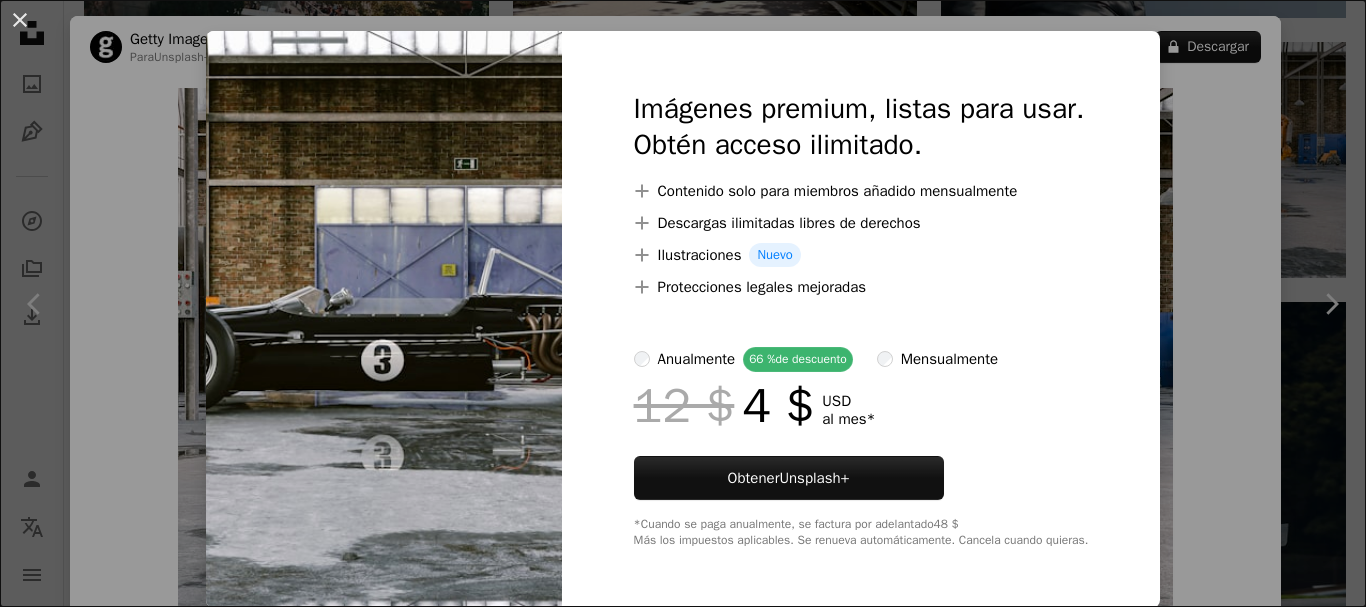 click on "An X shape Imágenes premium, listas para usar. Obtén acceso ilimitado. A plus sign Contenido solo para miembros añadido mensualmente A plus sign Descargas ilimitadas libres de derechos A plus sign Ilustraciones  Nuevo A plus sign Protecciones legales mejoradas anualmente 66 %  de descuento mensualmente 12 $   4 $ USD al mes * Obtener  Unsplash+ *Cuando se paga anualmente, se factura por adelantado  48 $ Más los impuestos aplicables. Se renueva automáticamente. Cancela cuando quieras." at bounding box center (683, 303) 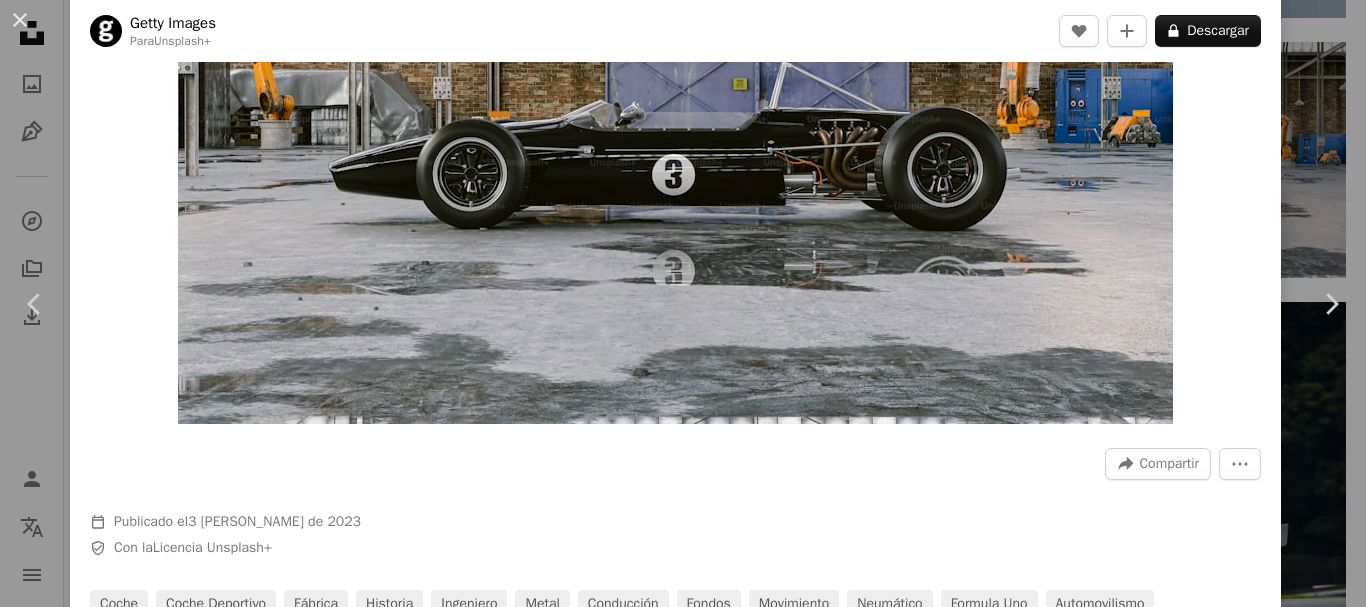 scroll, scrollTop: 235, scrollLeft: 0, axis: vertical 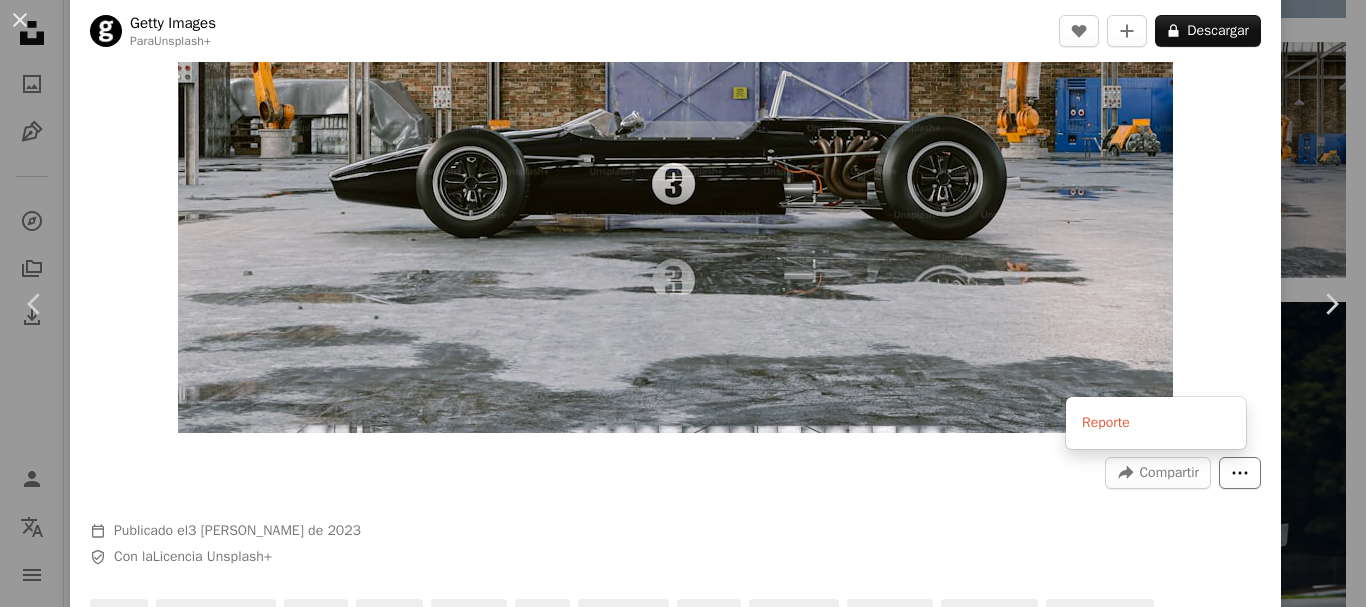 click on "More Actions" 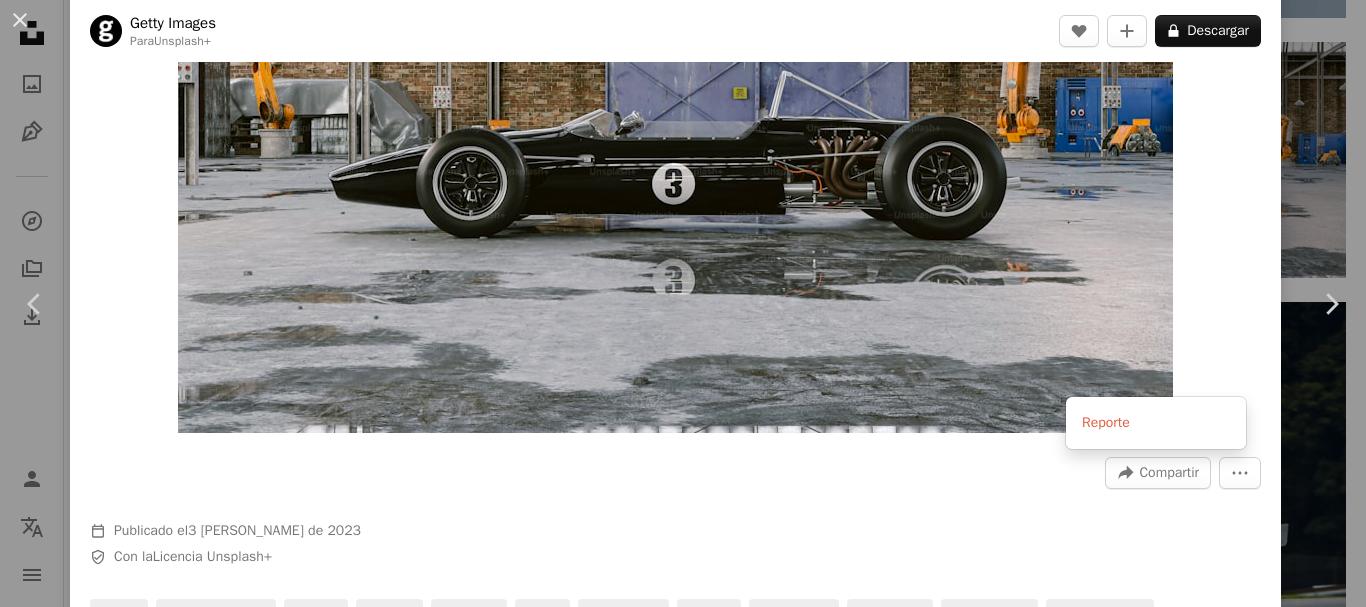click on "An X shape Chevron left Chevron right Getty Images Para  Unsplash+ A heart A plus sign A lock Descargar Zoom in A forward-right arrow Compartir More Actions Calendar outlined Publicado el  3 [PERSON_NAME] de 2023 Safety Con la  Licencia Unsplash+ coche Coche deportivo fábrica historia ingeniero metal conducción Fondos movimiento neumático formula Uno Automovilismo imagen en color estilos de vida Antigüedades Imágenes de Creative Commons De esta serie Plus sign for Unsplash+ Plus sign for Unsplash+ Imágenes relacionadas Plus sign for Unsplash+ A heart A plus sign Getty Images Para  Unsplash+ A lock Descargar Plus sign for Unsplash+ A heart A plus sign [PERSON_NAME] Para  Unsplash+ A lock Descargar Plus sign for Unsplash+ A heart A plus sign [PERSON_NAME] Para  Unsplash+ A lock Descargar Plus sign for Unsplash+ A heart A plus sign [PERSON_NAME] Para  Unsplash+ A lock Descargar Plus sign for Unsplash+ A heart A plus sign [PERSON_NAME] Para  Unsplash+ A lock Descargar Plus sign for Unsplash+ A heart A plus sign" at bounding box center [683, 303] 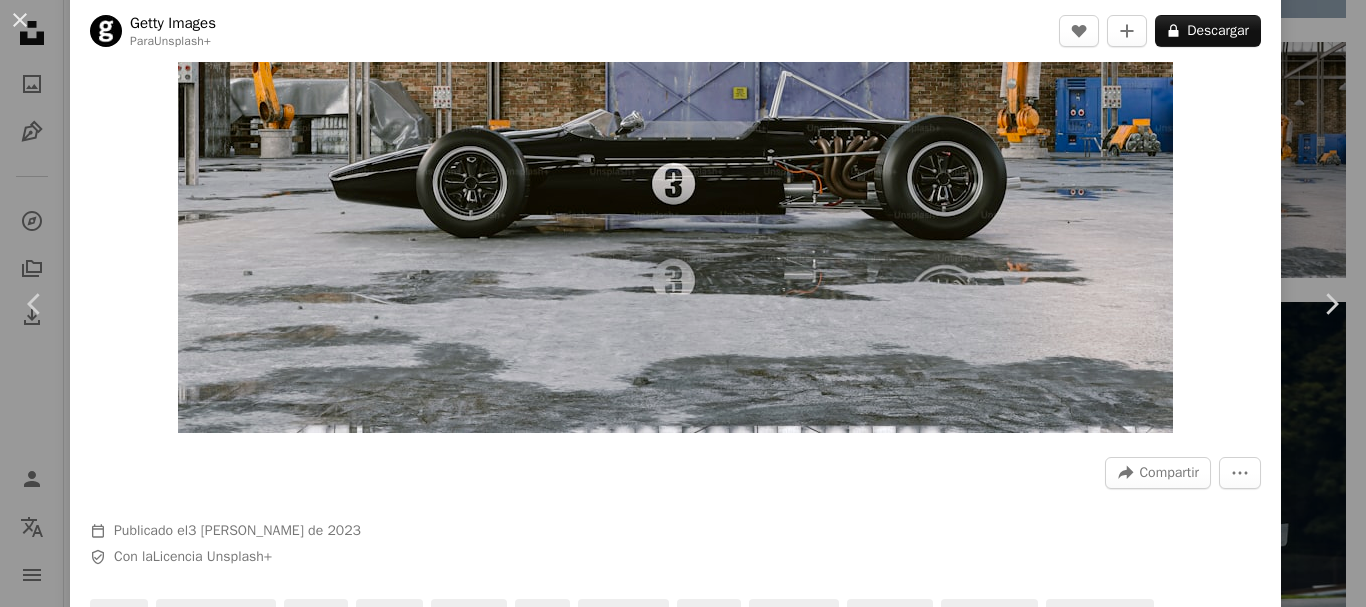 drag, startPoint x: 966, startPoint y: 323, endPoint x: 1029, endPoint y: 277, distance: 78.00641 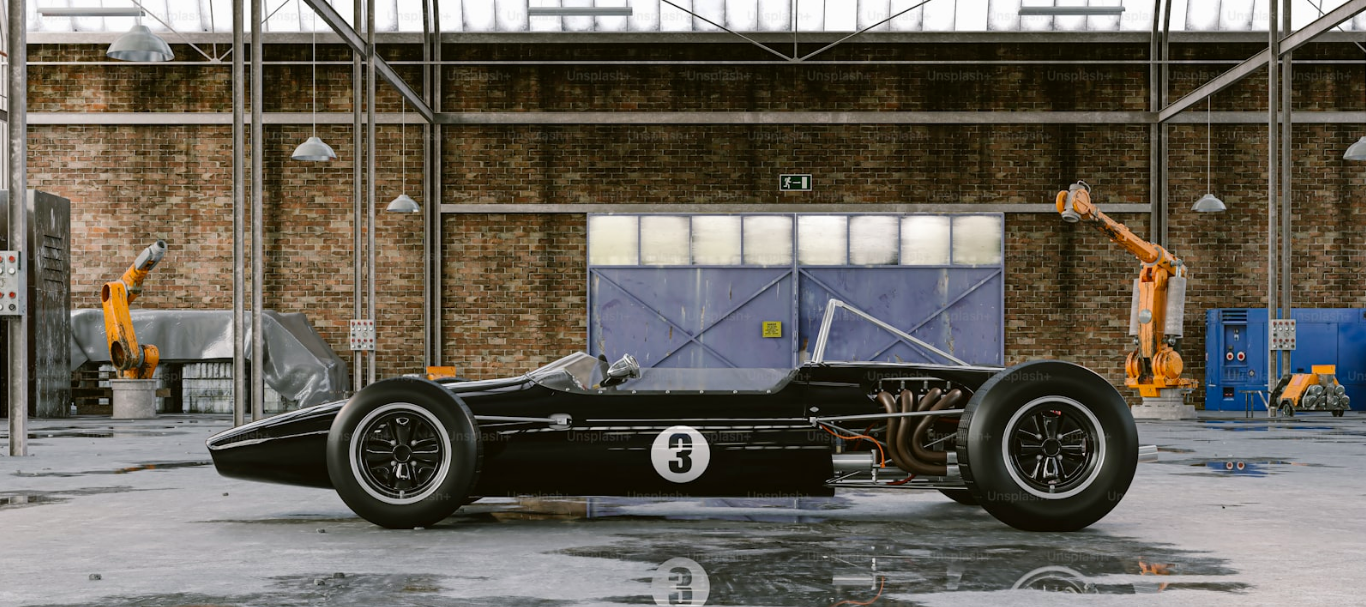 scroll, scrollTop: 87, scrollLeft: 0, axis: vertical 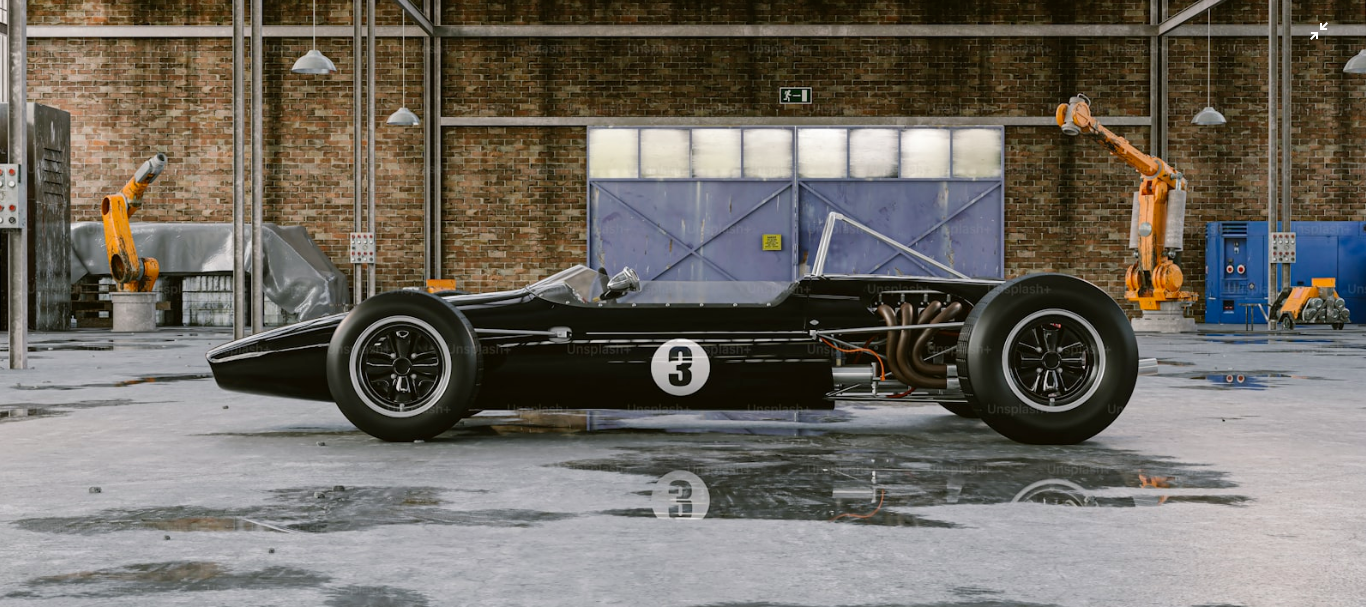 click at bounding box center [683, 311] 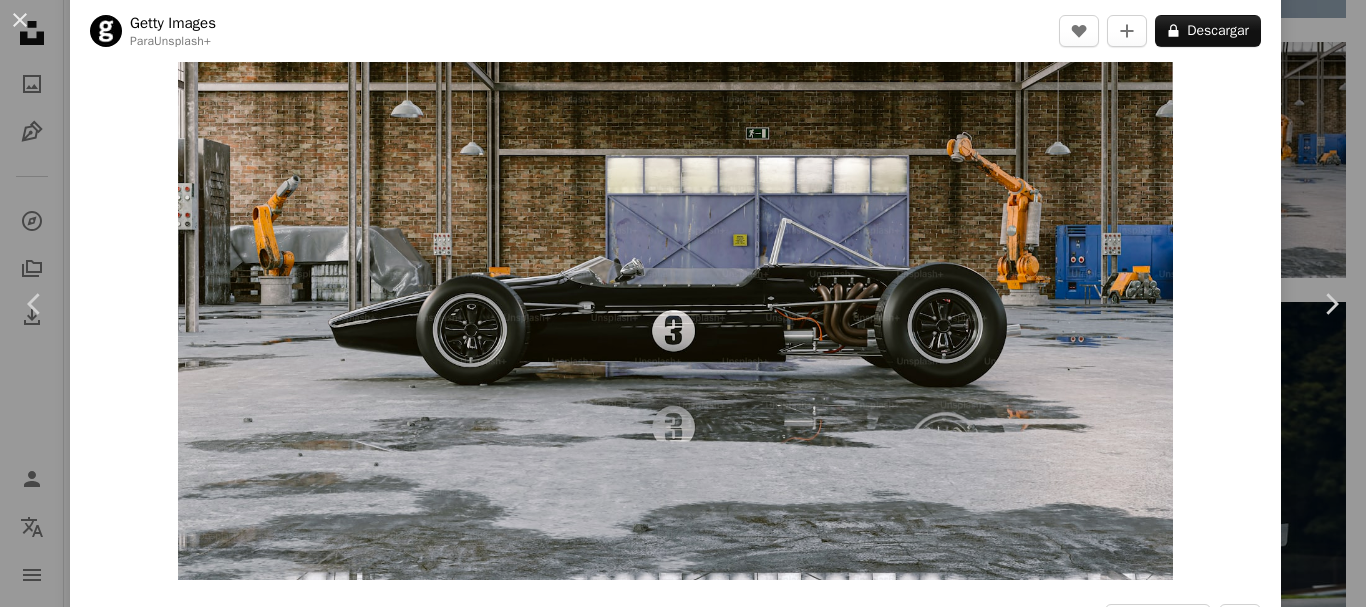 click at bounding box center [675, 290] 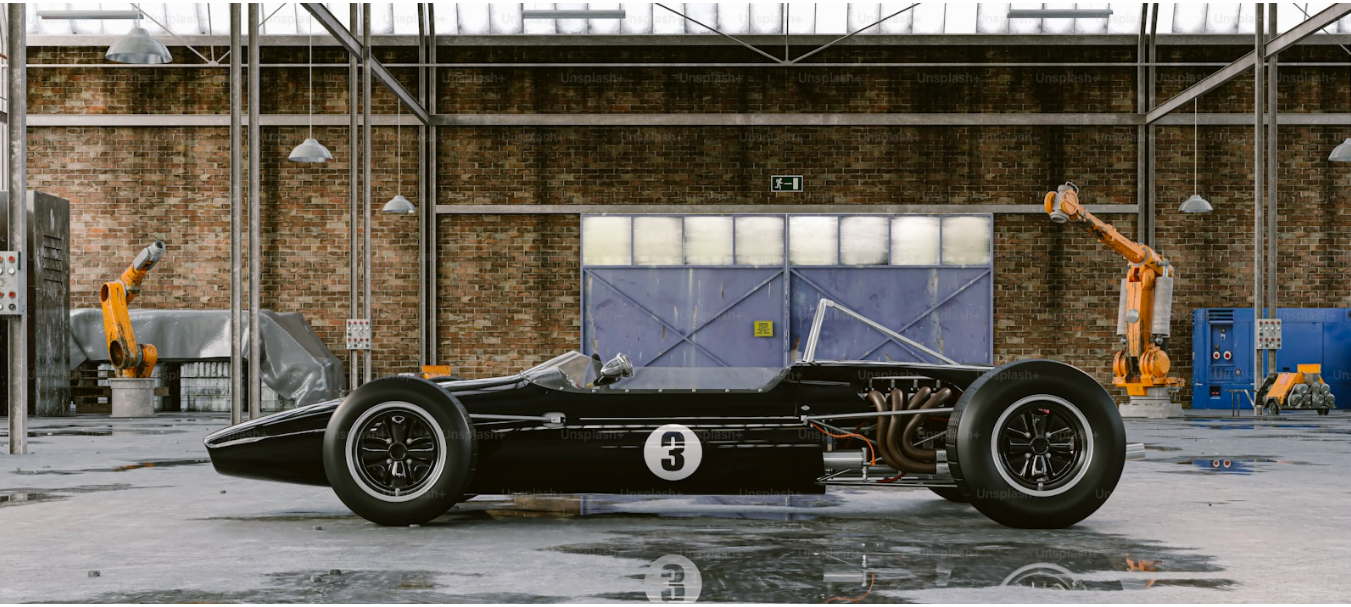 scroll, scrollTop: 87, scrollLeft: 0, axis: vertical 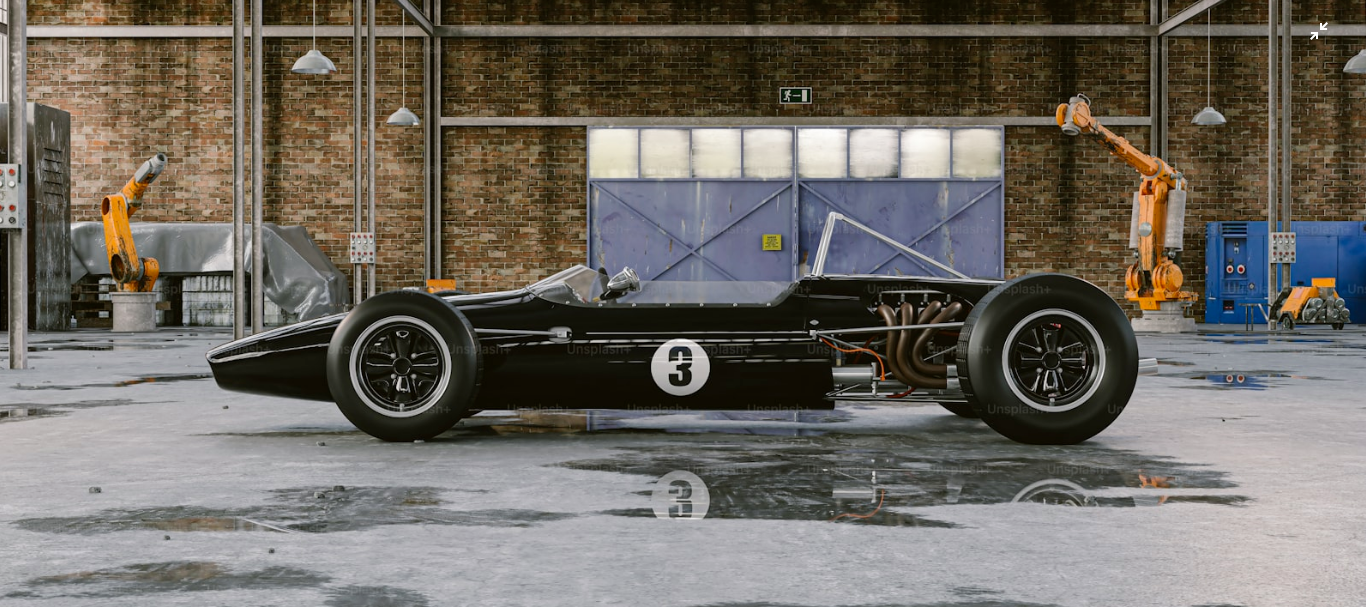 click at bounding box center (683, 311) 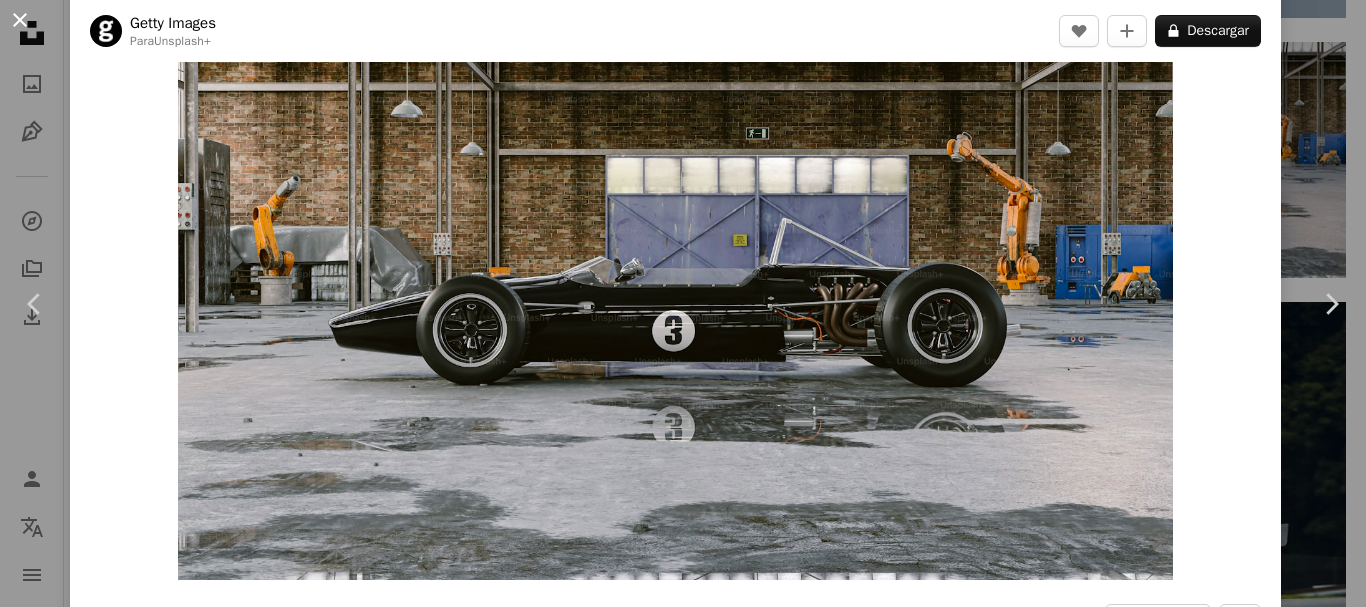 click on "An X shape" at bounding box center [20, 20] 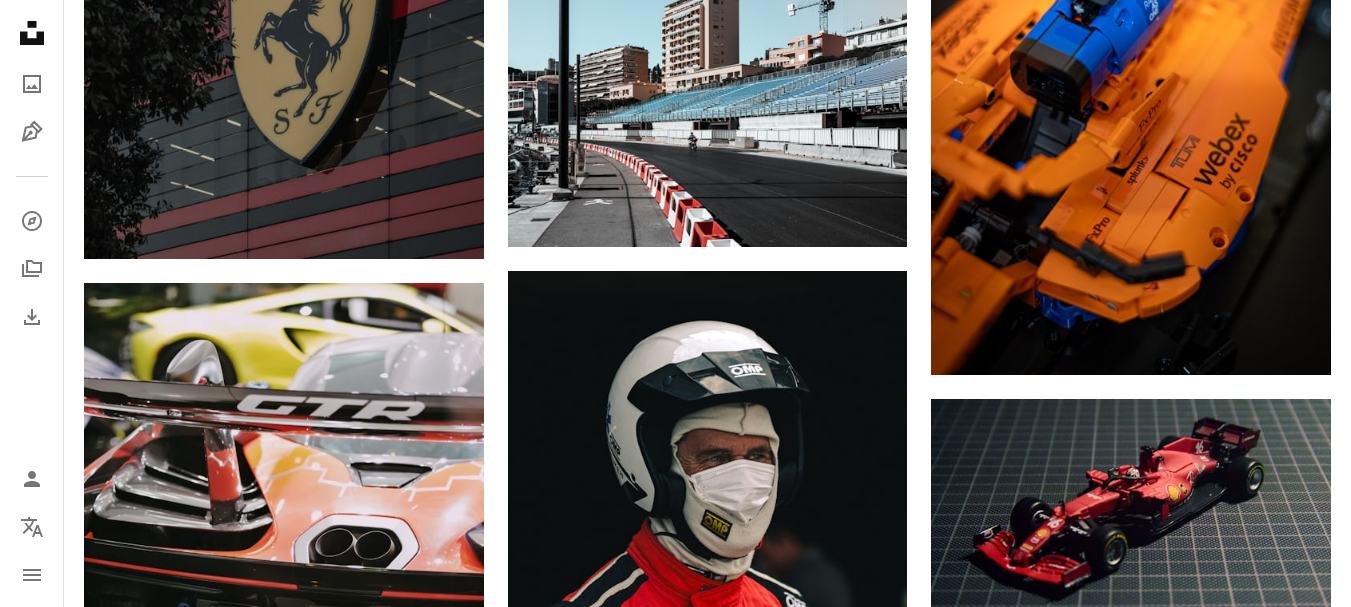 scroll, scrollTop: 11056, scrollLeft: 0, axis: vertical 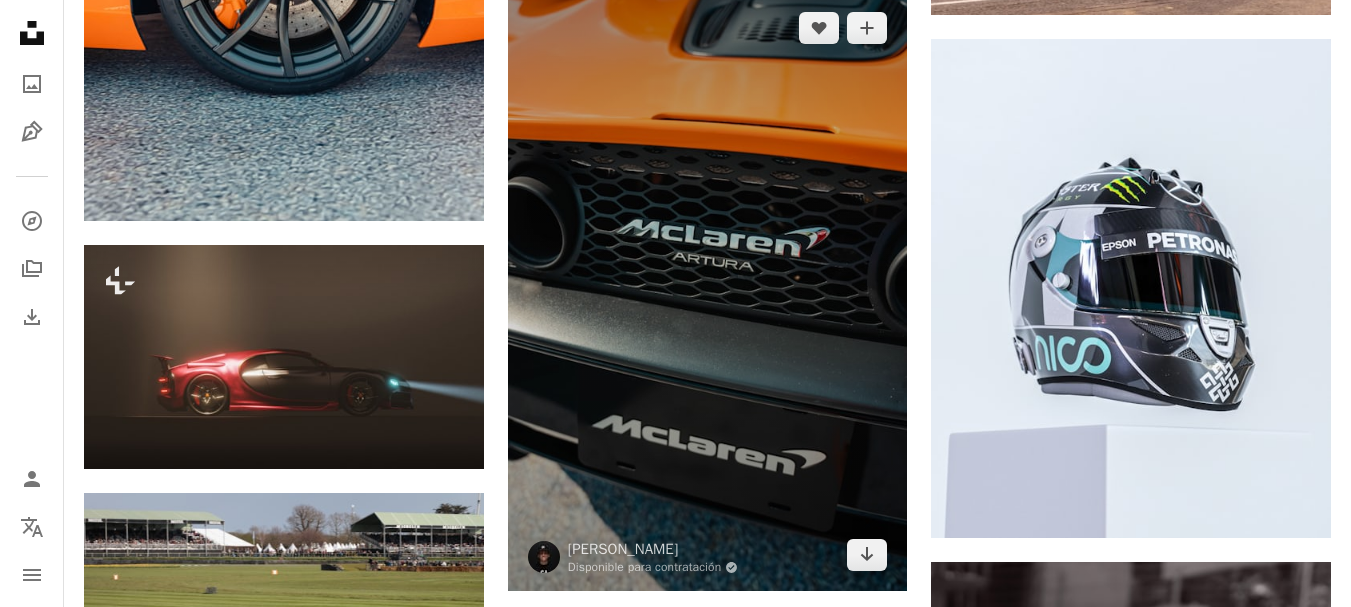 click at bounding box center (708, 292) 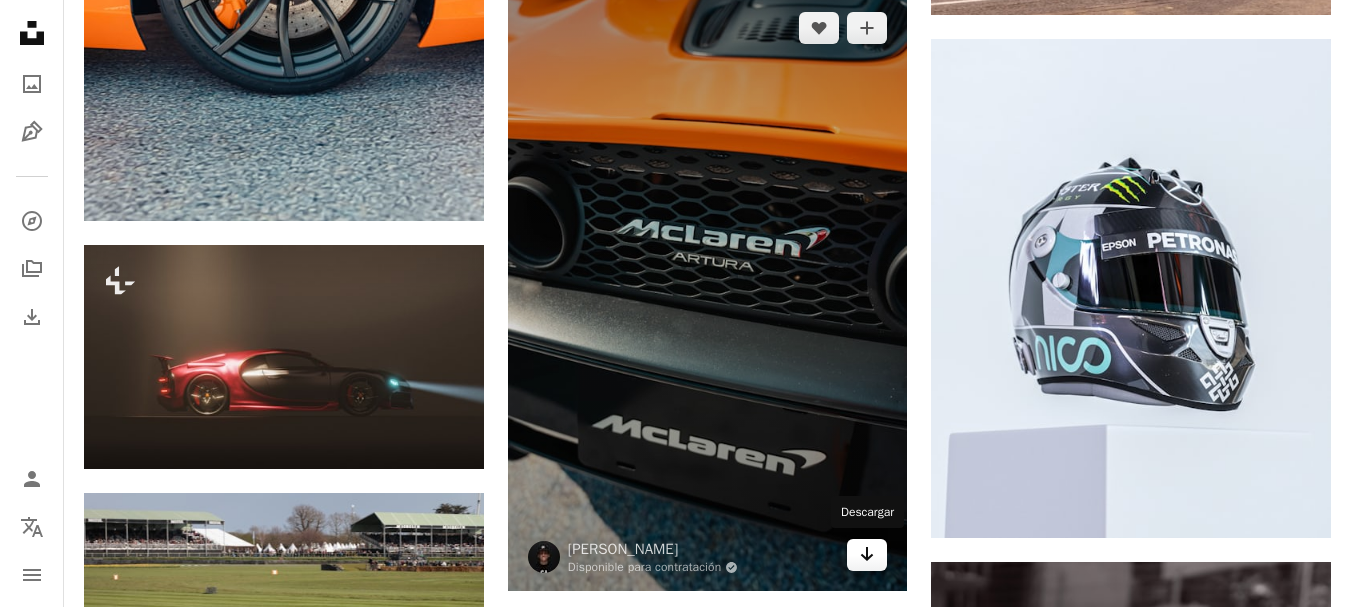click 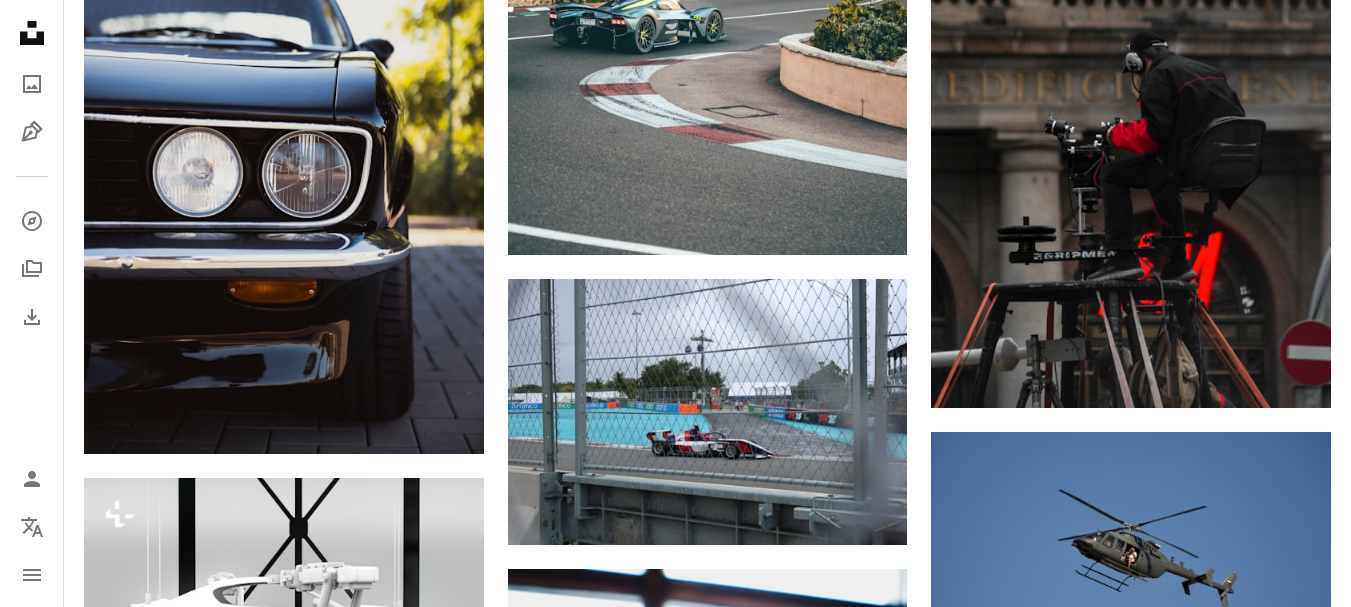 scroll, scrollTop: 38219, scrollLeft: 0, axis: vertical 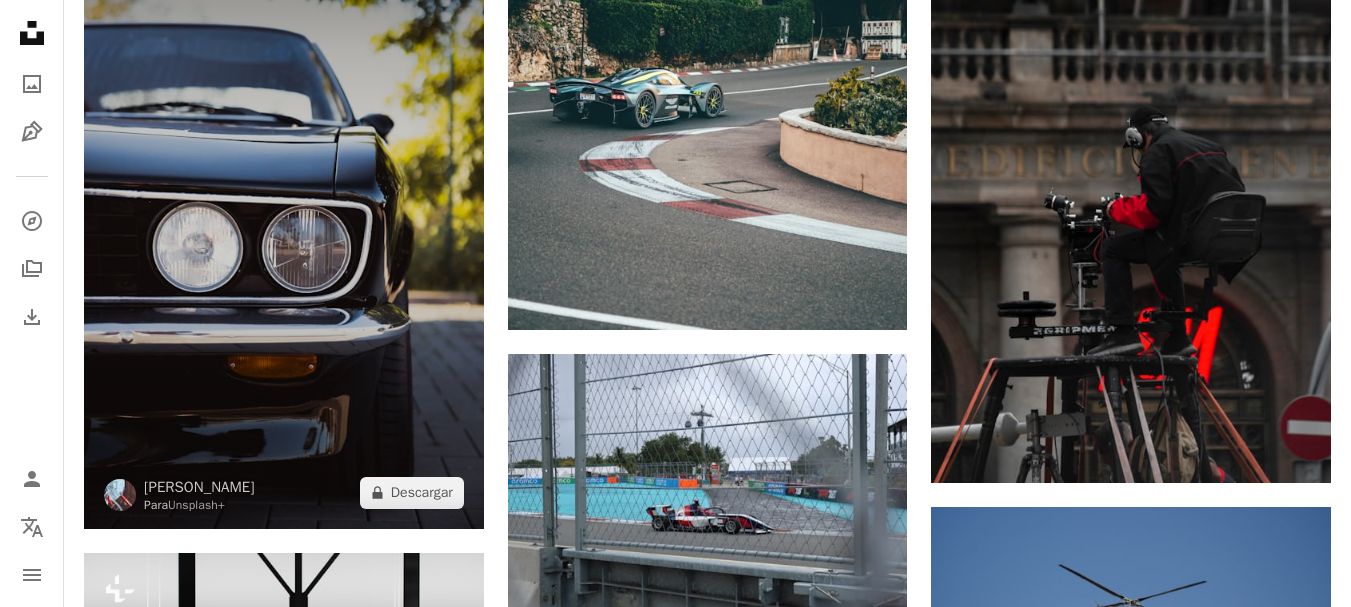 click at bounding box center (284, 228) 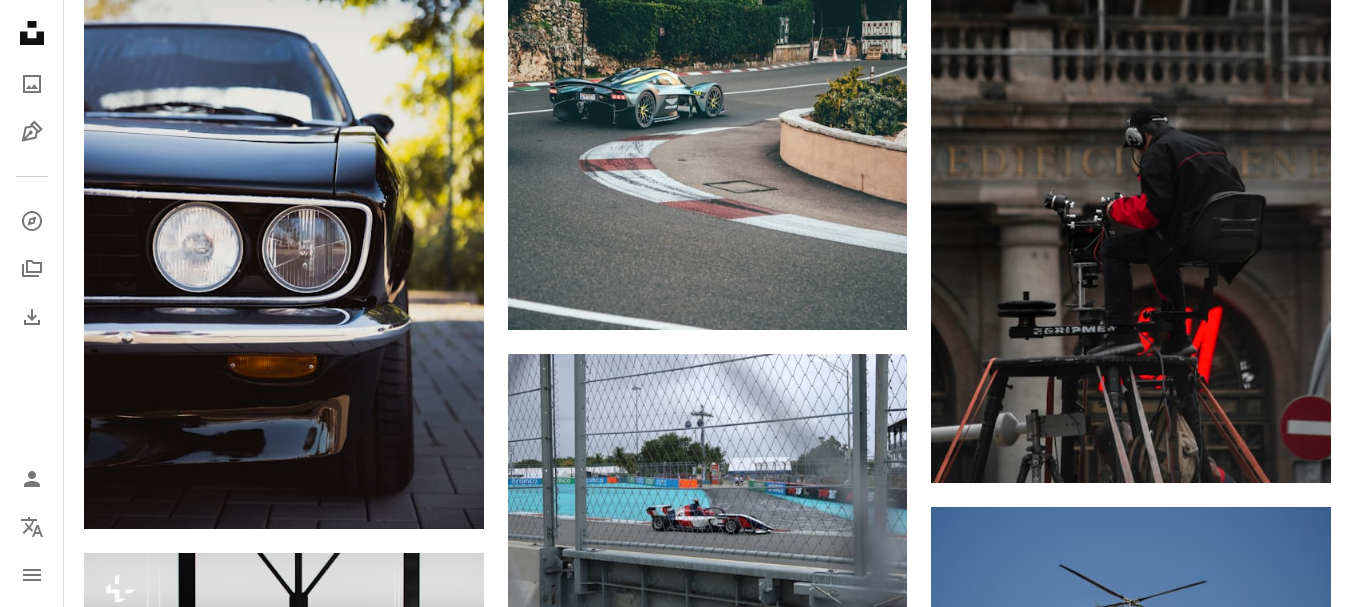 click on "Unsplash logo Página de inicio de Unsplash A photo Pen Tool A compass A stack of folders Download Person Localization icon navigation menu A magnifying glass ********* An X shape Visual search Obtener Unsplash+ Inicia sesión Enviar una imagen Explora imágenes premium en iStock  |  20 % de descuento en iStock  ↗ Explora imágenes premium en iStock 20 % de descuento en iStock  ↗ Ver más  ↗ Ver más en iStock  ↗ A photo Fotos   3 mil Pen Tool Ilustraciones   17 A stack of folders Colecciones   9,5 mil A group of people Usuarios   3 A copyright icon © Licencia Arrow down Aspect ratio Orientación Arrow down Unfold Clasificar por  Relevancia Arrow down Filters Filtros Formula 1 Chevron right coche coche de carrera automóvil vehículo formula Uno transporte persona Humano [PERSON_NAME] gente Coche deportivo papel [PERSON_NAME] de coche Plus sign for Unsplash+ A heart A plus sign [PERSON_NAME] Para  Unsplash+ A lock Descargar A heart A plus sign [PERSON_NAME] Disponible para contratación A heart Para" at bounding box center (675, -16963) 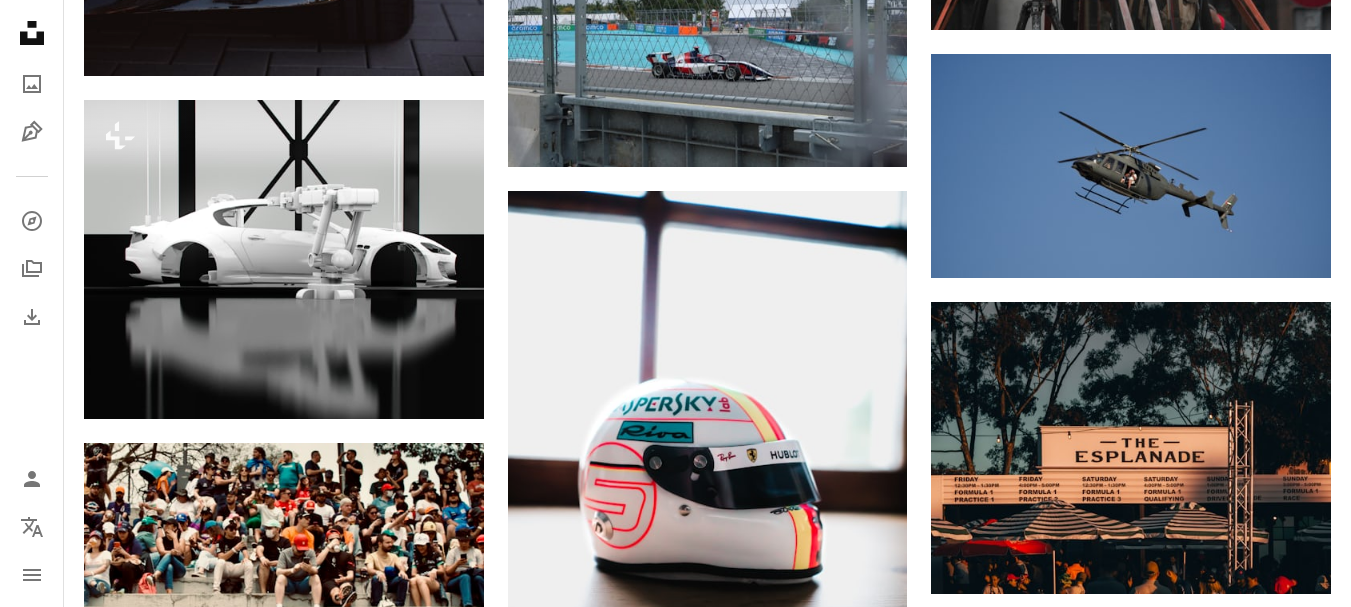 scroll, scrollTop: 38899, scrollLeft: 0, axis: vertical 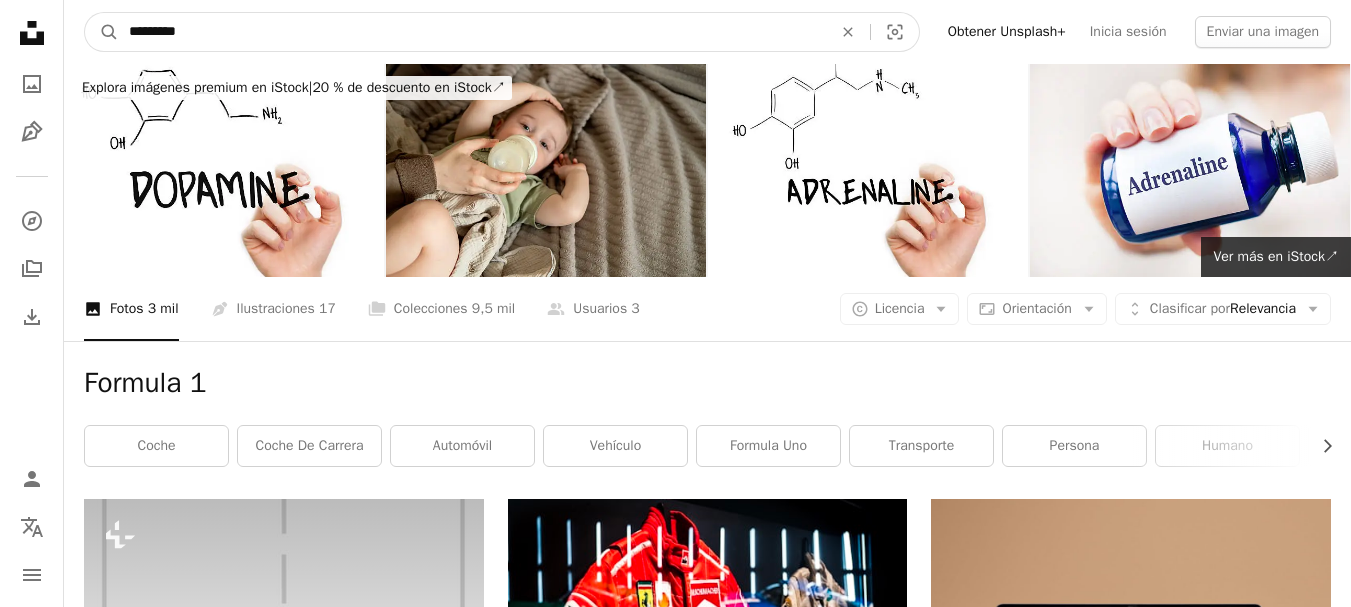 click on "*********" at bounding box center [472, 32] 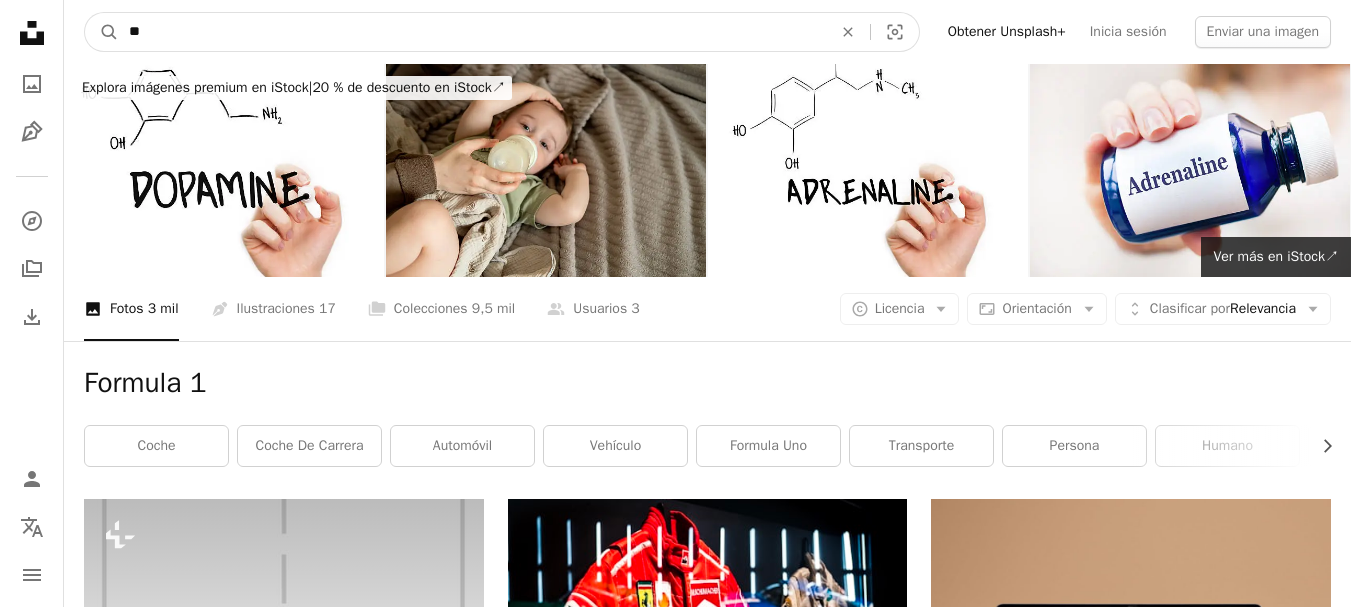 type on "*" 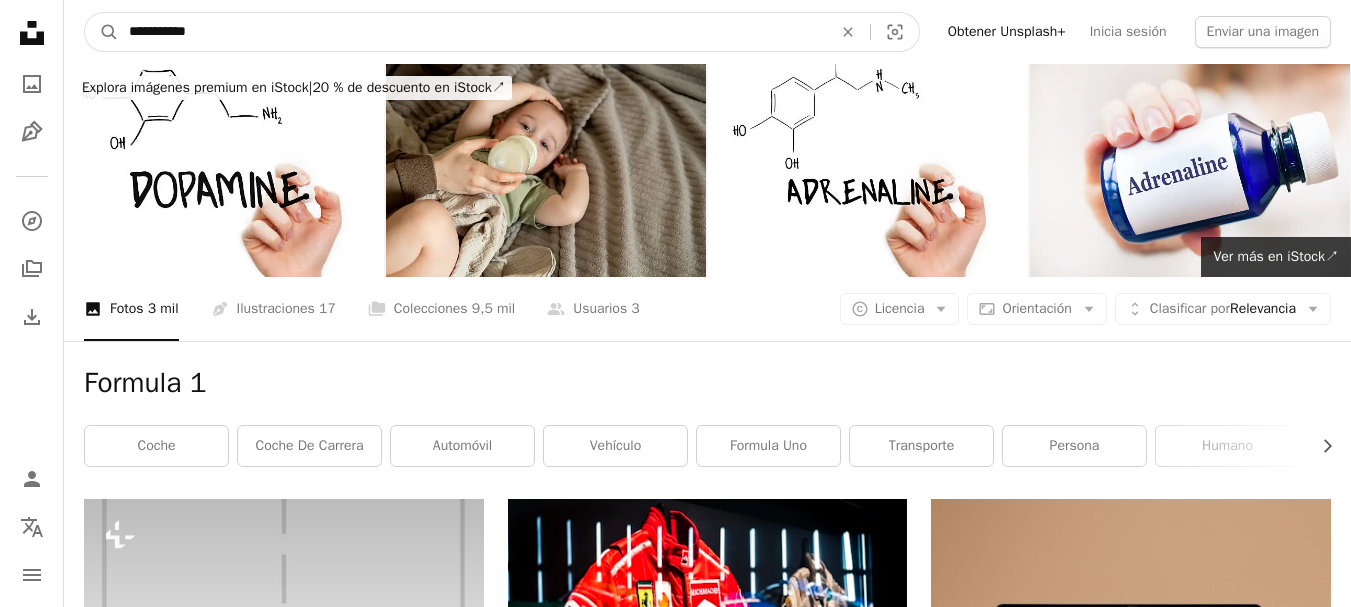 type on "**********" 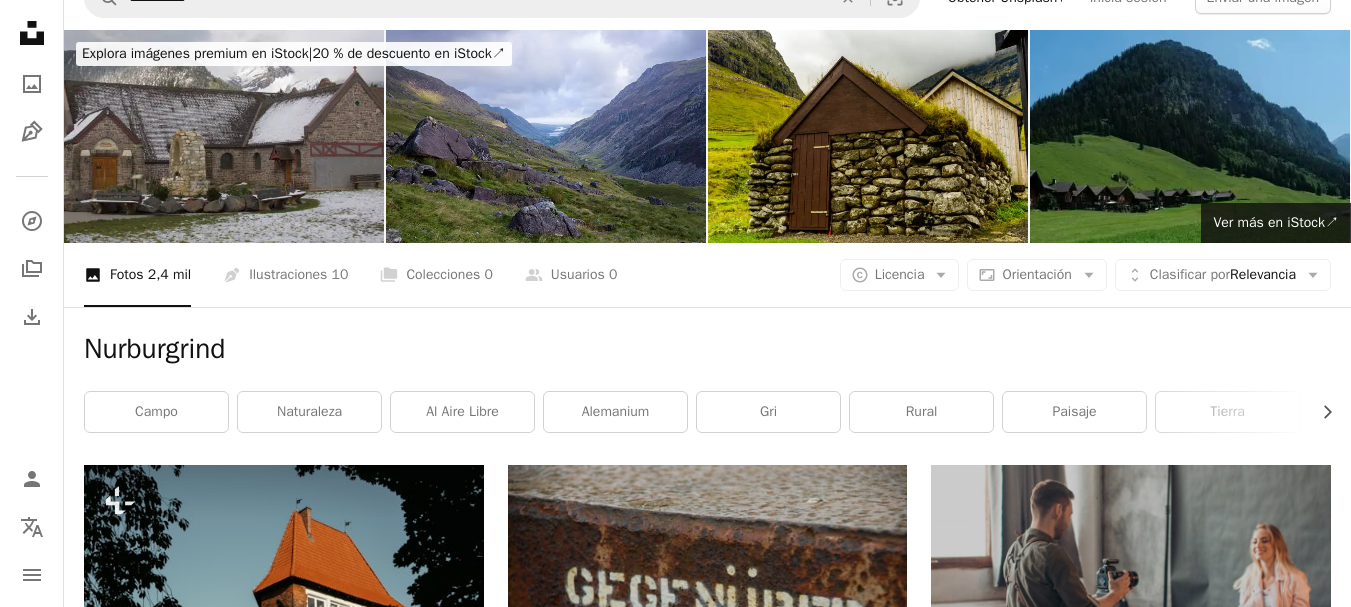 scroll, scrollTop: 0, scrollLeft: 0, axis: both 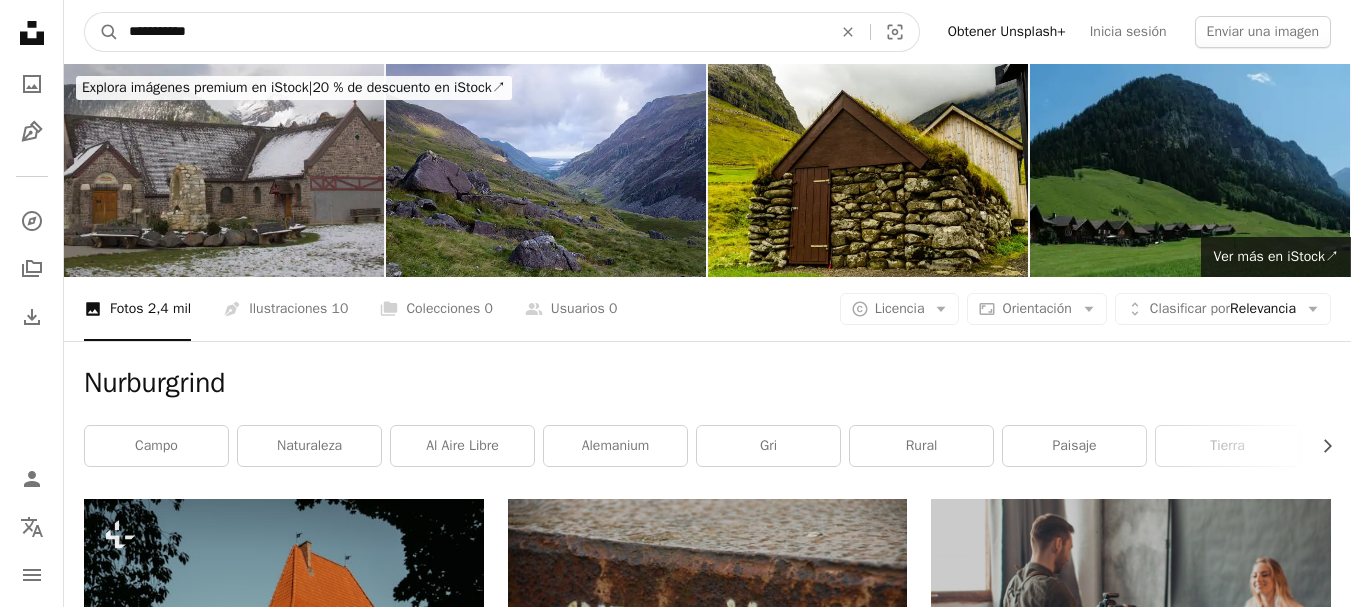 click on "**********" at bounding box center (472, 32) 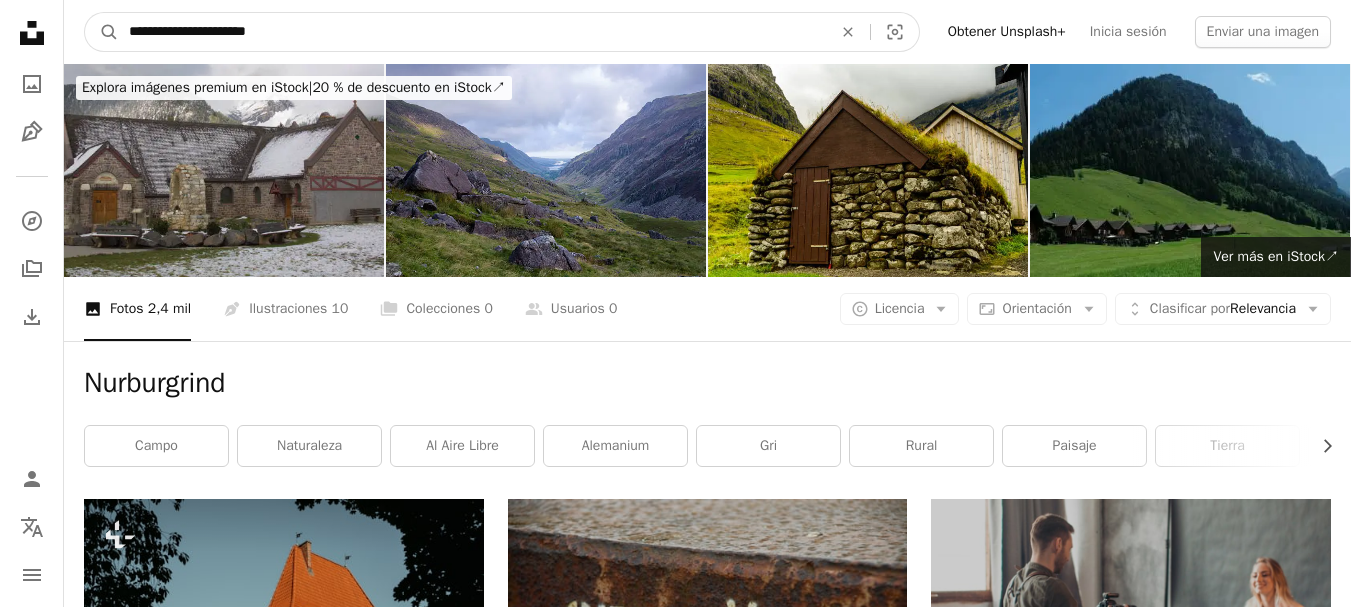 type on "**********" 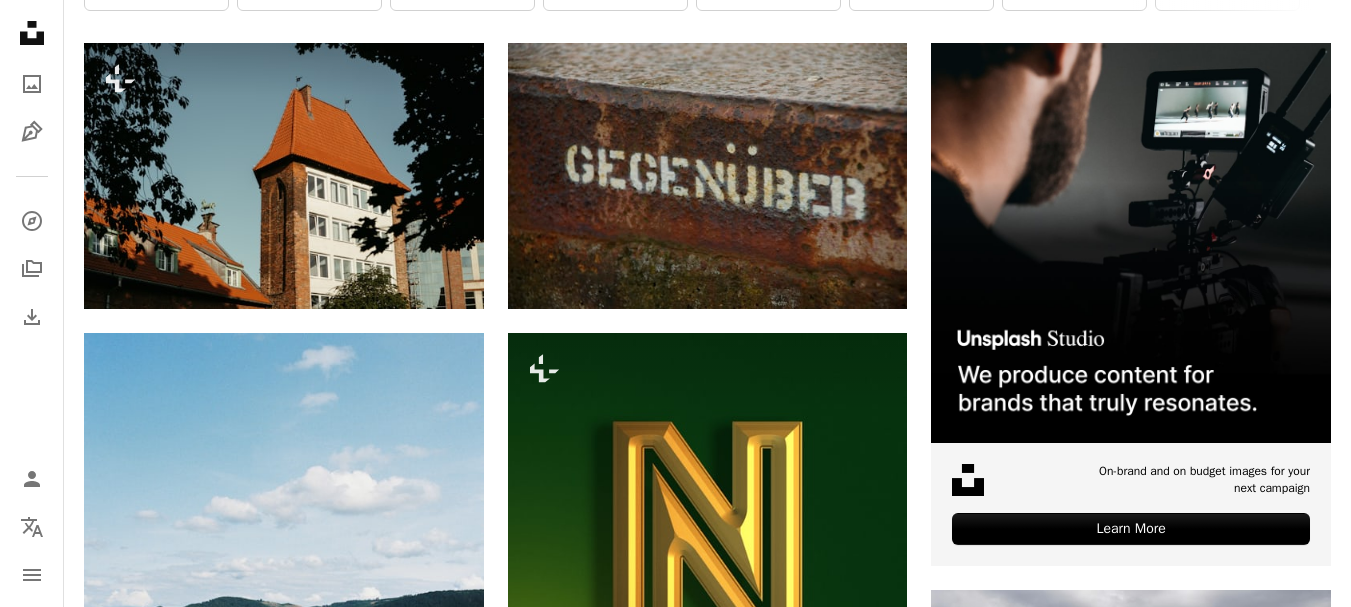 scroll, scrollTop: 0, scrollLeft: 0, axis: both 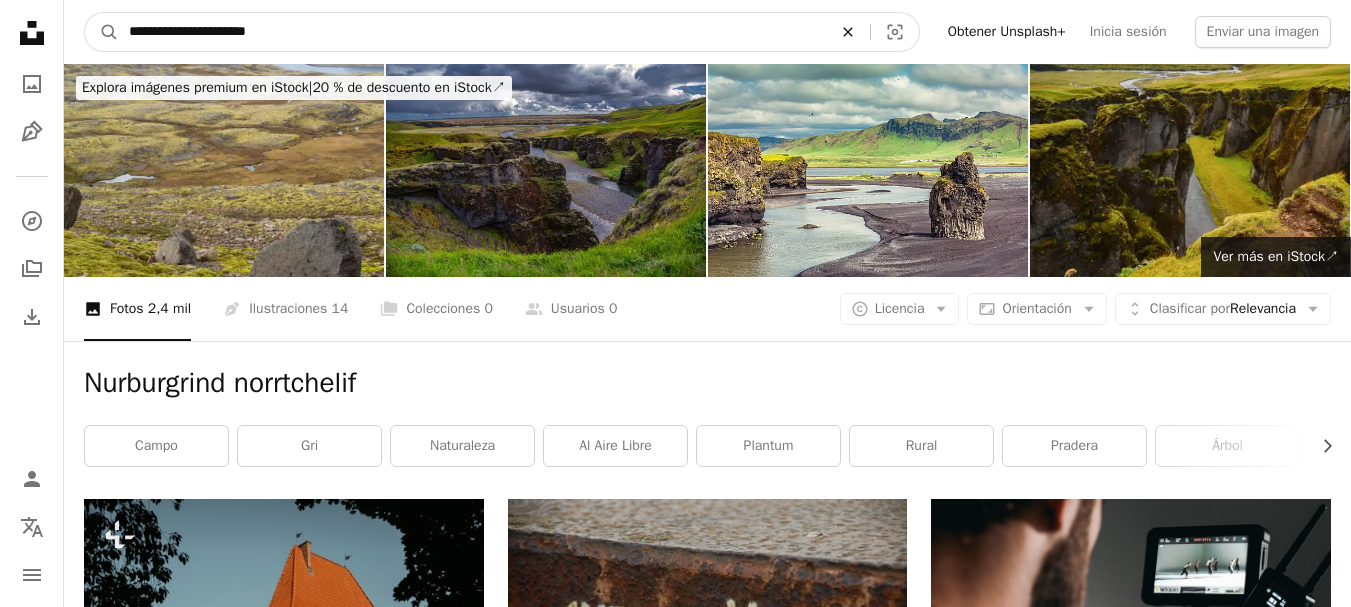 click on "An X shape" 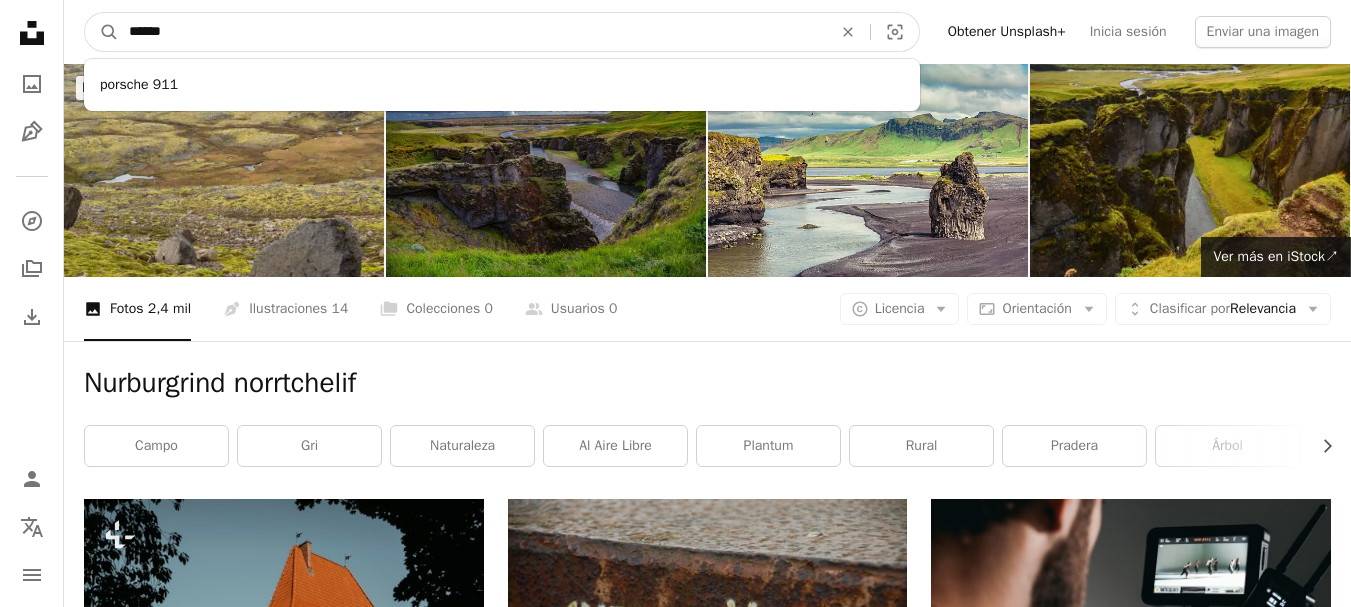 type on "******" 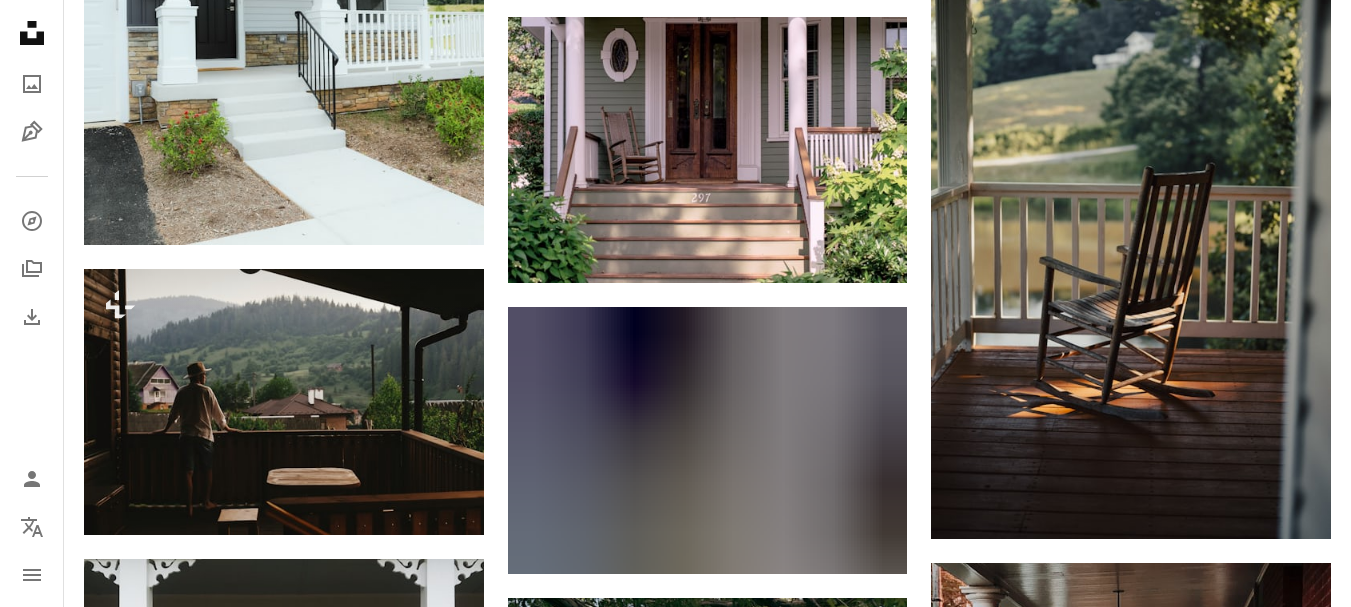 scroll, scrollTop: 0, scrollLeft: 0, axis: both 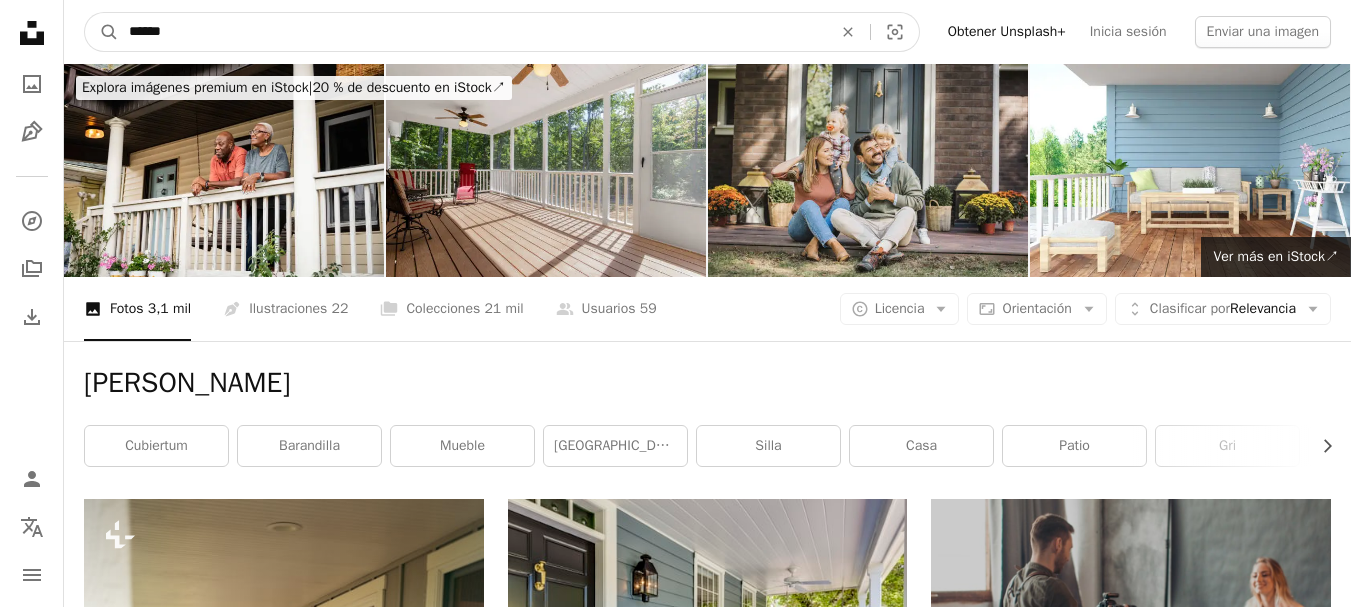 click on "******" at bounding box center [472, 32] 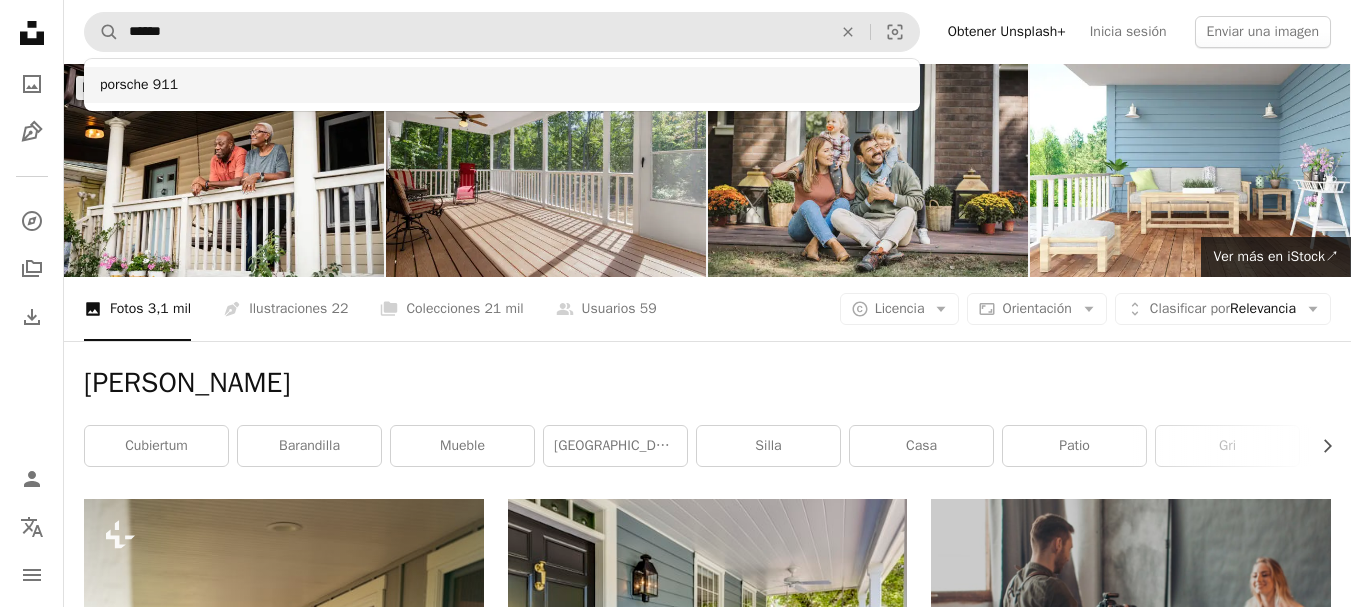 click on "porsche 911" at bounding box center (502, 85) 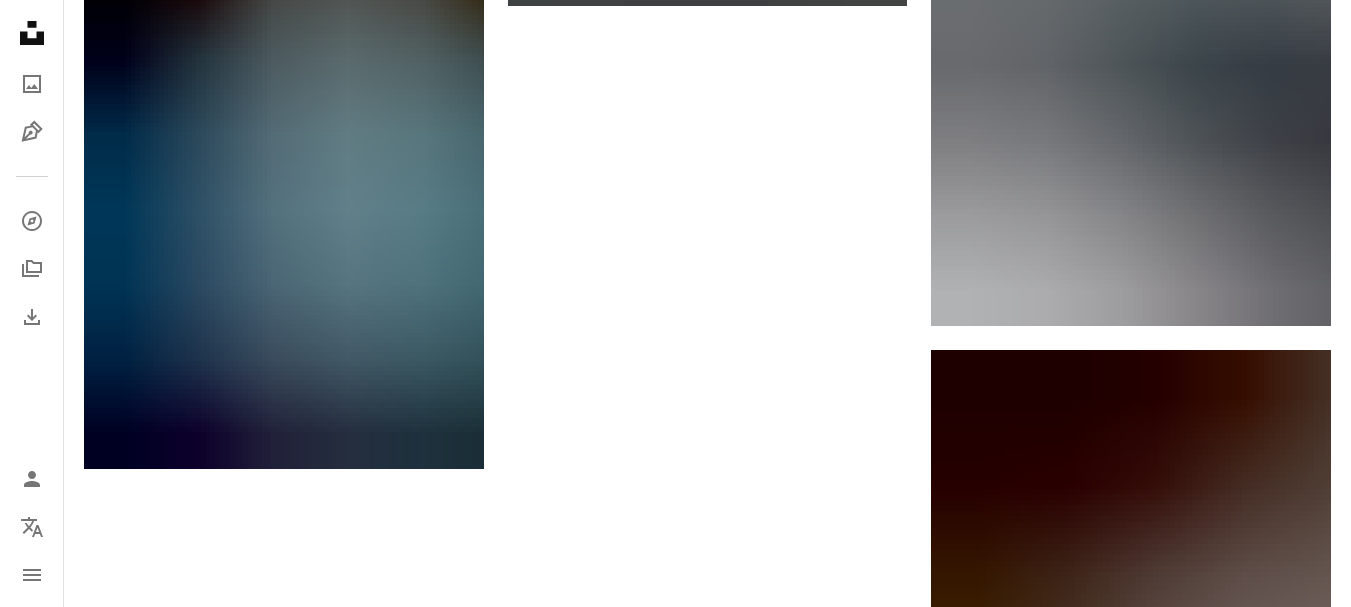 scroll, scrollTop: 3322, scrollLeft: 0, axis: vertical 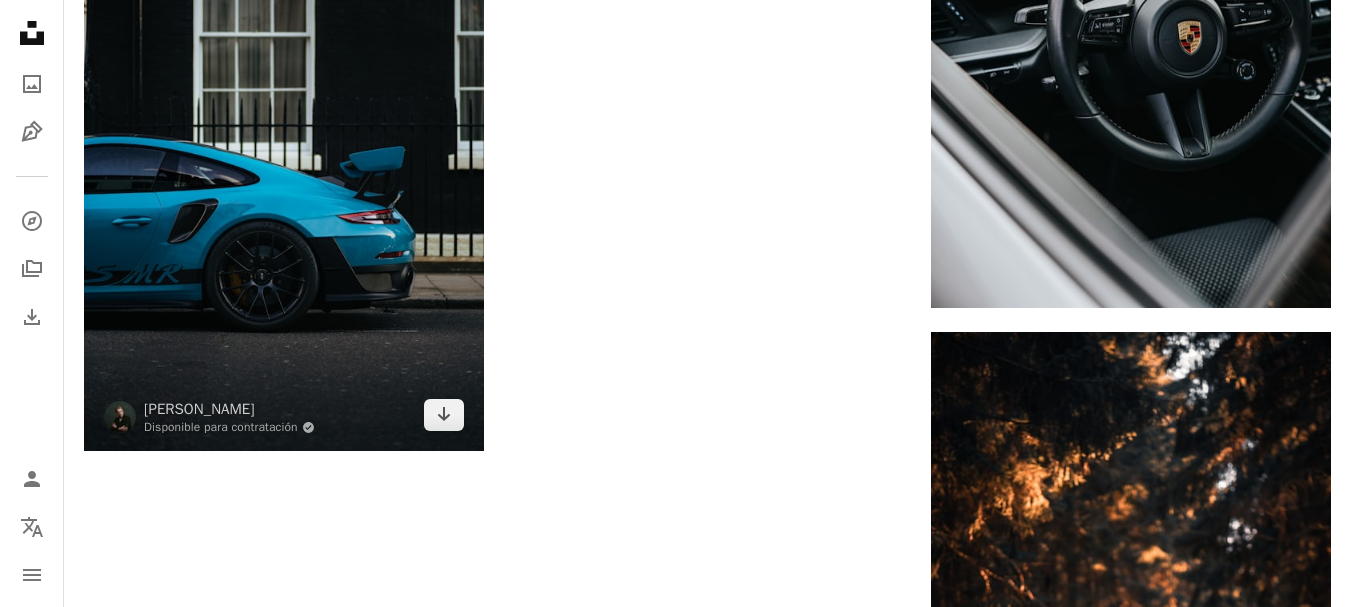 click at bounding box center [284, 151] 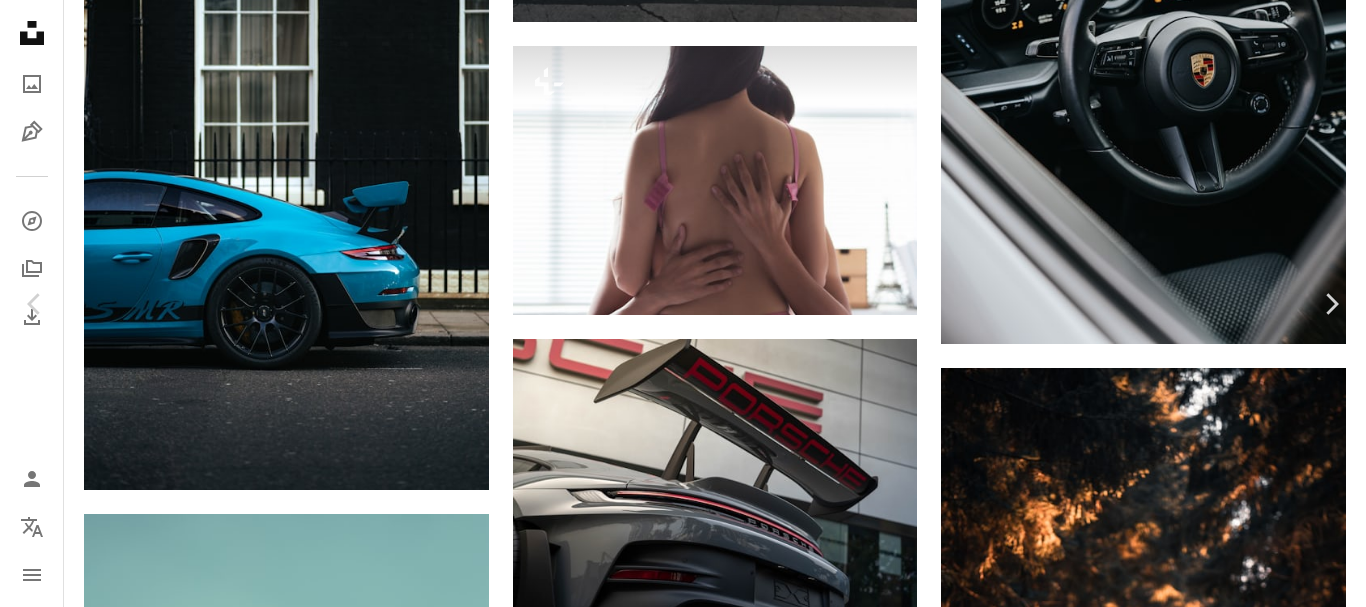 click on "An X shape" at bounding box center [20, 20] 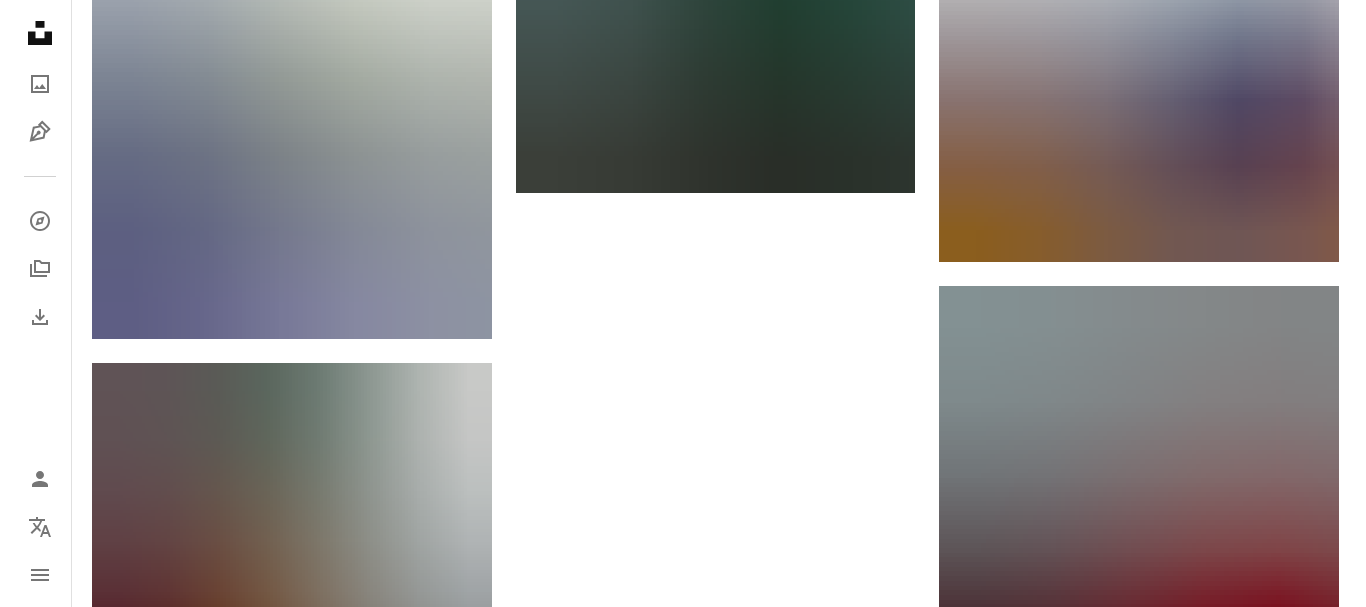 scroll, scrollTop: 6395, scrollLeft: 0, axis: vertical 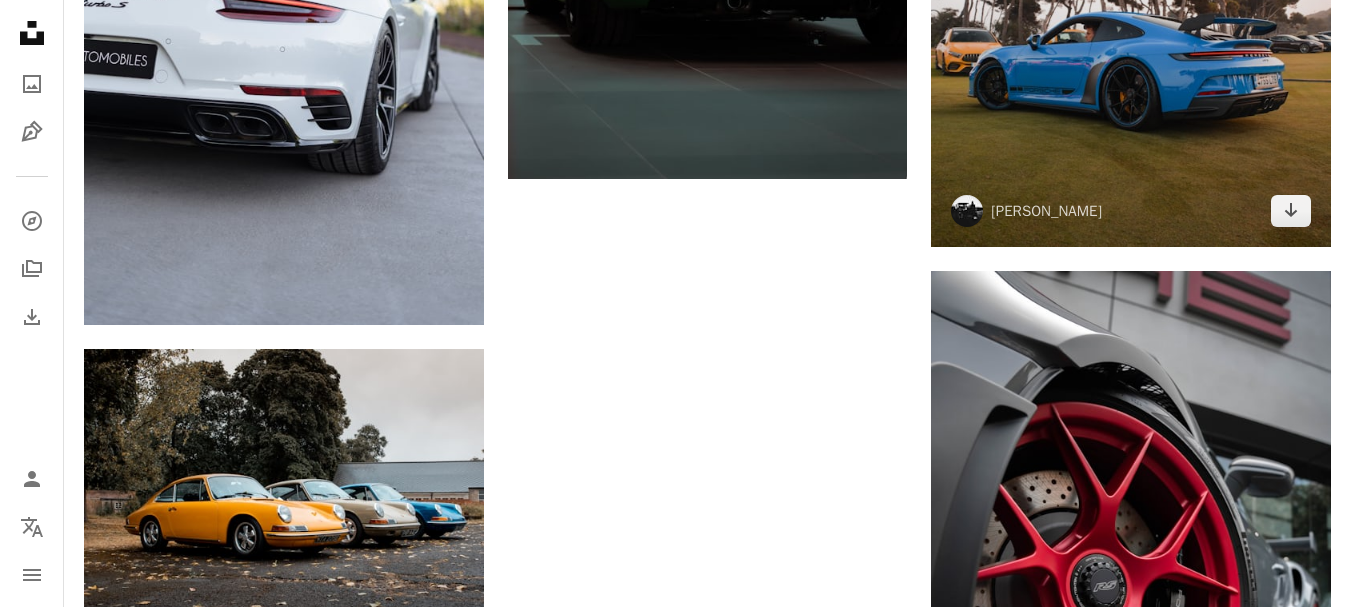 click at bounding box center [1131, -16] 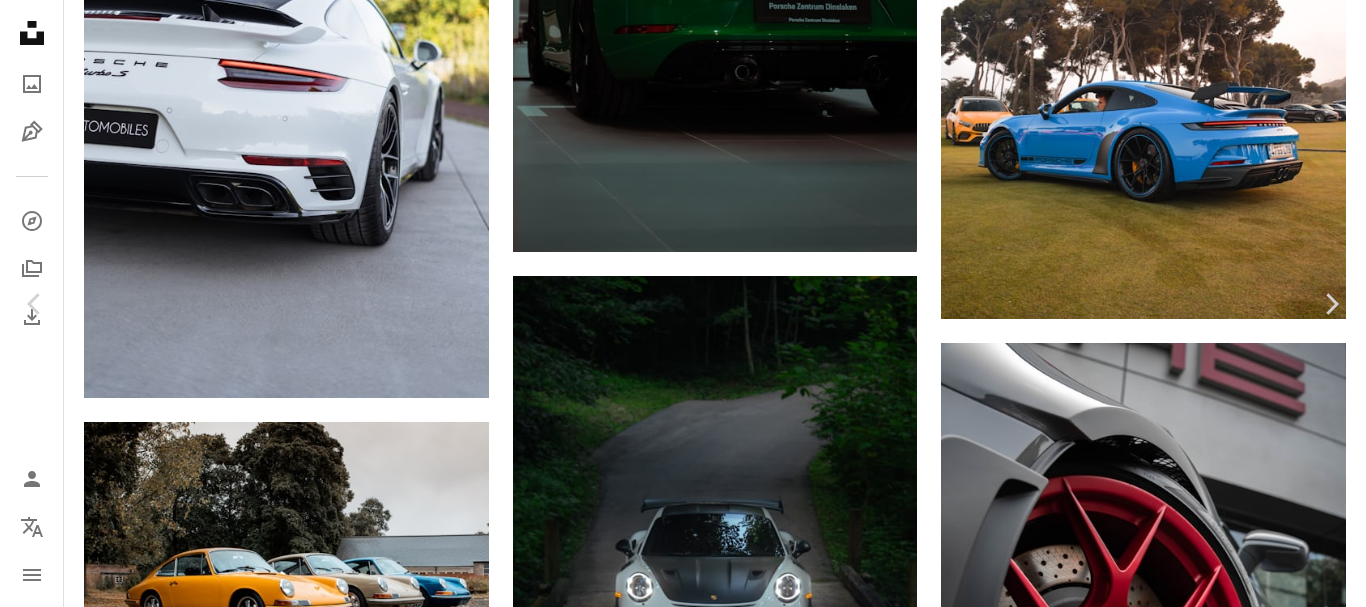 click at bounding box center (675, 5203) 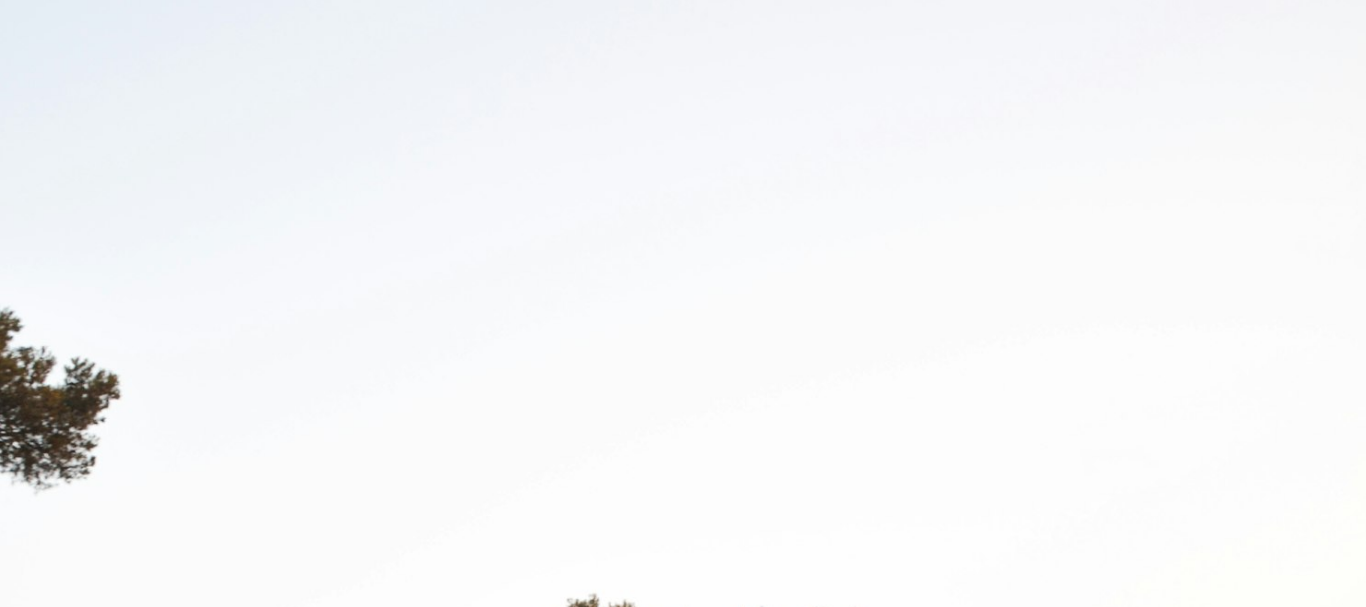 scroll, scrollTop: 577, scrollLeft: 0, axis: vertical 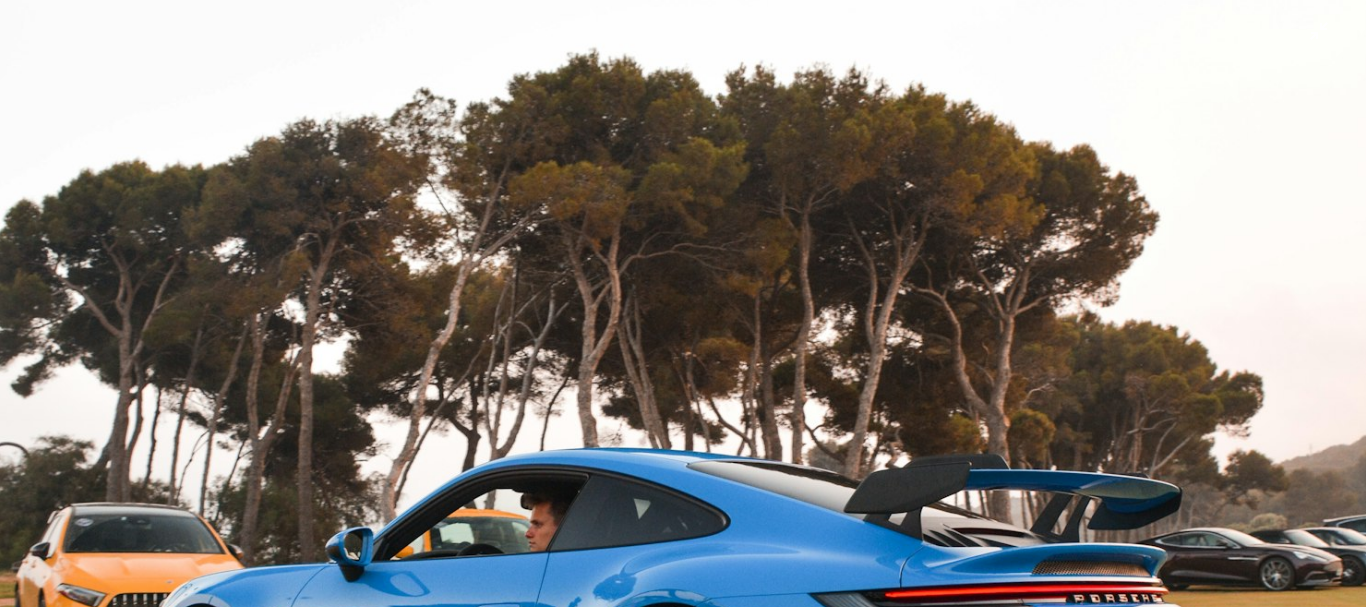 click at bounding box center (683, 353) 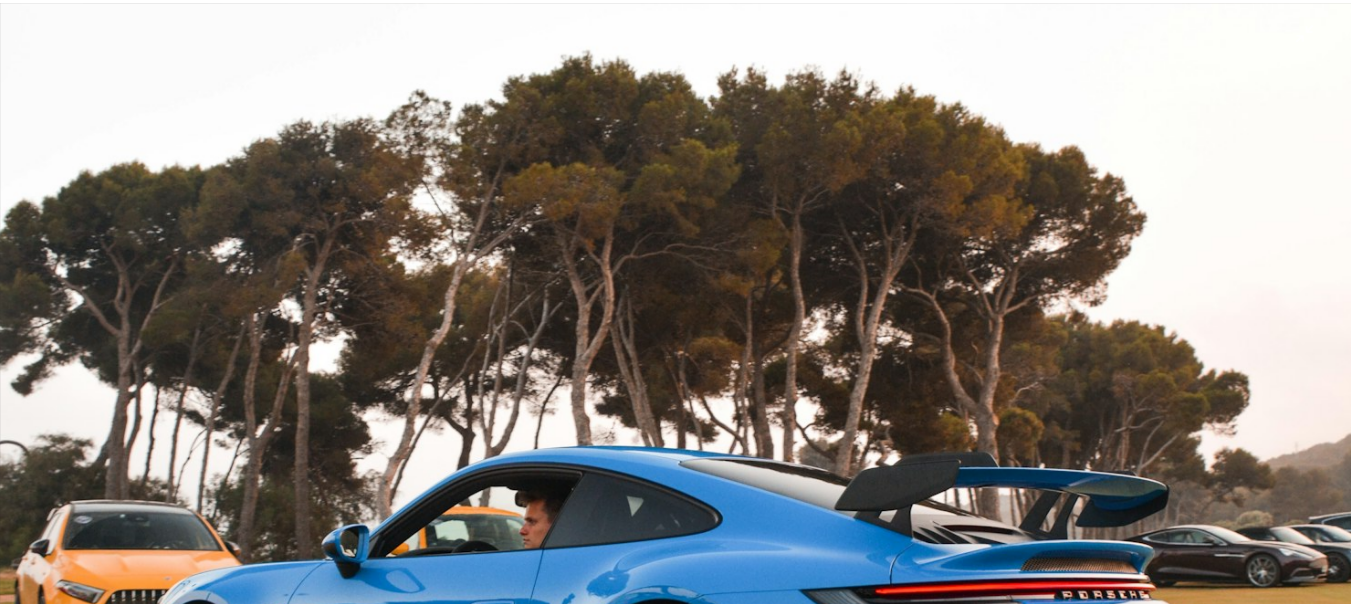 scroll, scrollTop: 62, scrollLeft: 0, axis: vertical 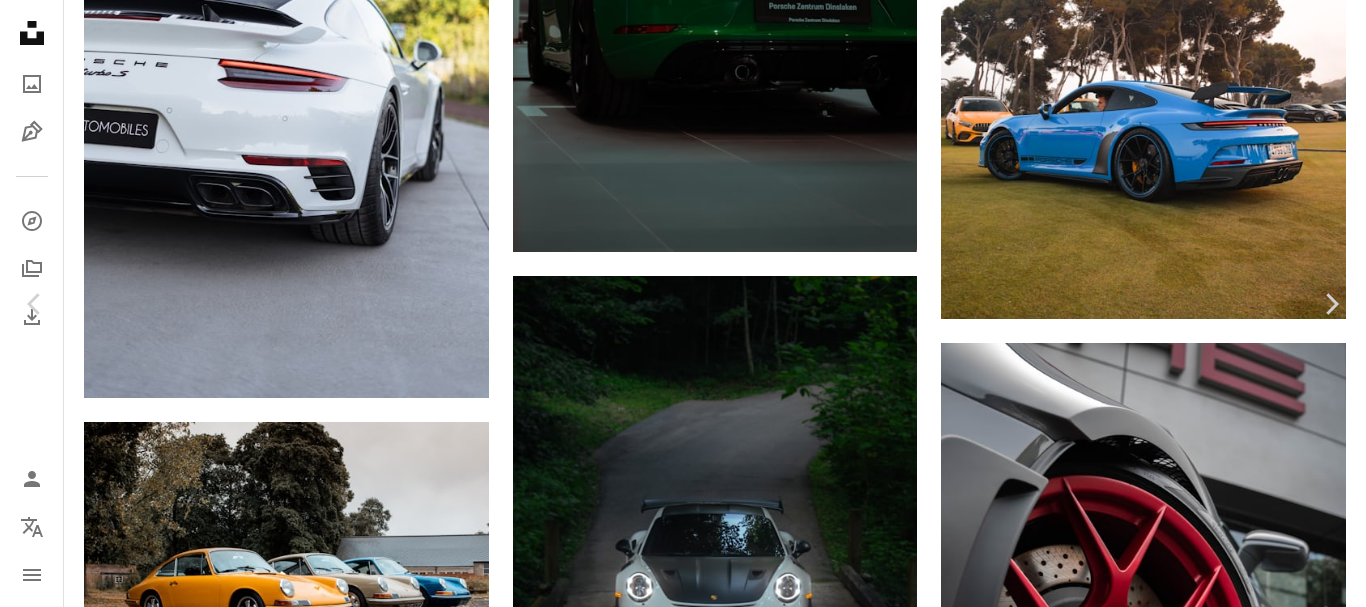 click on "An X shape Chevron left Chevron right [PERSON_NAME] A heart A plus sign Descargar gratis Chevron down Zoom in Visualizaciones 283.420 Descargas 4563 A forward-right arrow Compartir Info icon Información More Actions A map marker Club de [GEOGRAPHIC_DATA], [GEOGRAPHIC_DATA], [GEOGRAPHIC_DATA] Calendar outlined Publicado el  23 de junio de 2021 Camera NIKON CORPORATION, NIKON D7100 Safety Uso gratuito bajo la  Licencia Unsplash coche Porsche [PERSON_NAME] 911 Superdeportivo 911 porsche gt3 Porsche 992 Porsche 992 GT3 992 GT3 Humano azul Coche deportivo vehículo transporte máquina automóvil [PERSON_NAME] neumático Llanta de carro [PERSON_NAME] de aleación Imágenes de Creative Commons Explora imágenes premium relacionadas en iStock  |  Ahorra un 20 % con el código UNSPLASH20 Ver más en iStock  ↗ Imágenes relacionadas A heart A plus sign [PERSON_NAME] Arrow pointing down A heart A plus sign [PERSON_NAME] Disponible para contratación A checkmark inside of a circle Arrow pointing down A heart A plus sign [PERSON_NAME] A heart A heart" at bounding box center [683, 5128] 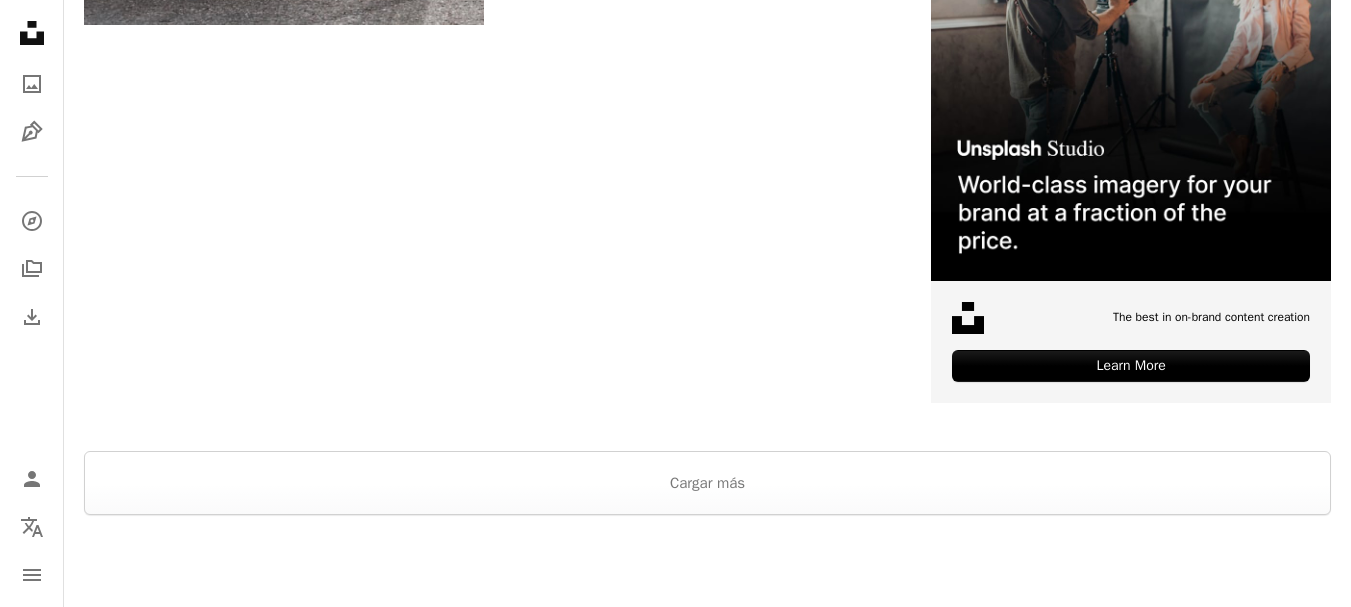 scroll, scrollTop: 9932, scrollLeft: 0, axis: vertical 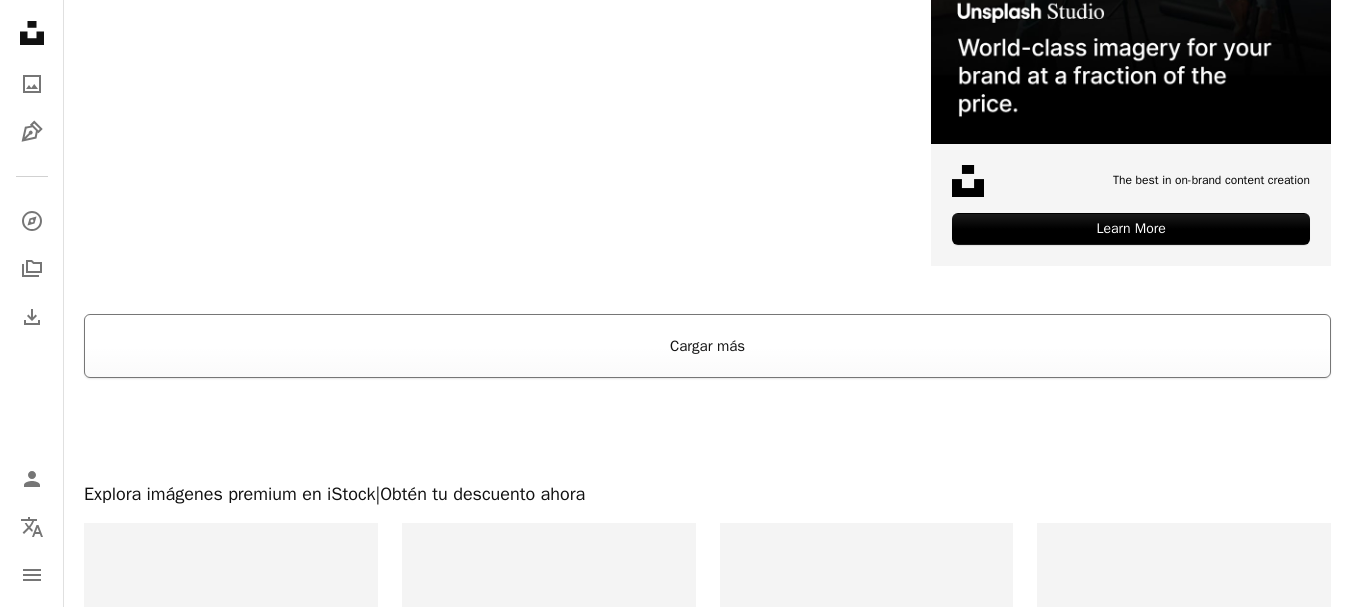 click on "Cargar más" at bounding box center [707, 346] 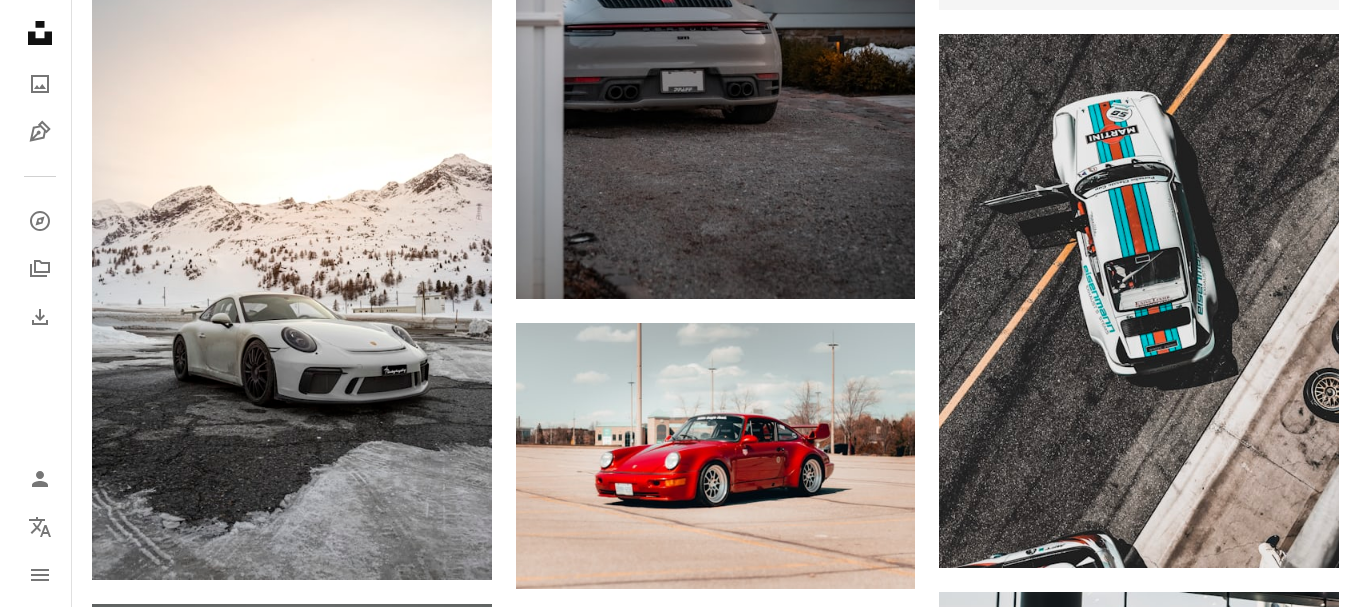 scroll, scrollTop: 10211, scrollLeft: 0, axis: vertical 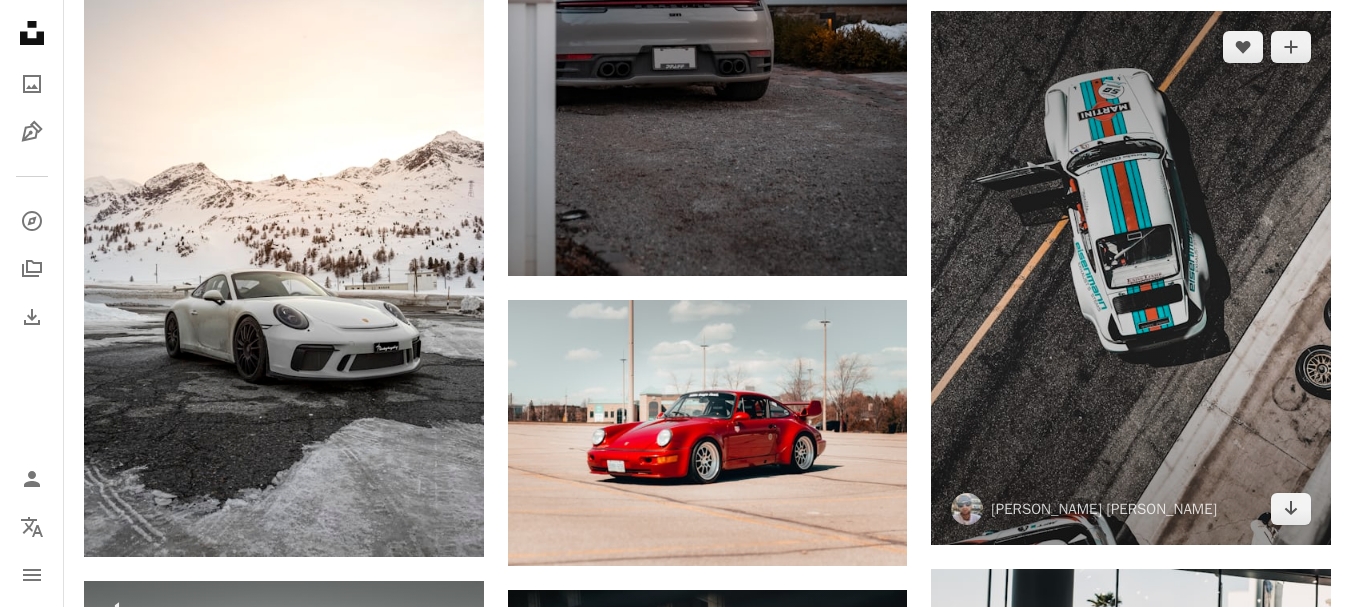 click at bounding box center (1131, 277) 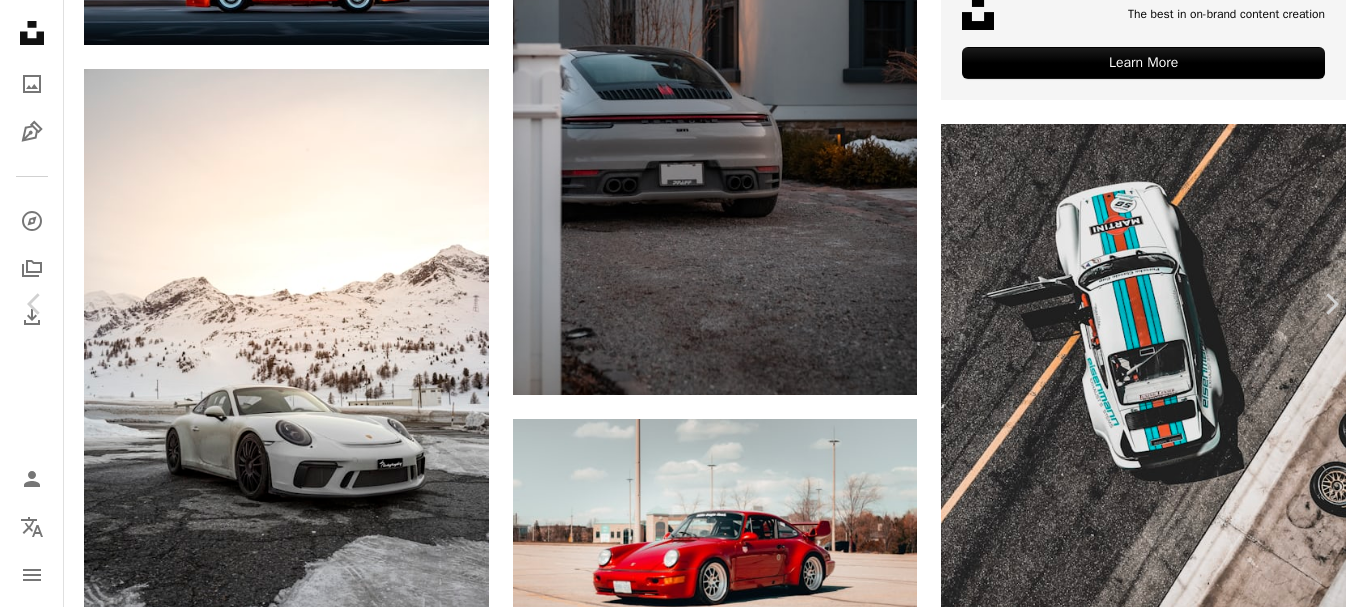 click at bounding box center (675, 3611) 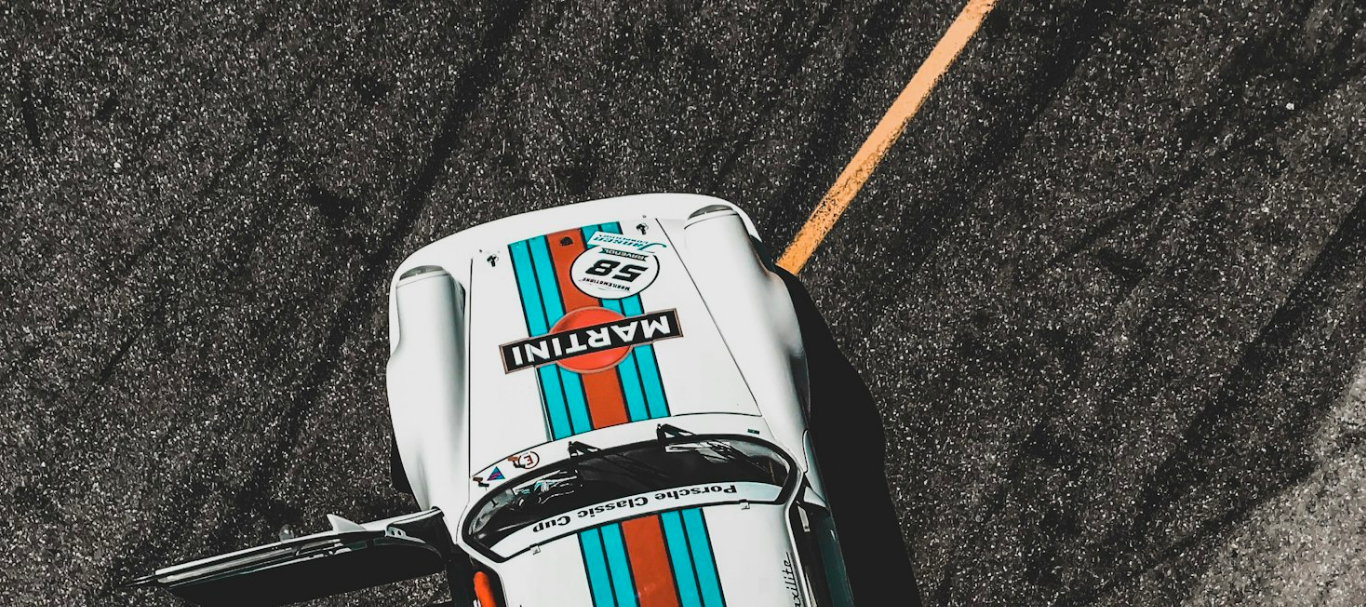 scroll, scrollTop: 589, scrollLeft: 0, axis: vertical 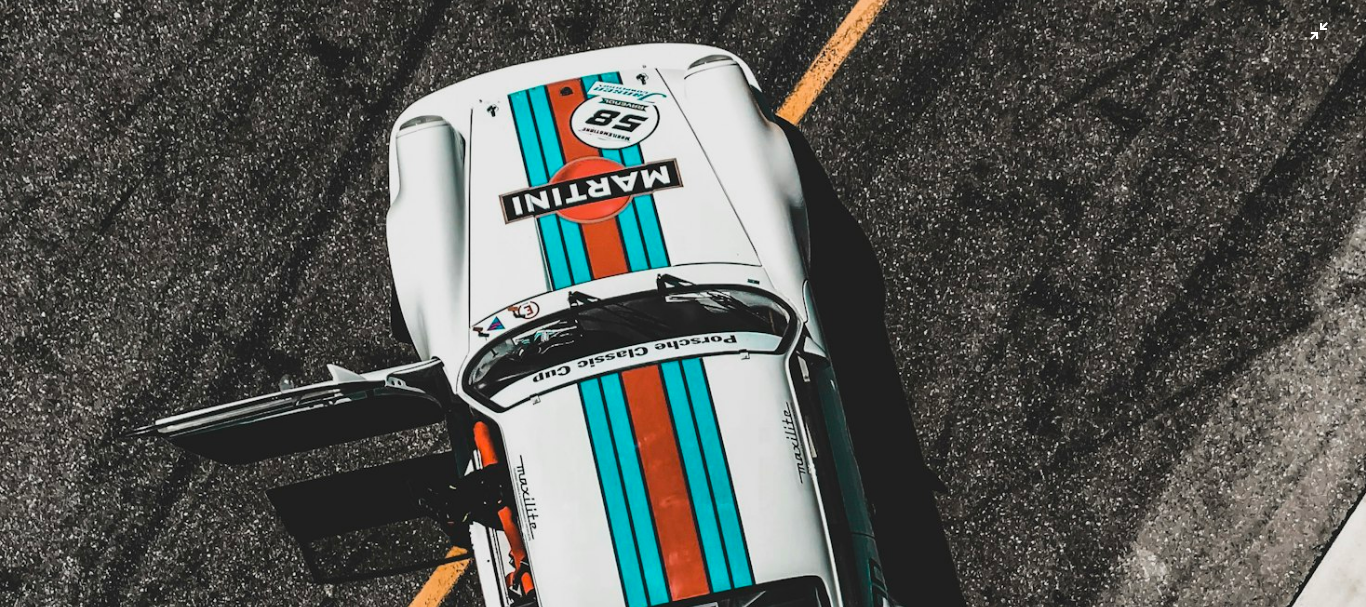 click at bounding box center [683, 761] 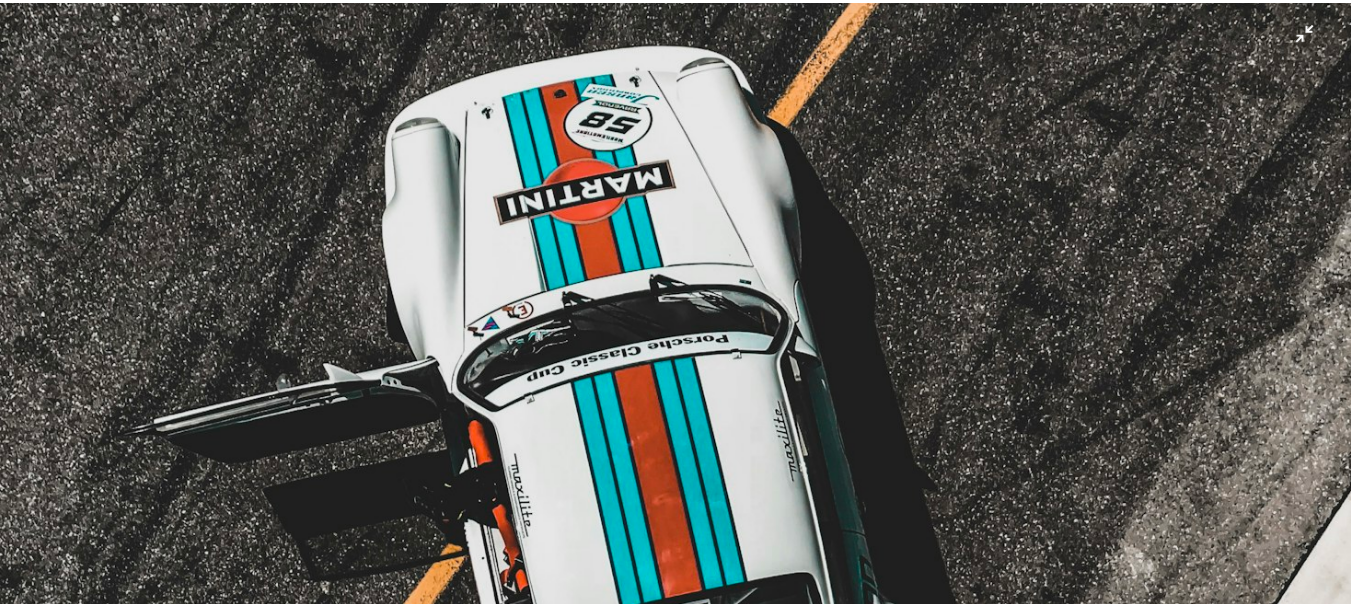 scroll, scrollTop: 61, scrollLeft: 0, axis: vertical 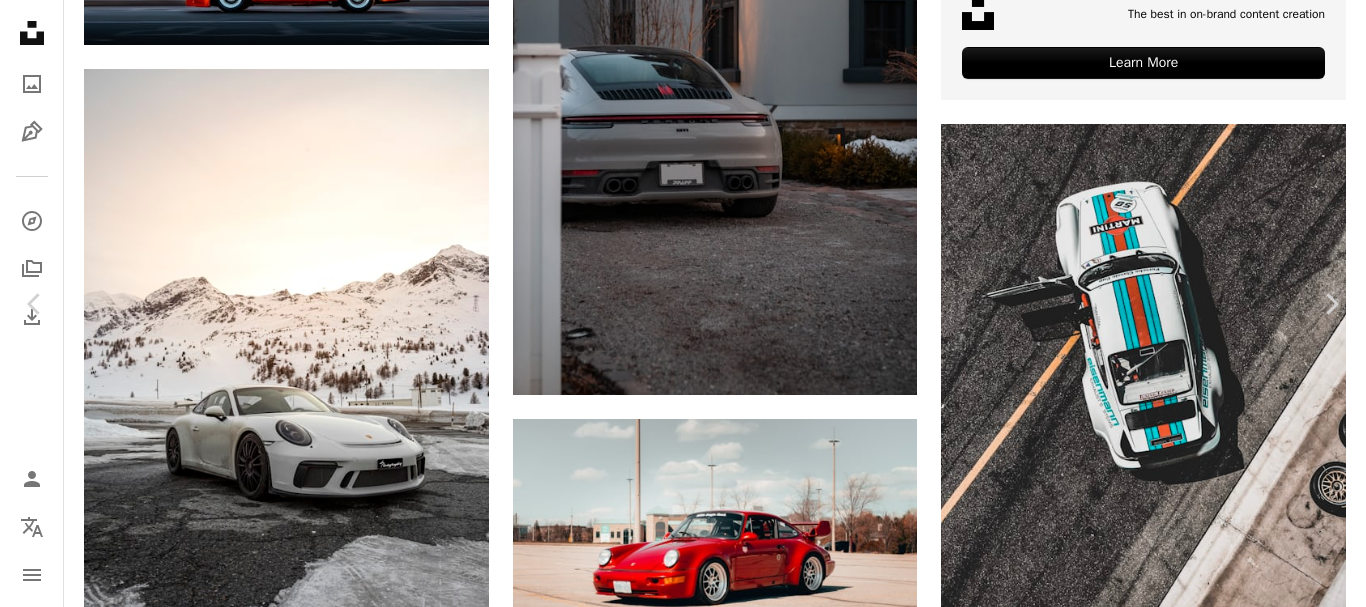 click on "Descargar gratis" at bounding box center (1164, 3264) 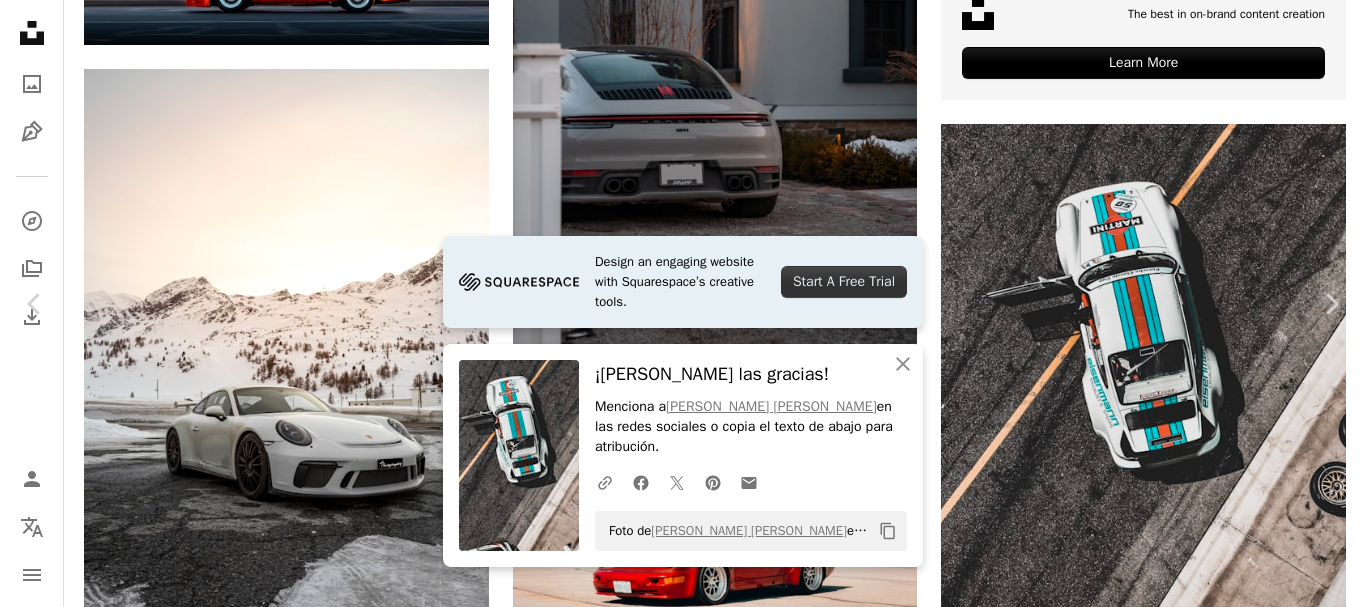 click on "An X shape" at bounding box center (20, 20) 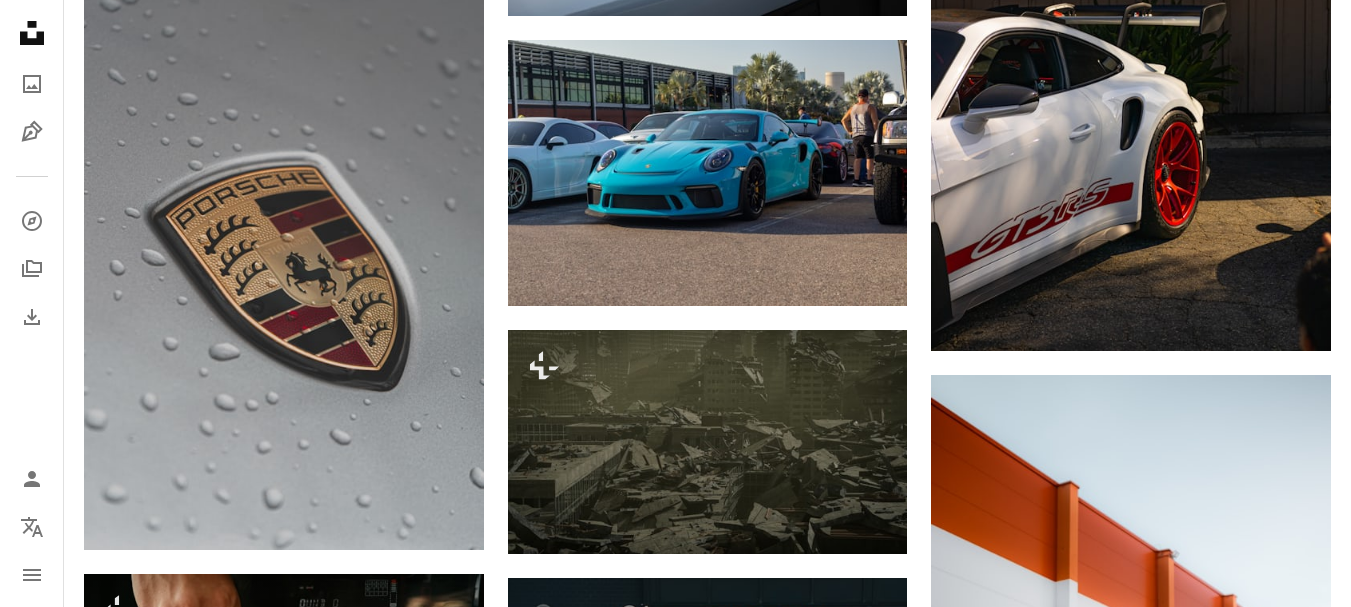 scroll, scrollTop: 11553, scrollLeft: 0, axis: vertical 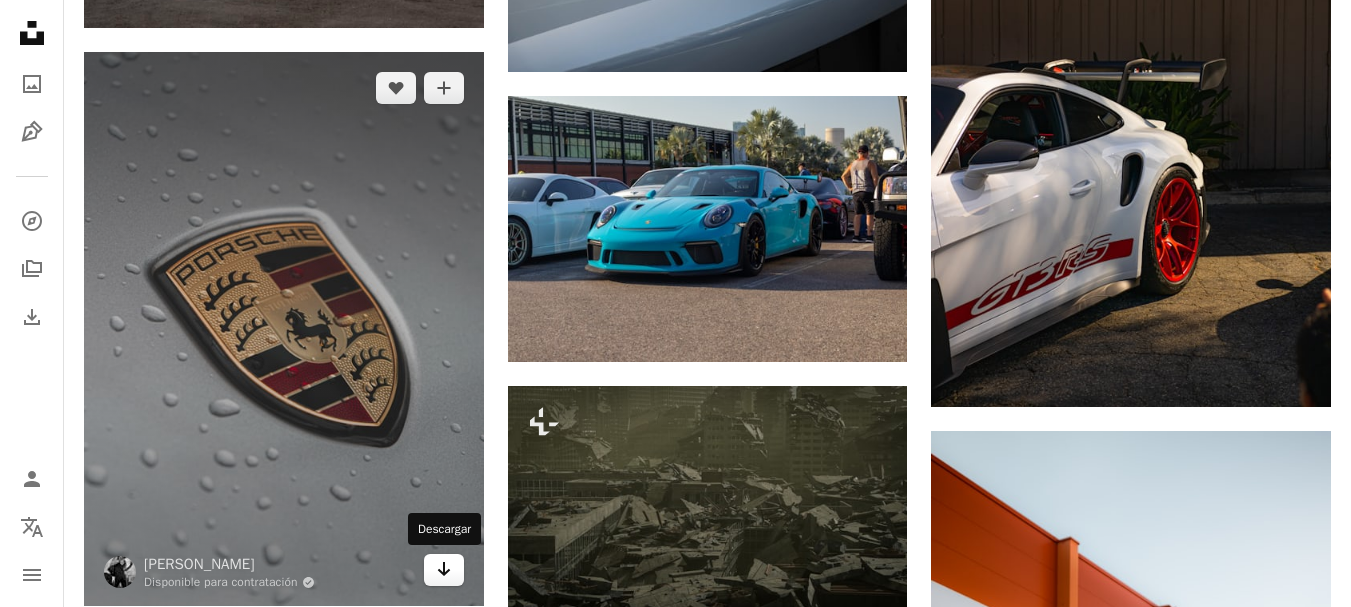 click on "Arrow pointing down" 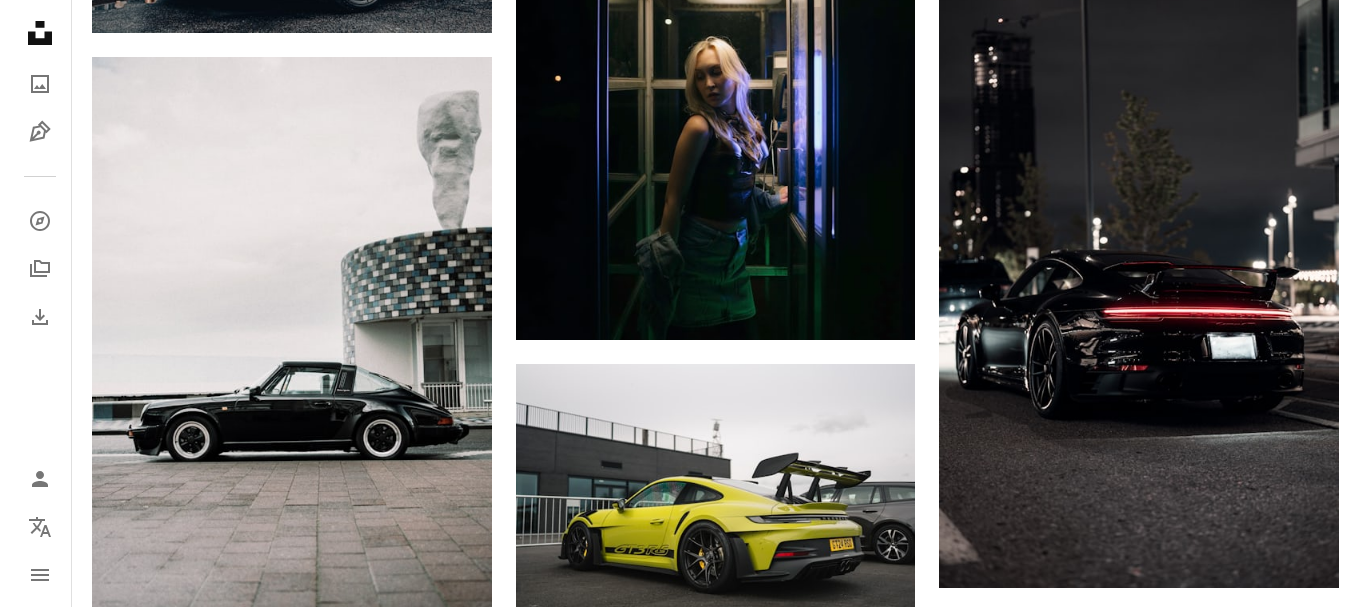 scroll, scrollTop: 13364, scrollLeft: 0, axis: vertical 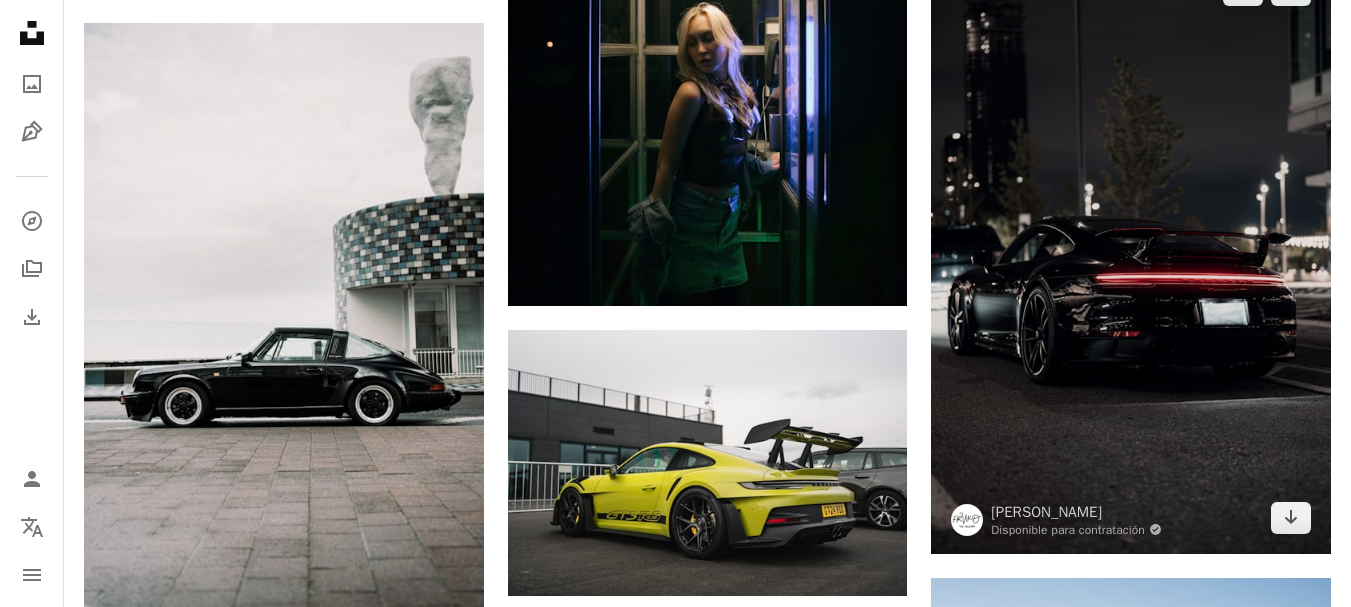 click at bounding box center (1131, 253) 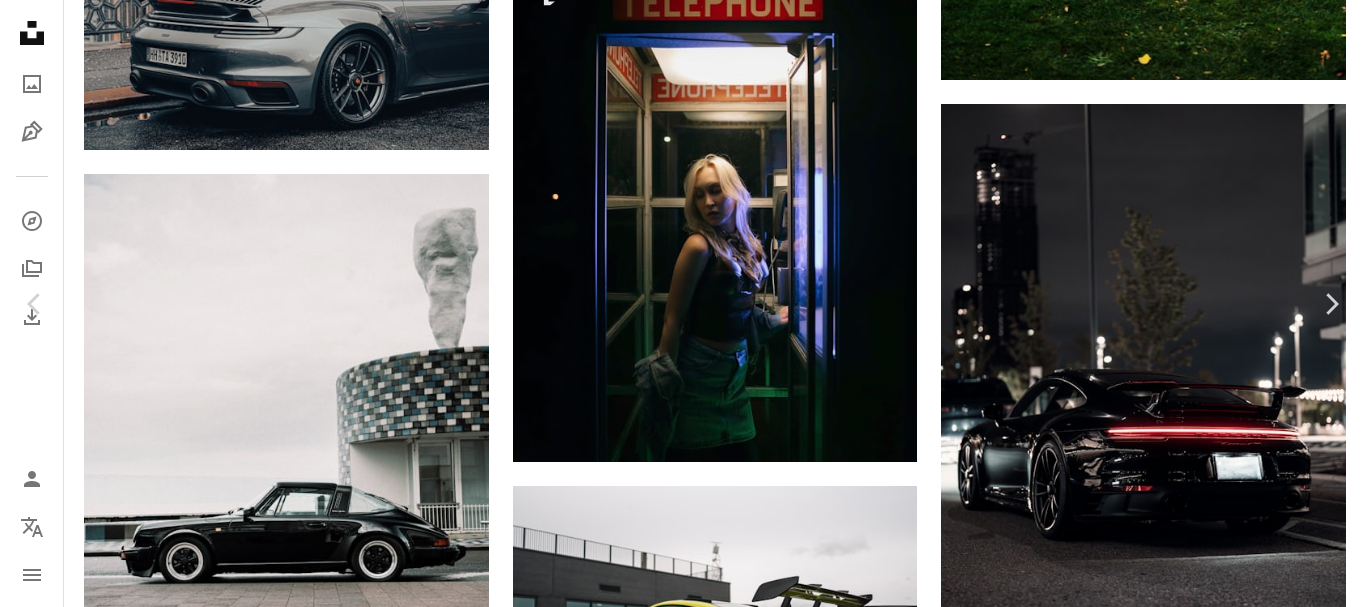 click at bounding box center [675, 6288] 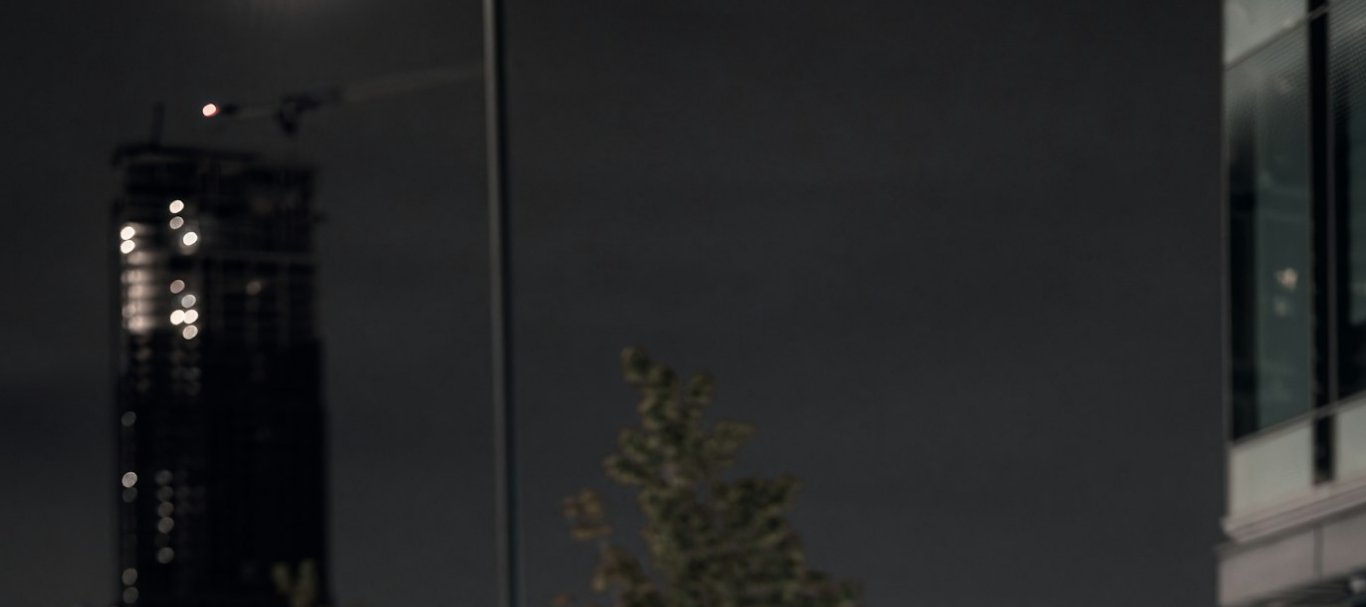 scroll, scrollTop: 700, scrollLeft: 0, axis: vertical 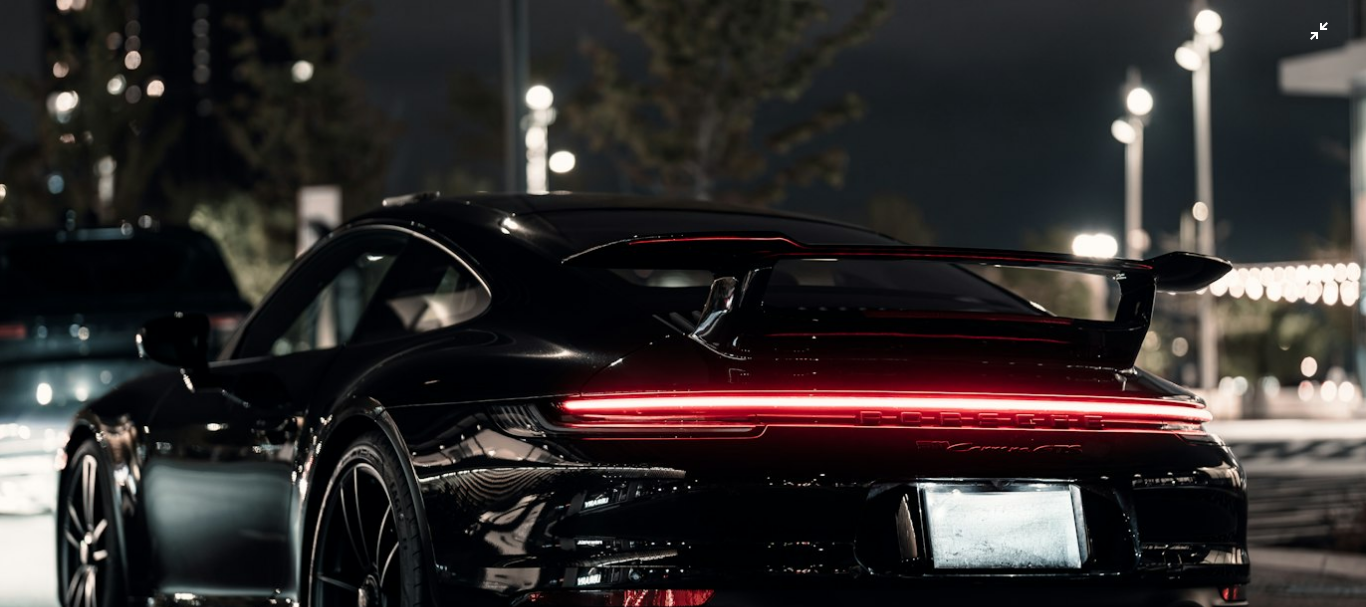 click at bounding box center [683, 325] 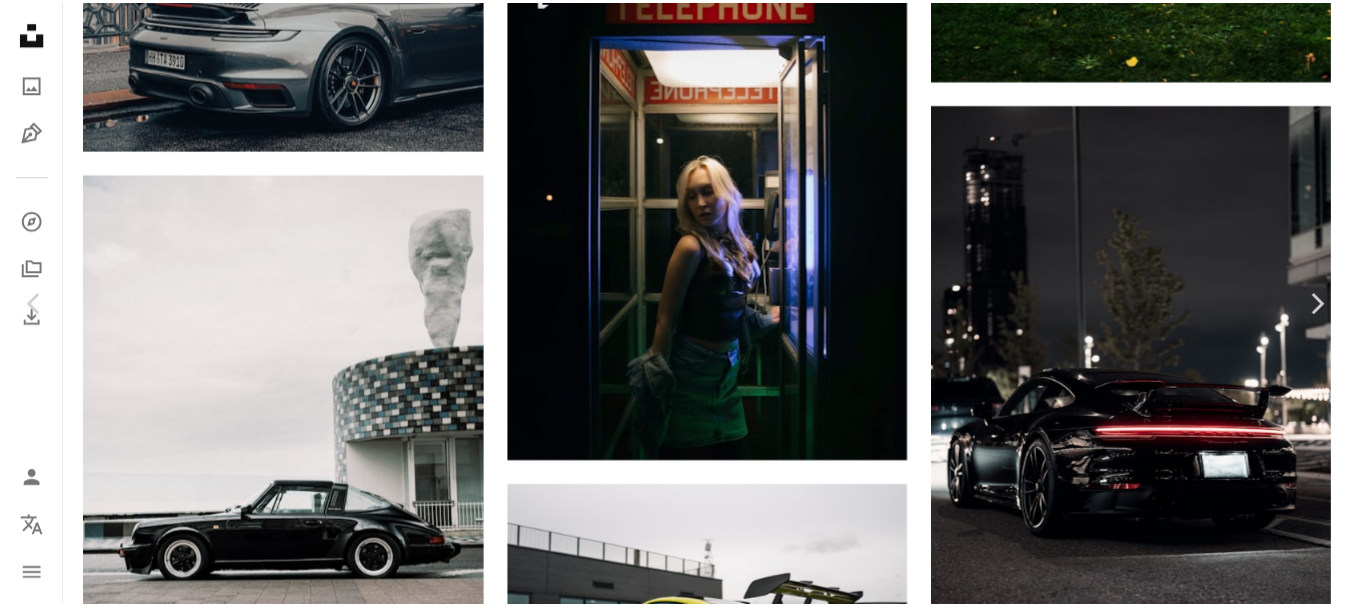 scroll, scrollTop: 61, scrollLeft: 0, axis: vertical 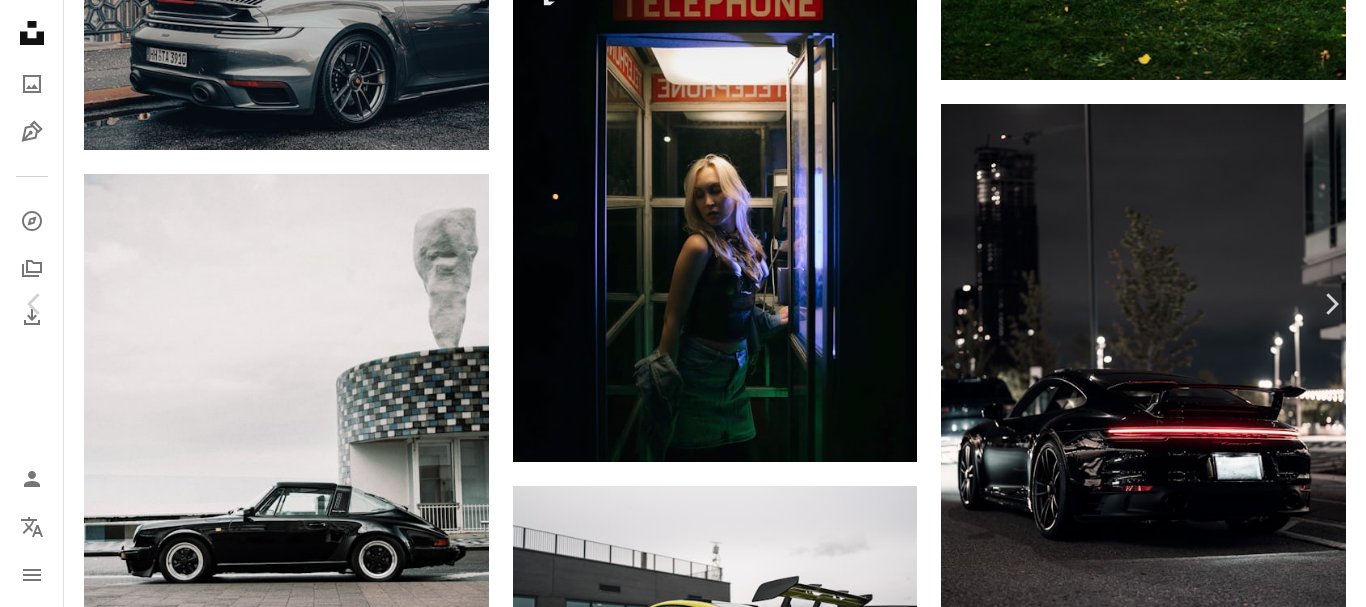 click on "Descargar gratis" at bounding box center (1164, 5941) 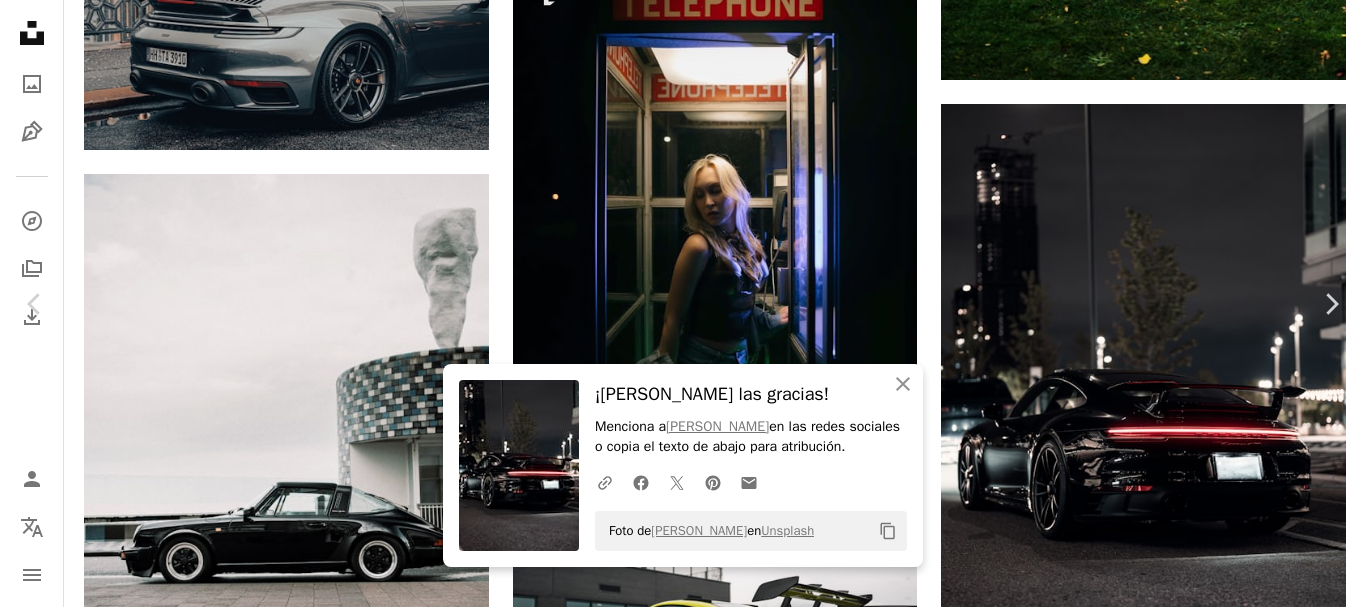 click on "An X shape Chevron left Chevron right An X shape Cerrar ¡[PERSON_NAME] las gracias! Menciona a  [PERSON_NAME]  en las redes sociales o copia el texto de abajo para atribución. A URL sharing icon (chains) Facebook icon X (formerly Twitter) icon Pinterest icon An envelope Foto de  [PERSON_NAME]  en  Unsplash
Copy content [PERSON_NAME] Disponible para contratación A checkmark inside of a circle A heart A plus sign Descargar gratis Chevron down Zoom in Visualizaciones 29.378 Descargas 616 A forward-right arrow Compartir Info icon Información More Actions Calendar outlined Publicado el  14 [PERSON_NAME] de 2024 Camera SONY, ILCE-7M4 Safety Uso gratuito bajo la  Licencia Unsplash Porsche [PERSON_NAME] 911 Porsche 911 992 coche negro Coche deportivo vehículo máquina automóvil [PERSON_NAME] neumático Llanta de carro [PERSON_NAME] de aleación faro cupé habló parachoques Imágenes de Creative Commons Explora imágenes premium relacionadas en iStock  |  Ahorra un 20 % con el código UNSPLASH20 Ver más en iStock  ↗ A heart AK" at bounding box center (683, 6213) 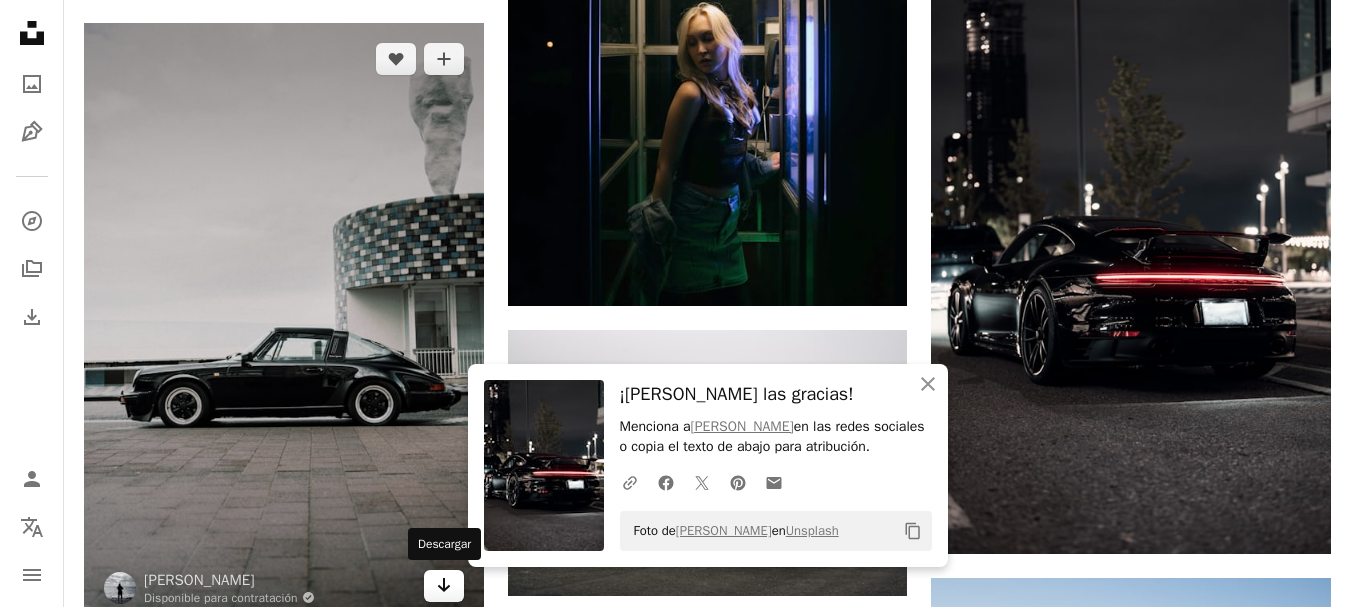 click on "Arrow pointing down" 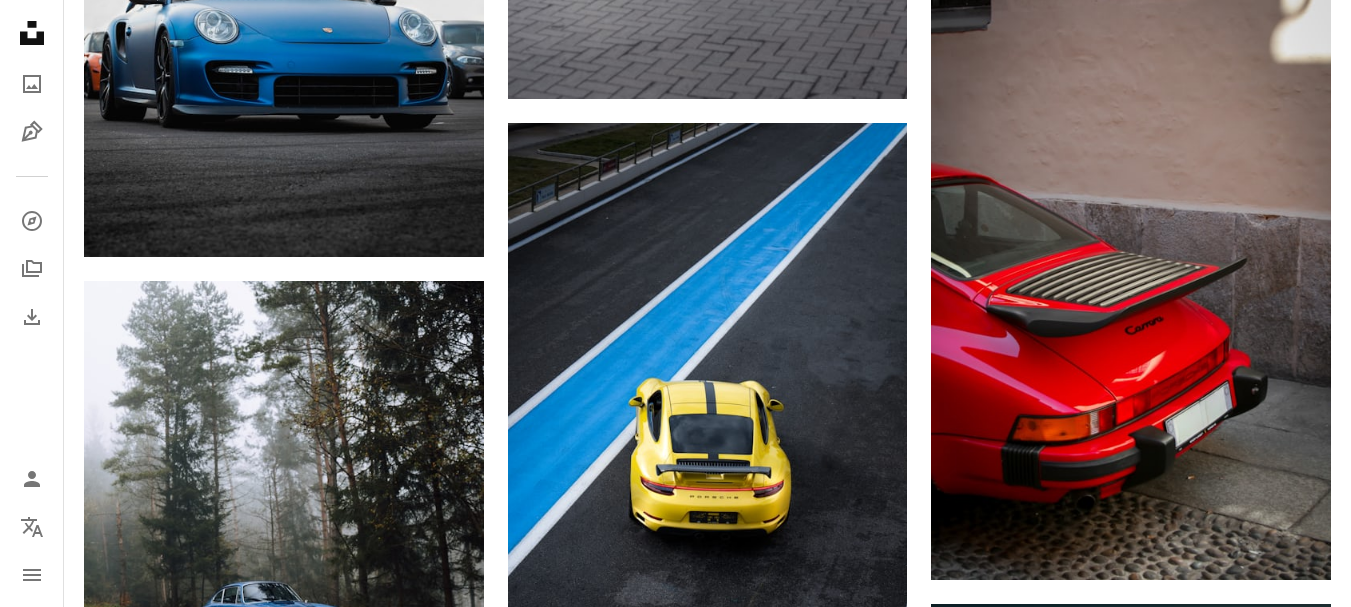 scroll, scrollTop: 15432, scrollLeft: 0, axis: vertical 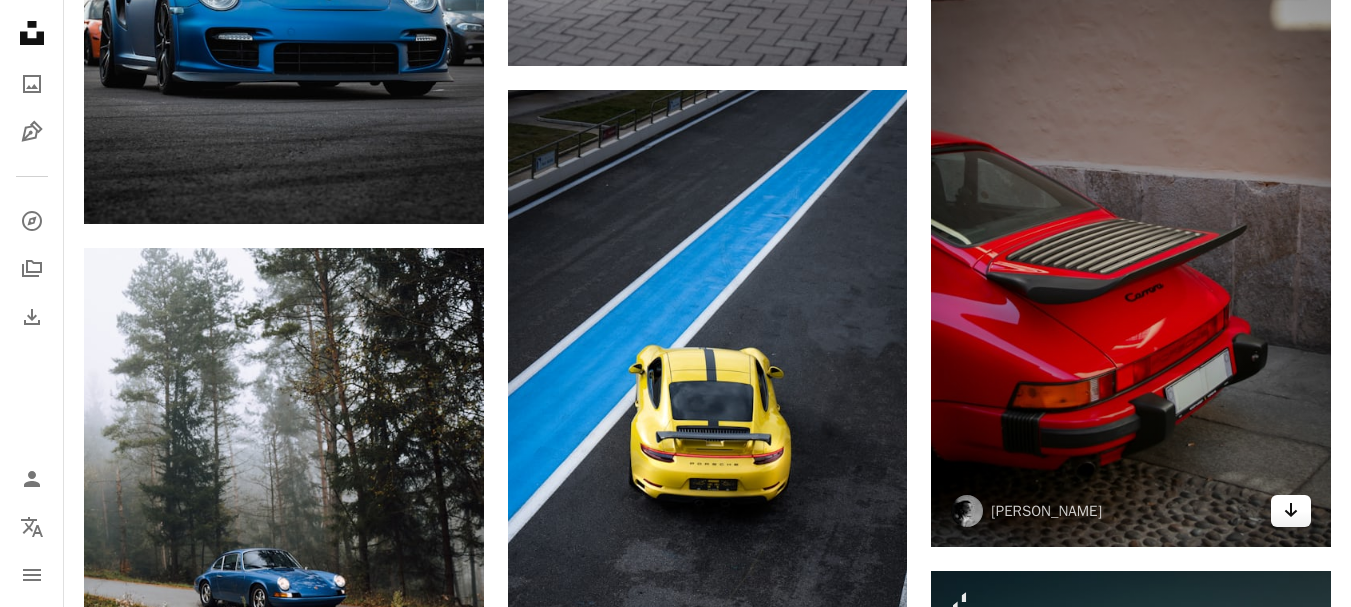 click on "Arrow pointing down" 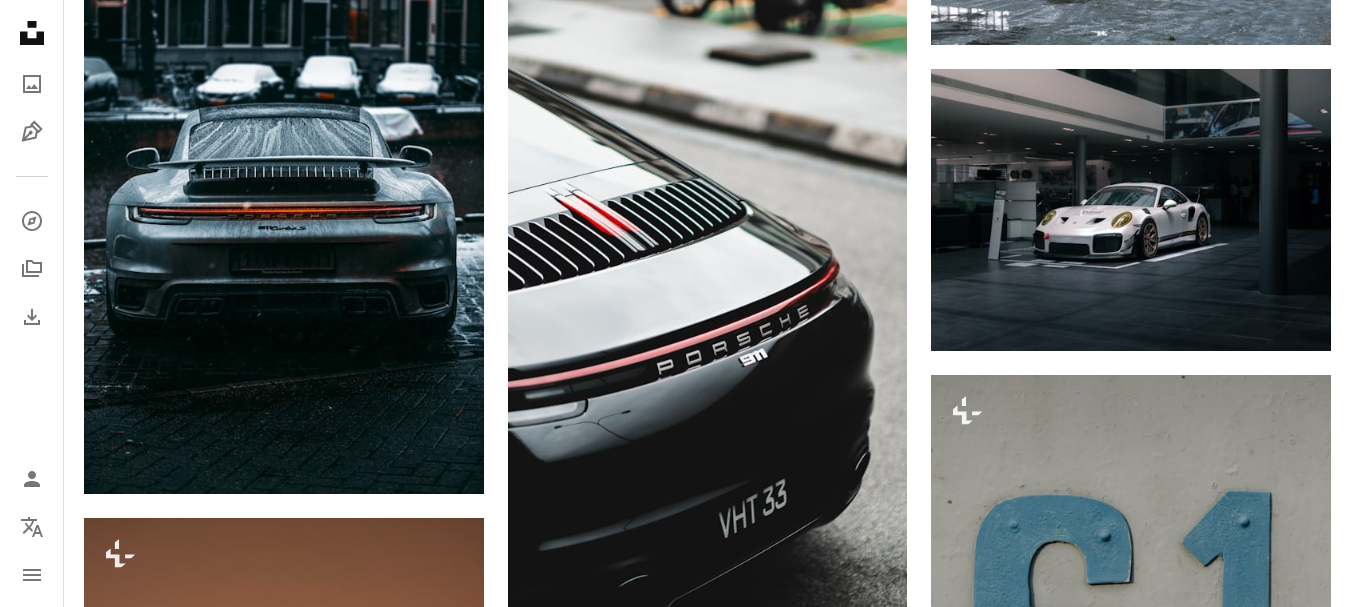scroll, scrollTop: 0, scrollLeft: 0, axis: both 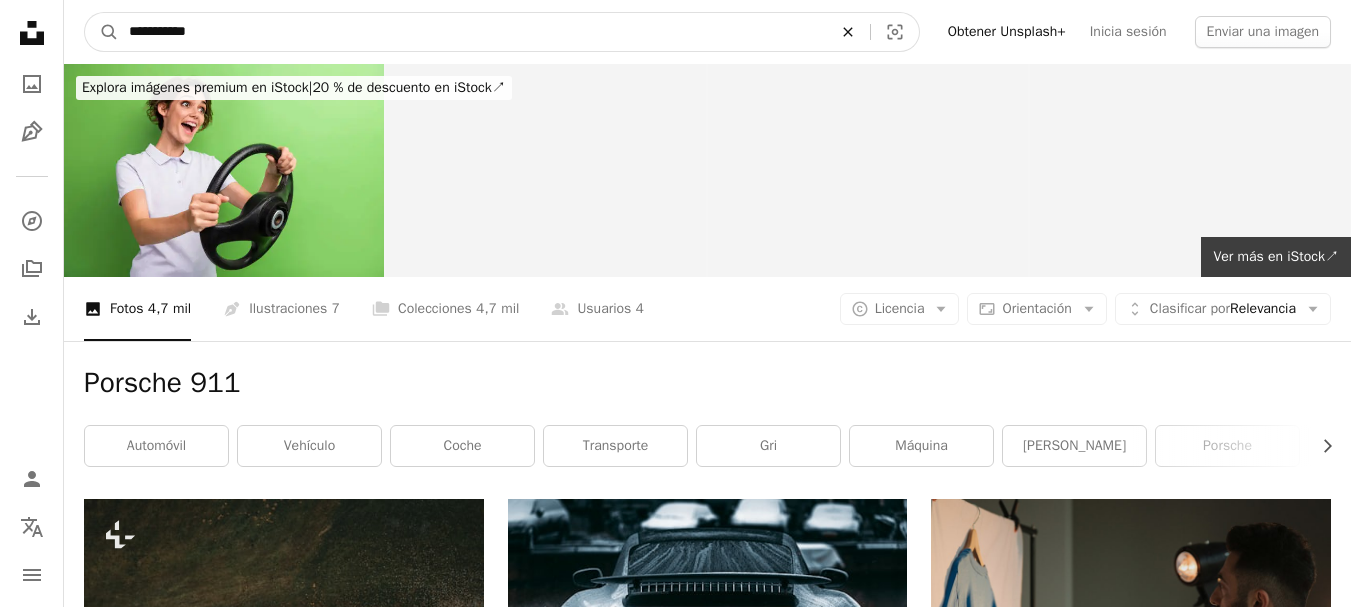 click on "An X shape" 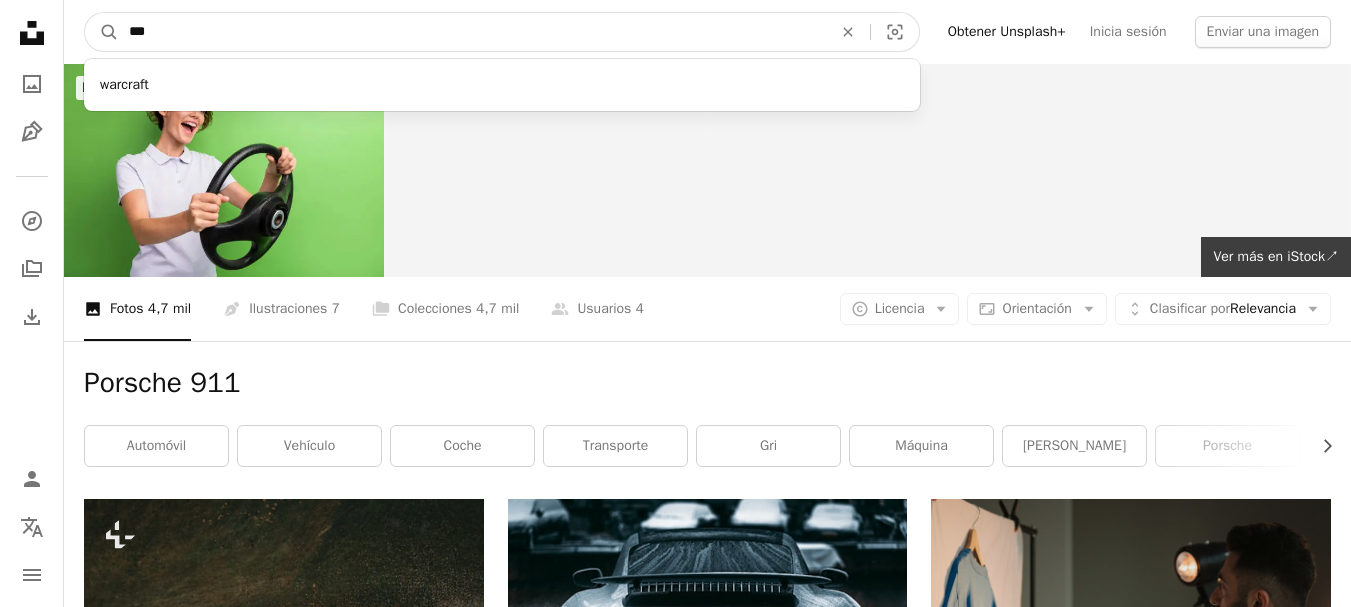 type on "***" 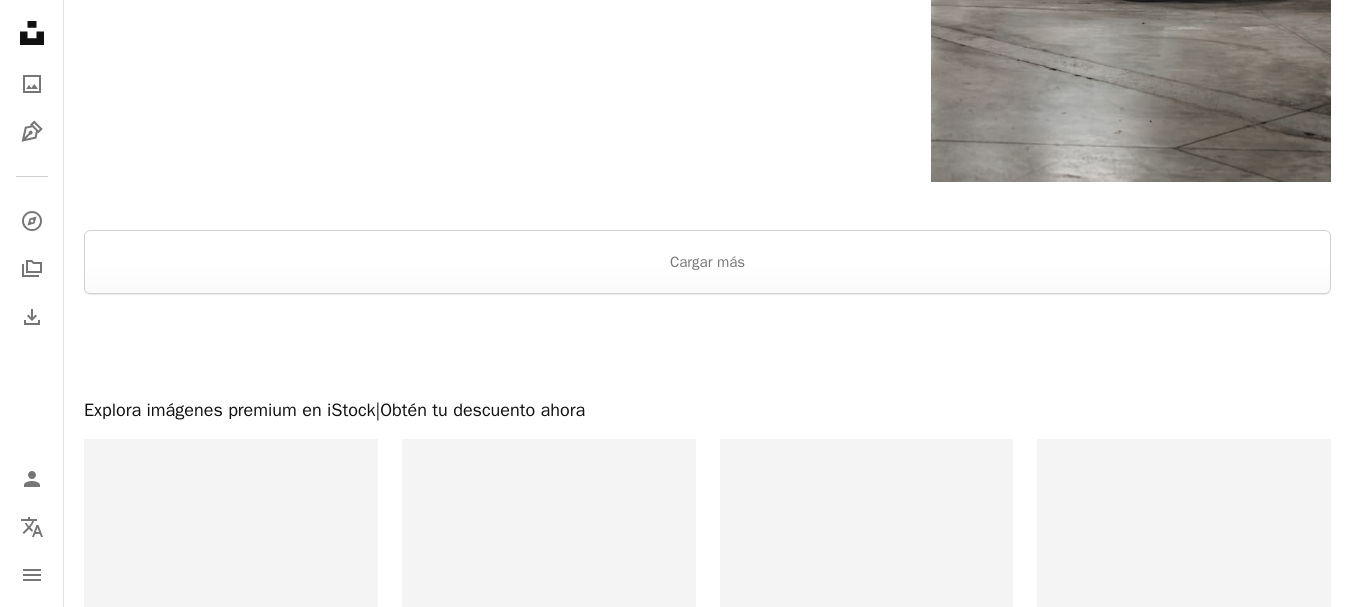 scroll, scrollTop: 3547, scrollLeft: 0, axis: vertical 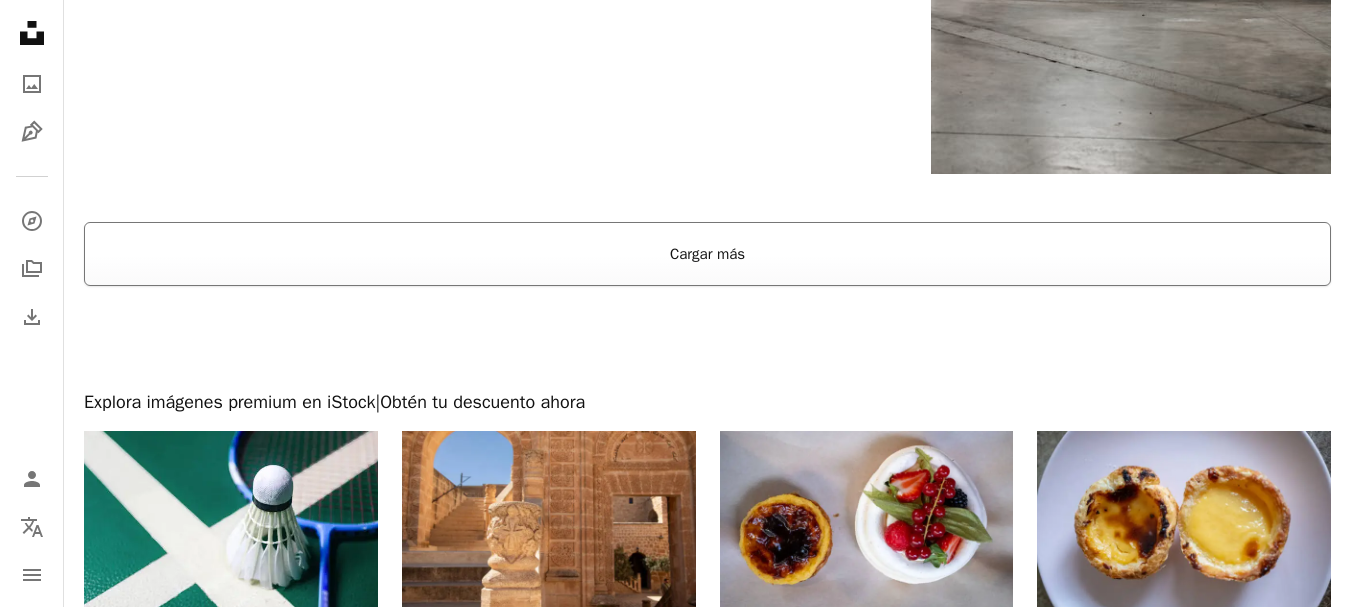 click on "Cargar más" at bounding box center [707, 254] 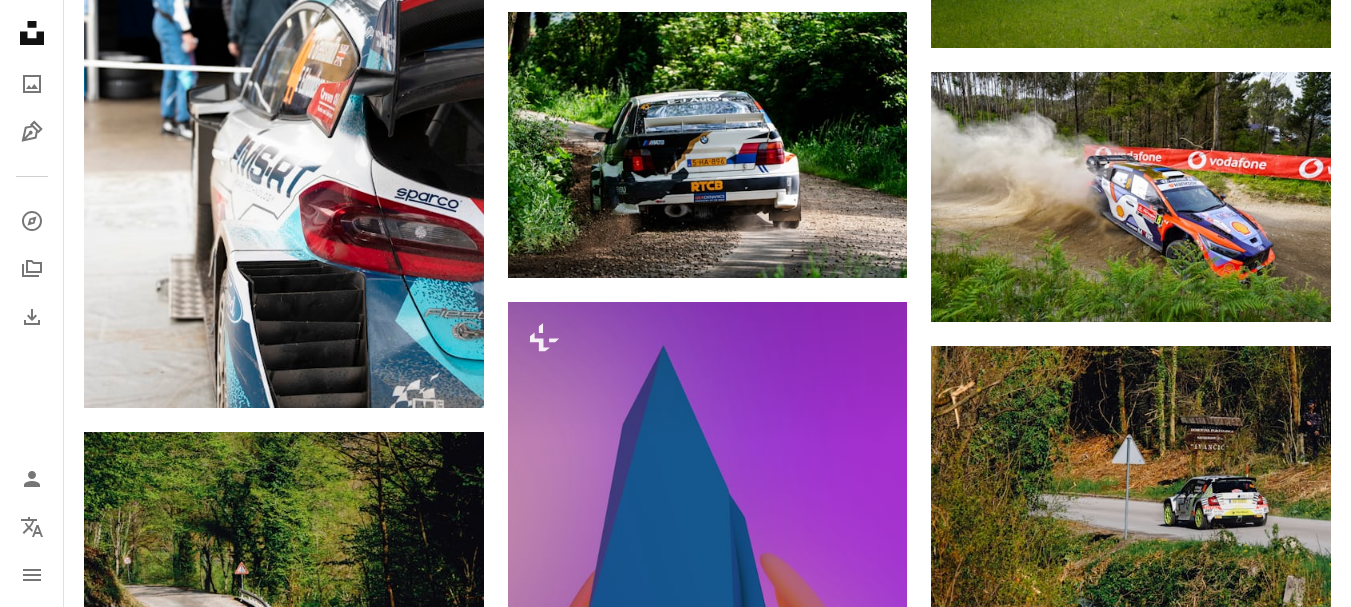 scroll, scrollTop: 9347, scrollLeft: 0, axis: vertical 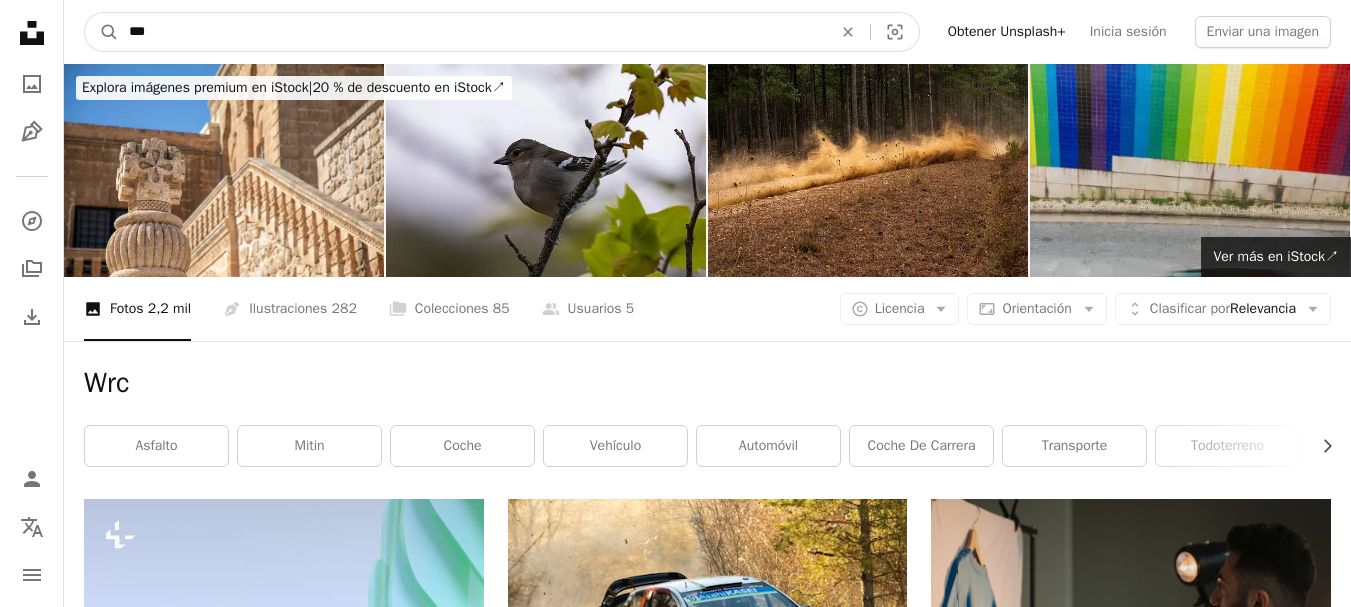 click on "***" at bounding box center [472, 32] 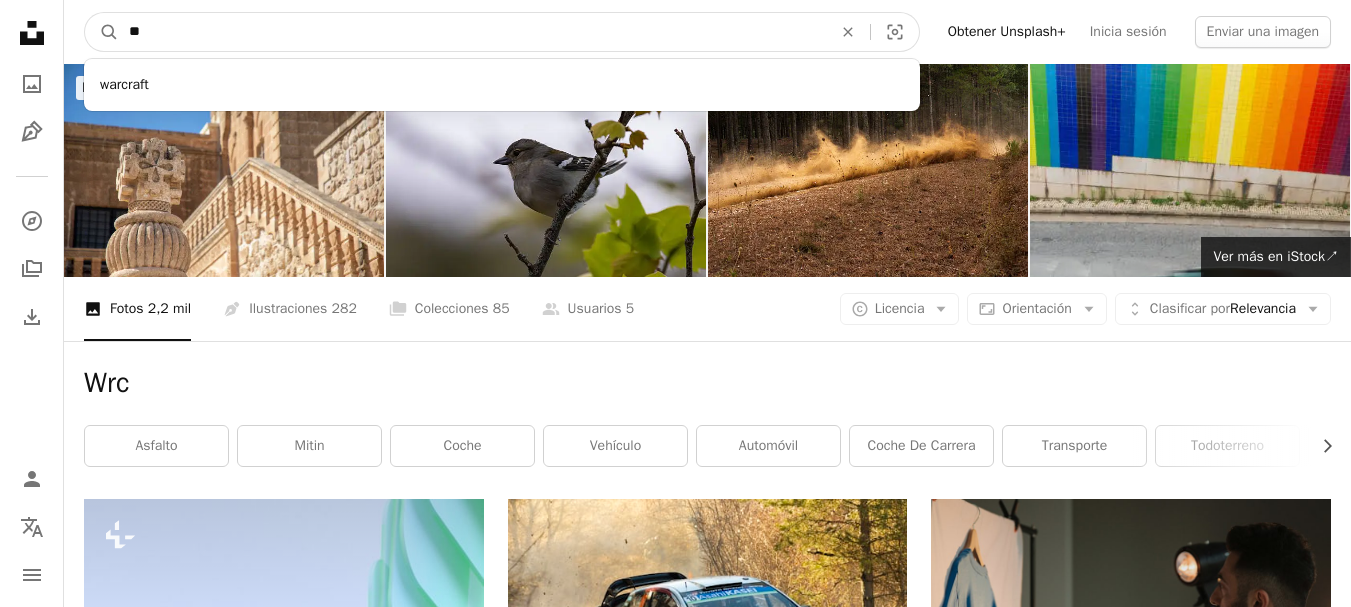 type on "*" 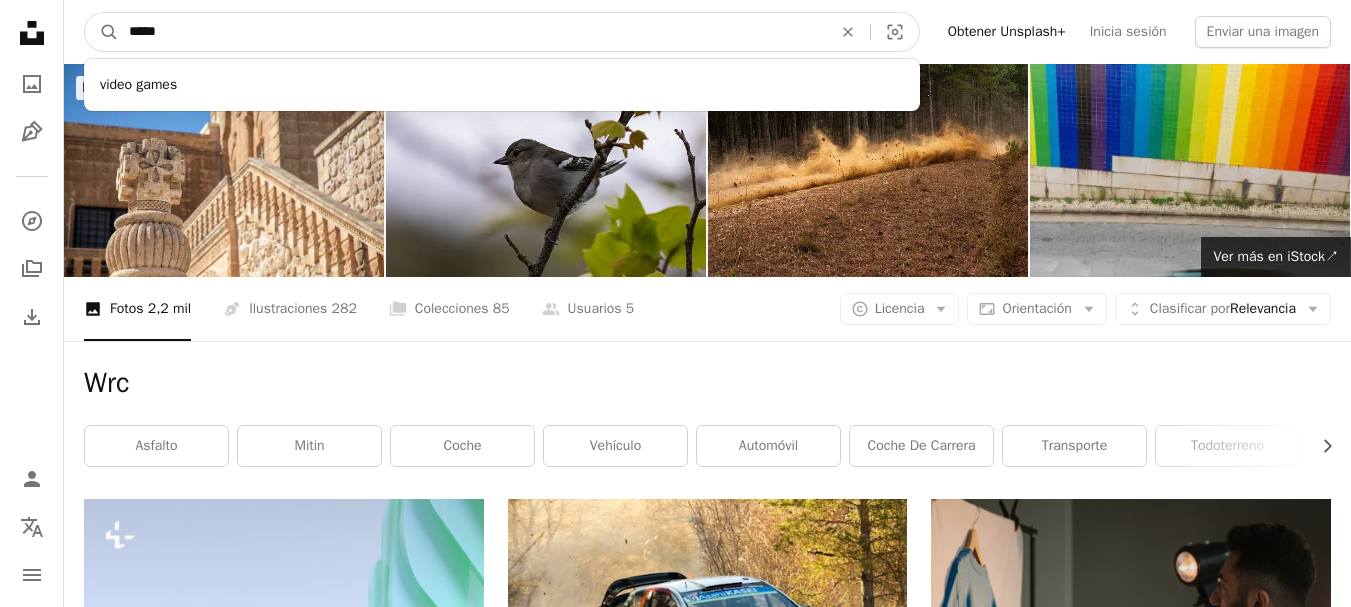 type on "*****" 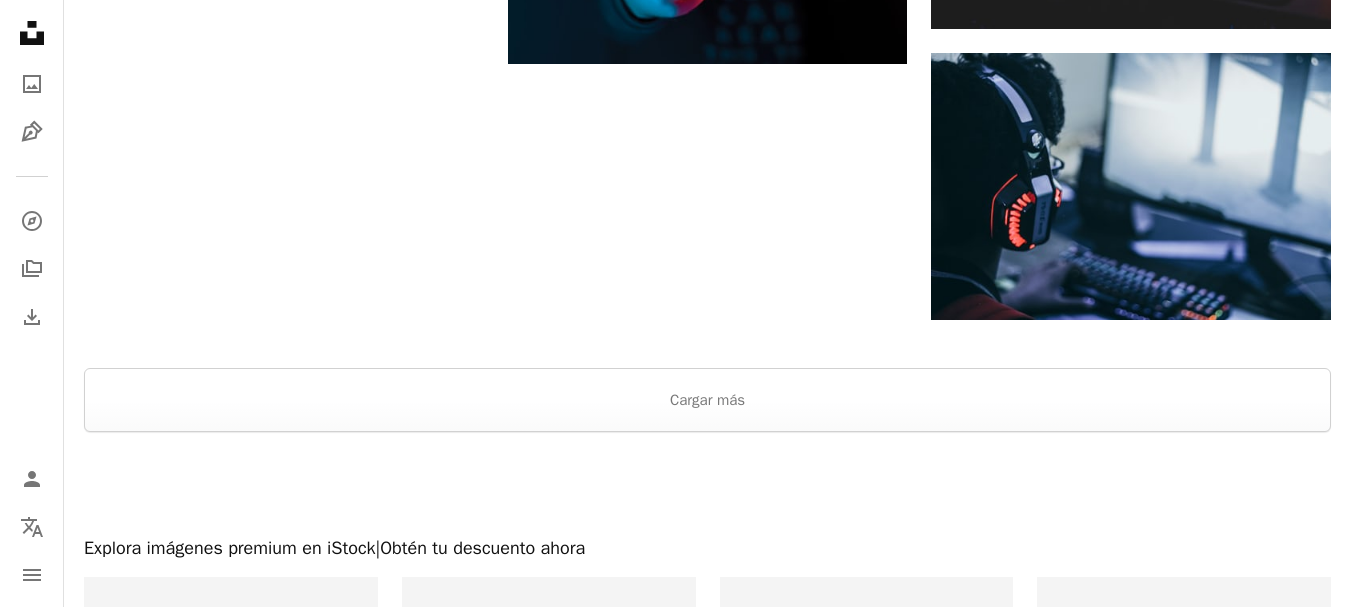 scroll, scrollTop: 3359, scrollLeft: 0, axis: vertical 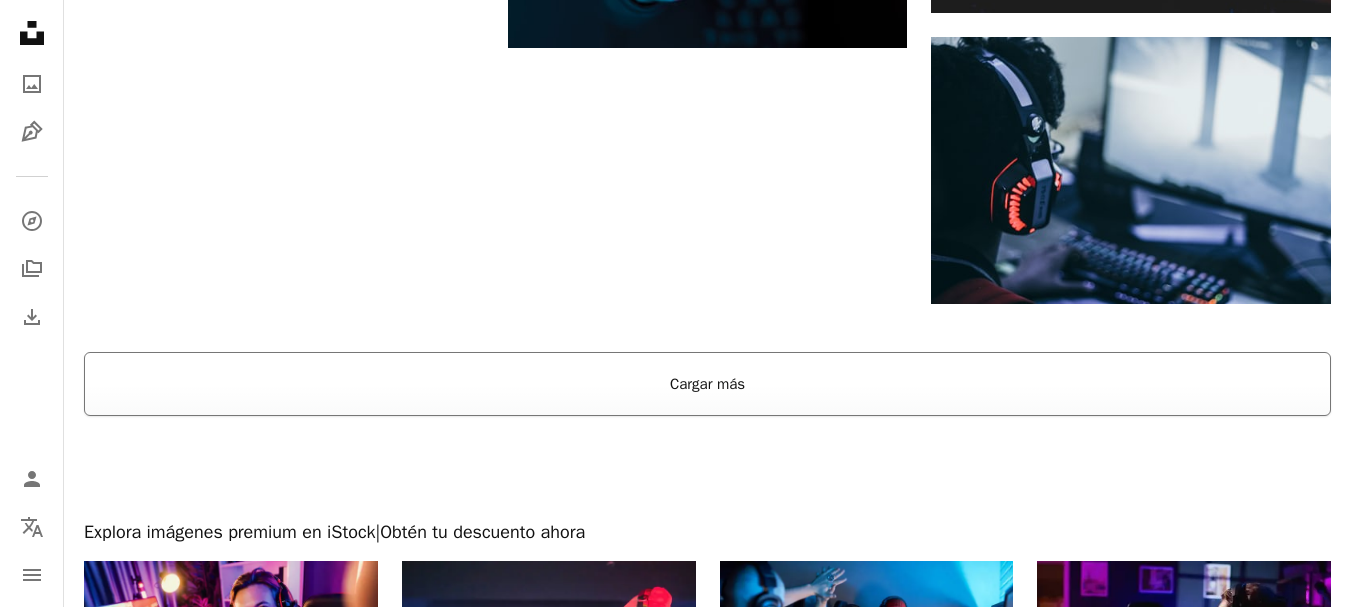 click on "Cargar más" at bounding box center [707, 384] 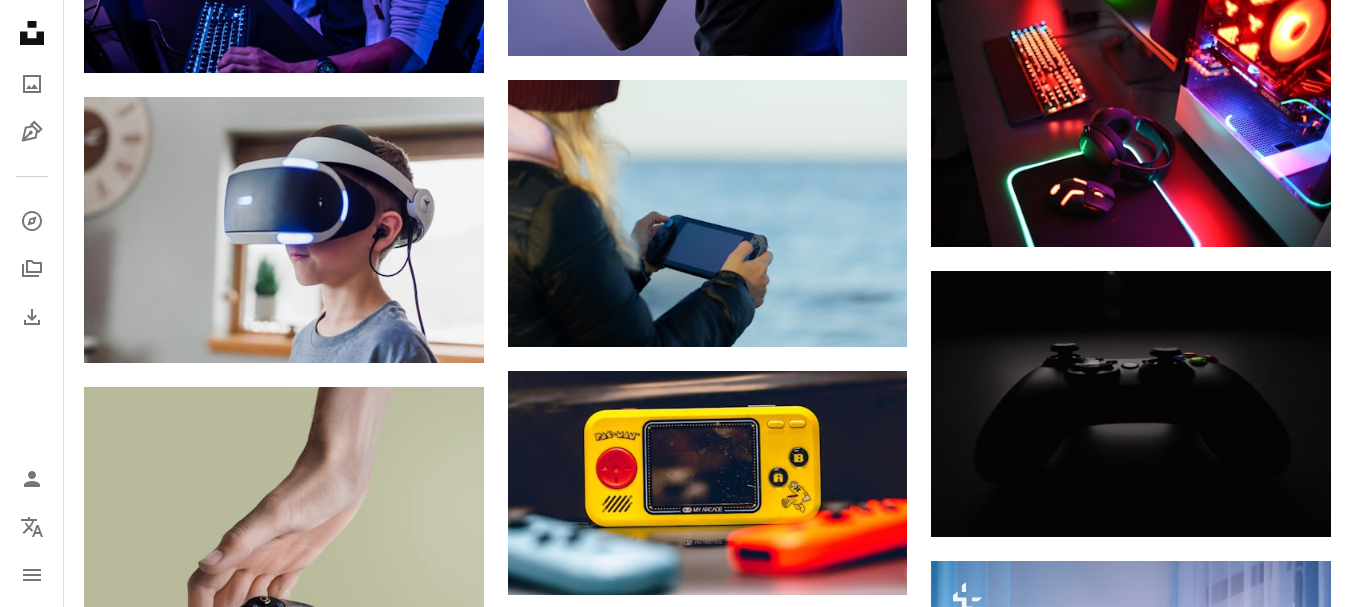scroll, scrollTop: 8320, scrollLeft: 0, axis: vertical 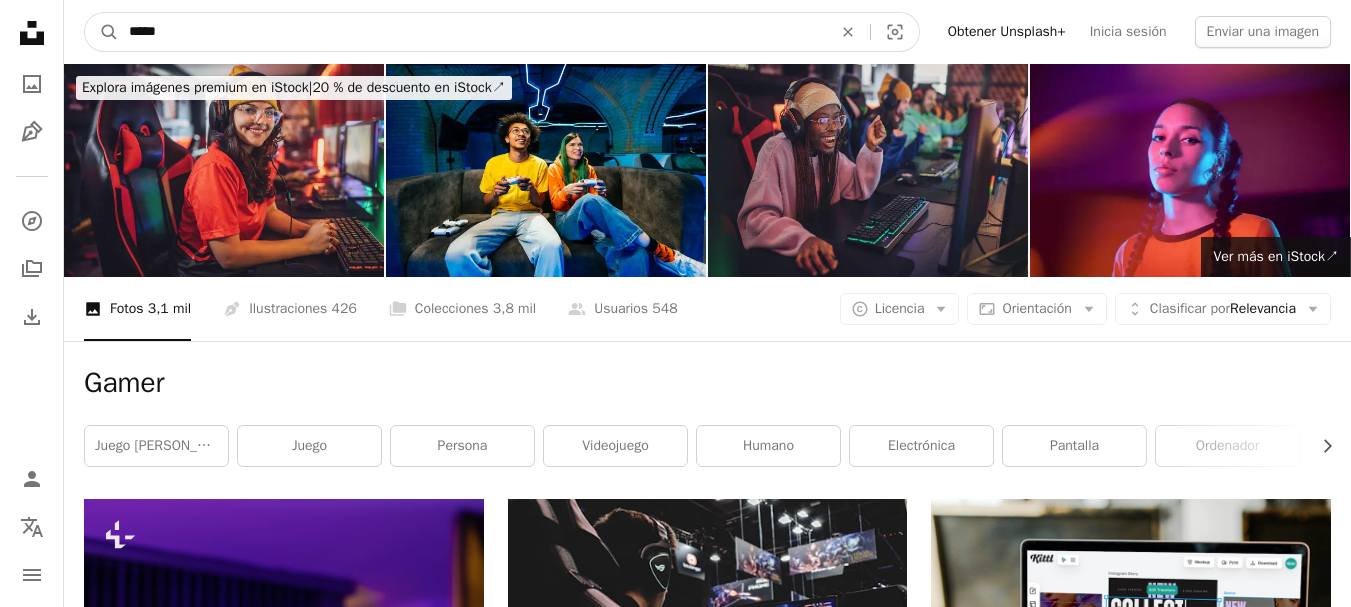 click on "*****" at bounding box center (472, 32) 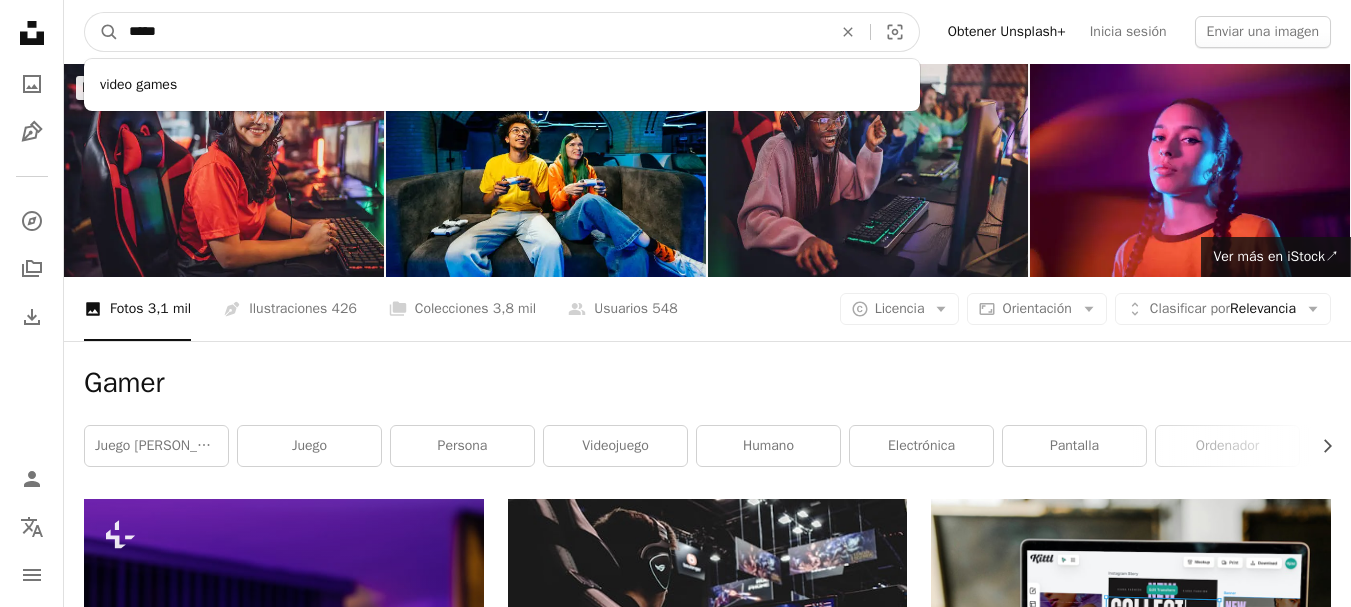 click on "*****" at bounding box center (472, 32) 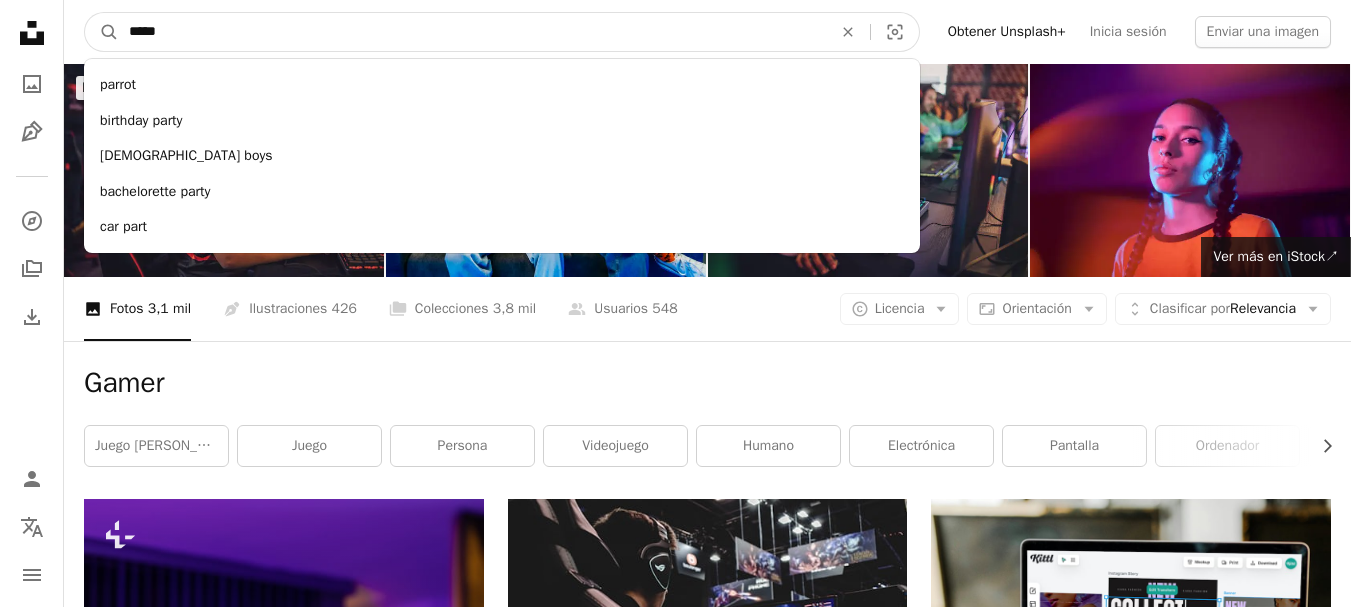 type on "*****" 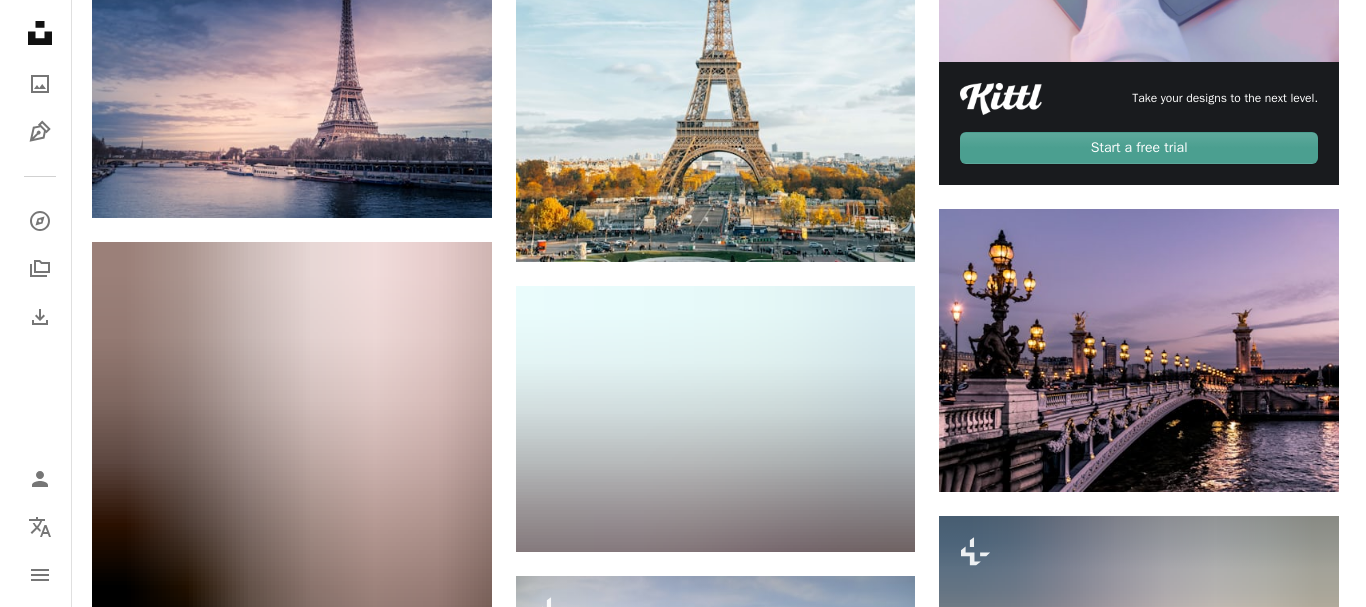 scroll, scrollTop: 584, scrollLeft: 0, axis: vertical 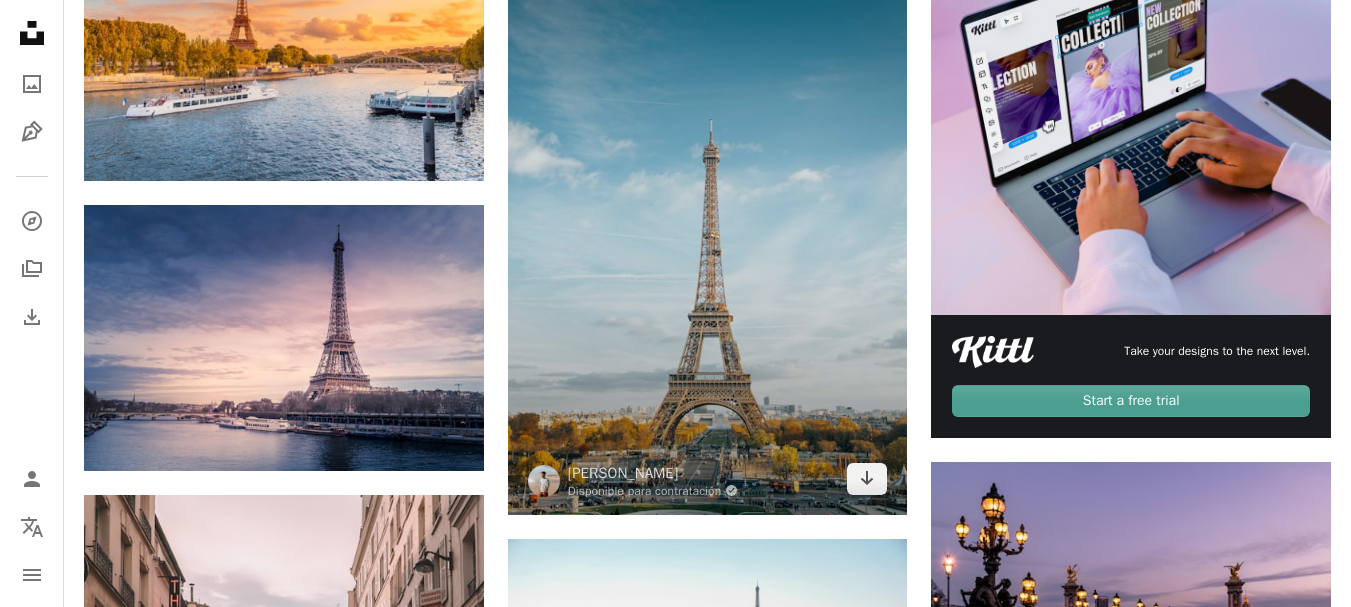 click at bounding box center [708, 215] 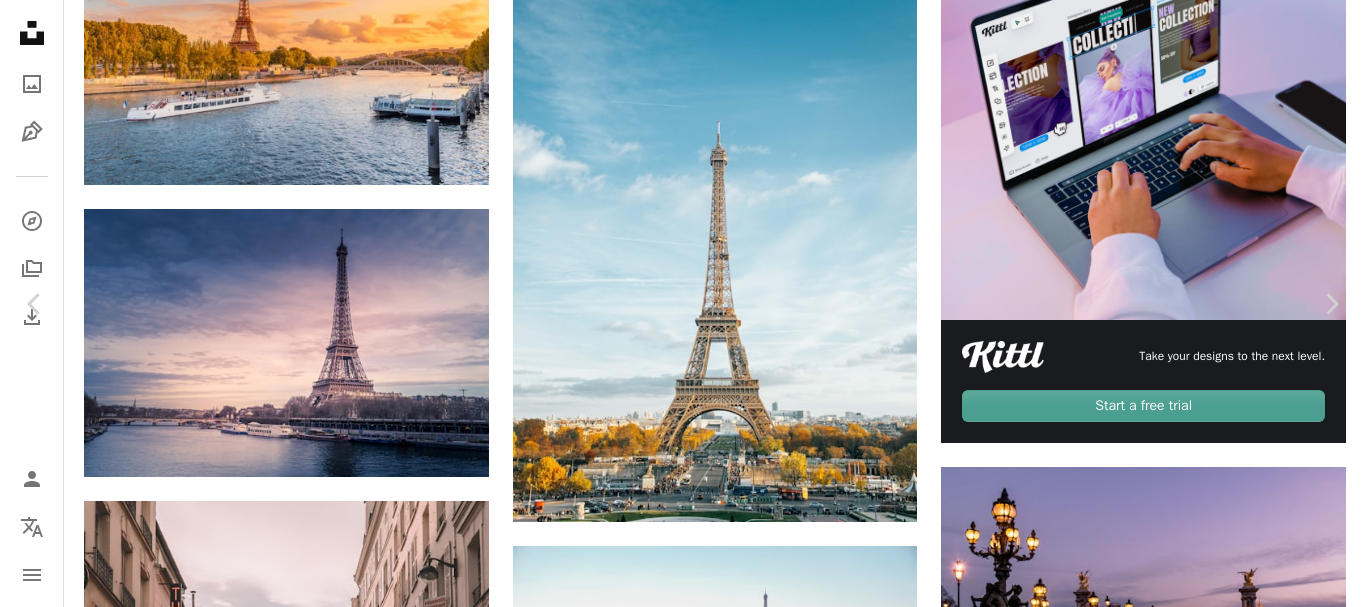 scroll, scrollTop: 172, scrollLeft: 0, axis: vertical 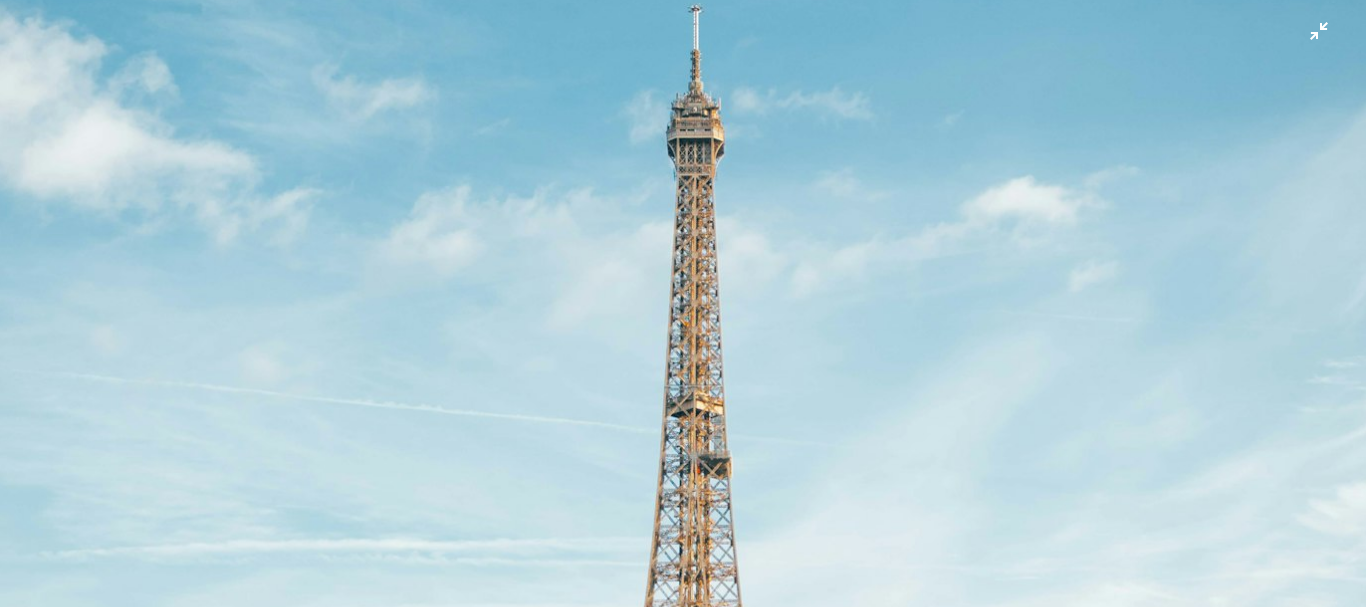 click at bounding box center (683, 336) 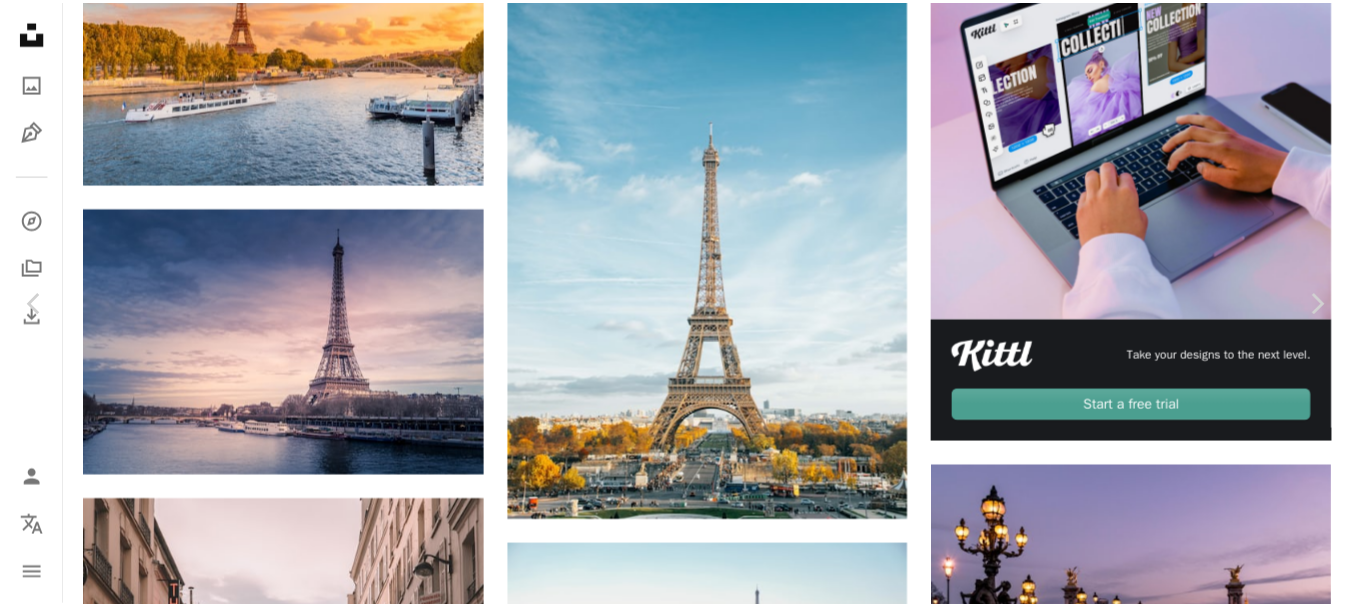 scroll, scrollTop: 88, scrollLeft: 0, axis: vertical 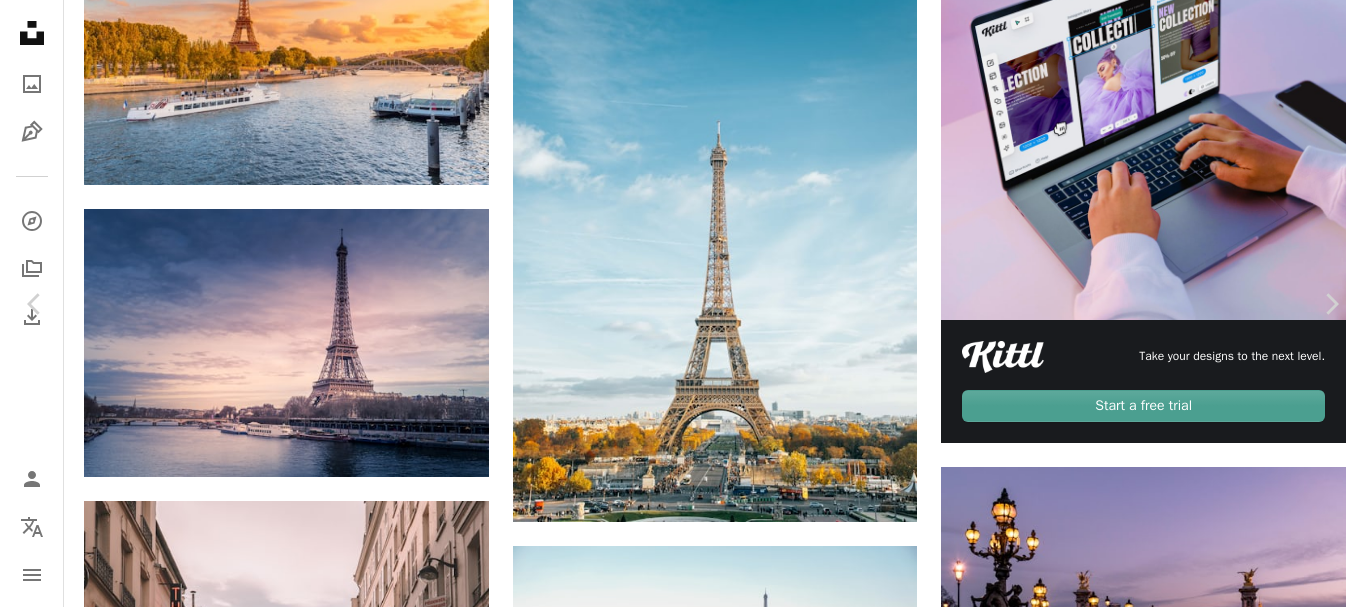 click on "Descargar gratis" at bounding box center [1164, 4467] 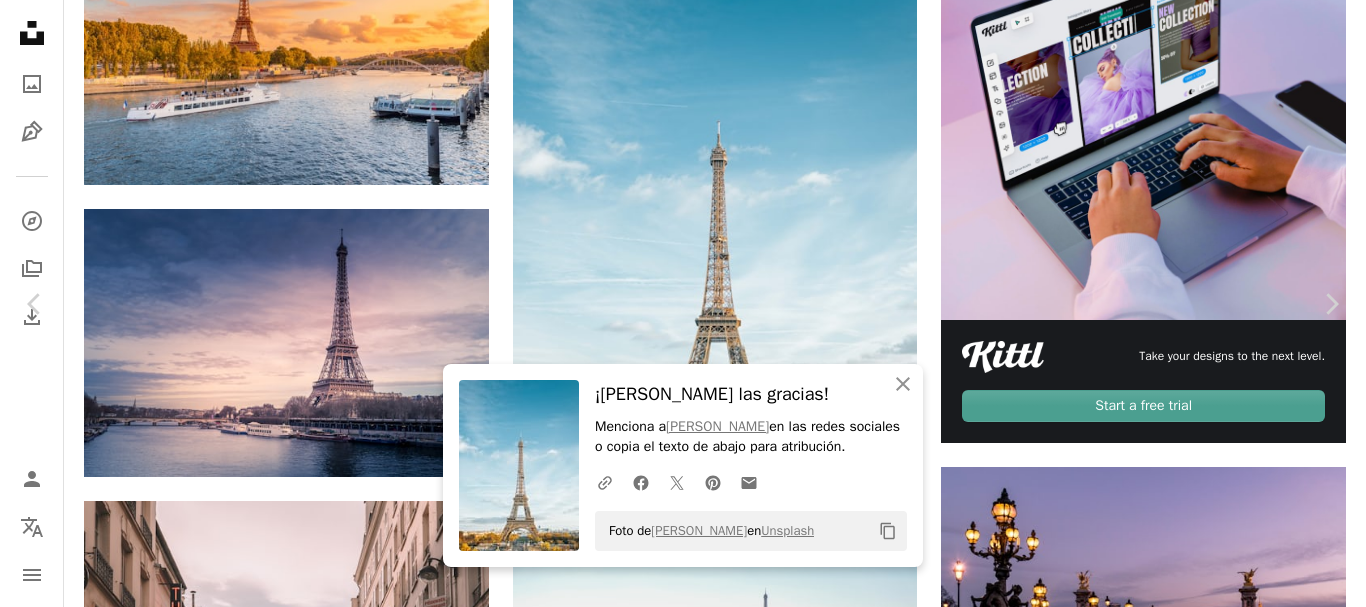 click on "An X shape Chevron left Chevron right An X shape Cerrar ¡[PERSON_NAME] las gracias! Menciona a  [PERSON_NAME]  en las redes sociales o copia el texto de abajo para atribución. A URL sharing icon (chains) Facebook icon X (formerly Twitter) icon Pinterest icon An envelope Foto de  [PERSON_NAME]  en  Unsplash
Copy content [PERSON_NAME] Disponible para contratación A checkmark inside of a circle A heart A plus sign Descargar gratis Chevron down Zoom in Visualizaciones 22.147.802 Descargas 397.844 Presentado en Fotos ,  Wallpapers ,  Viajar A forward-right arrow Compartir Info icon Información More Actions A map marker [GEOGRAPHIC_DATA], [GEOGRAPHIC_DATA] Calendar outlined Publicado el  26 de noviembre de 2017 Safety Uso gratuito bajo la  Licencia Unsplash ciudad arquitectura azul camino [GEOGRAPHIC_DATA] calle [PERSON_NAME][GEOGRAPHIC_DATA] Wallpapers Fondos tráfico torre Papel [PERSON_NAME] de [GEOGRAPHIC_DATA] estructura vehículos papel tapiz viajar edificio mundo [GEOGRAPHIC_DATA] Imágenes de Creative Commons Explora imágenes premium relacionadas en iStock  |   ↗" at bounding box center (683, 4739) 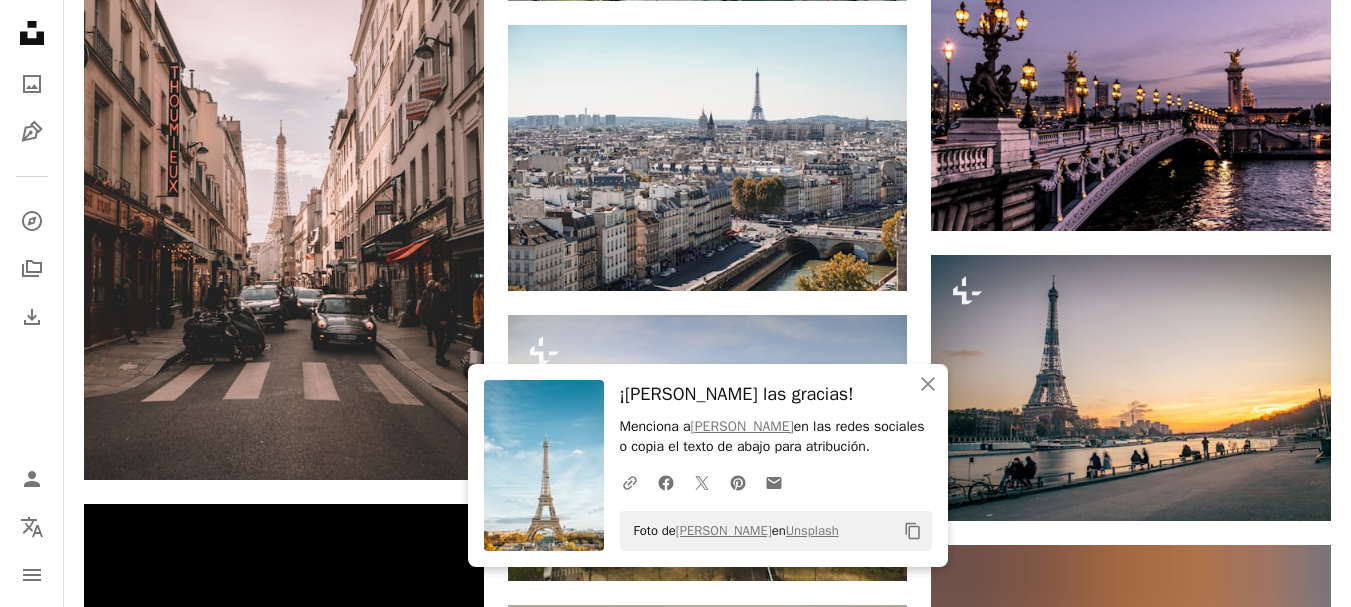 scroll, scrollTop: 1150, scrollLeft: 0, axis: vertical 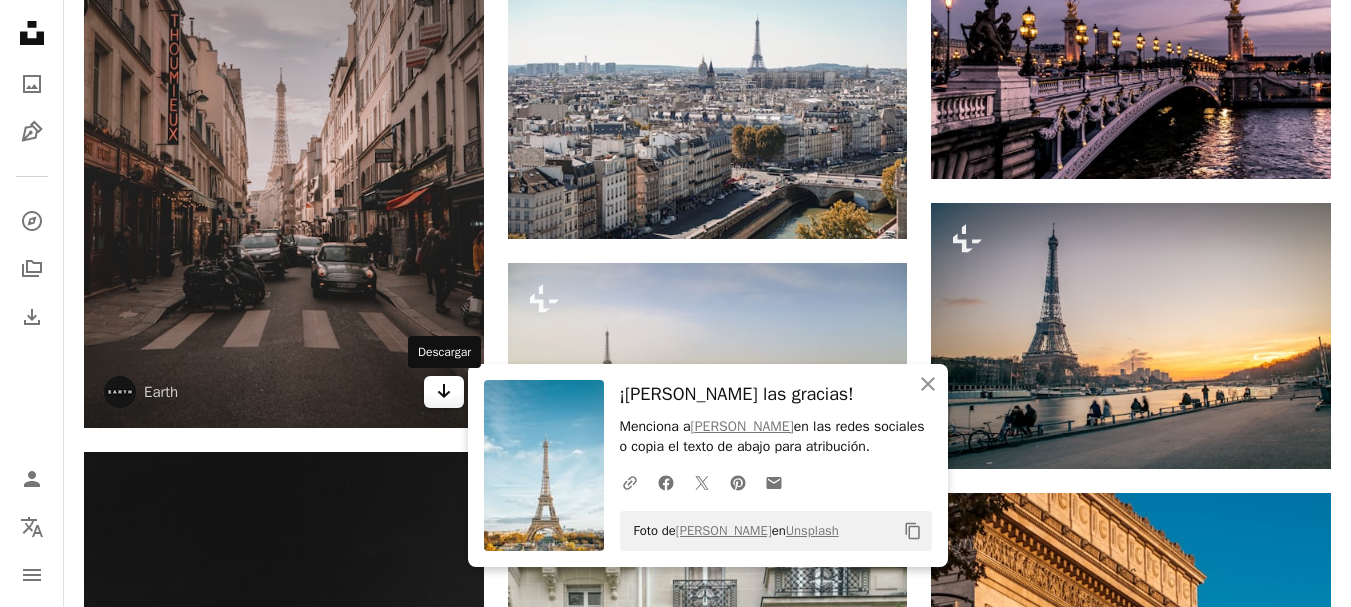 click 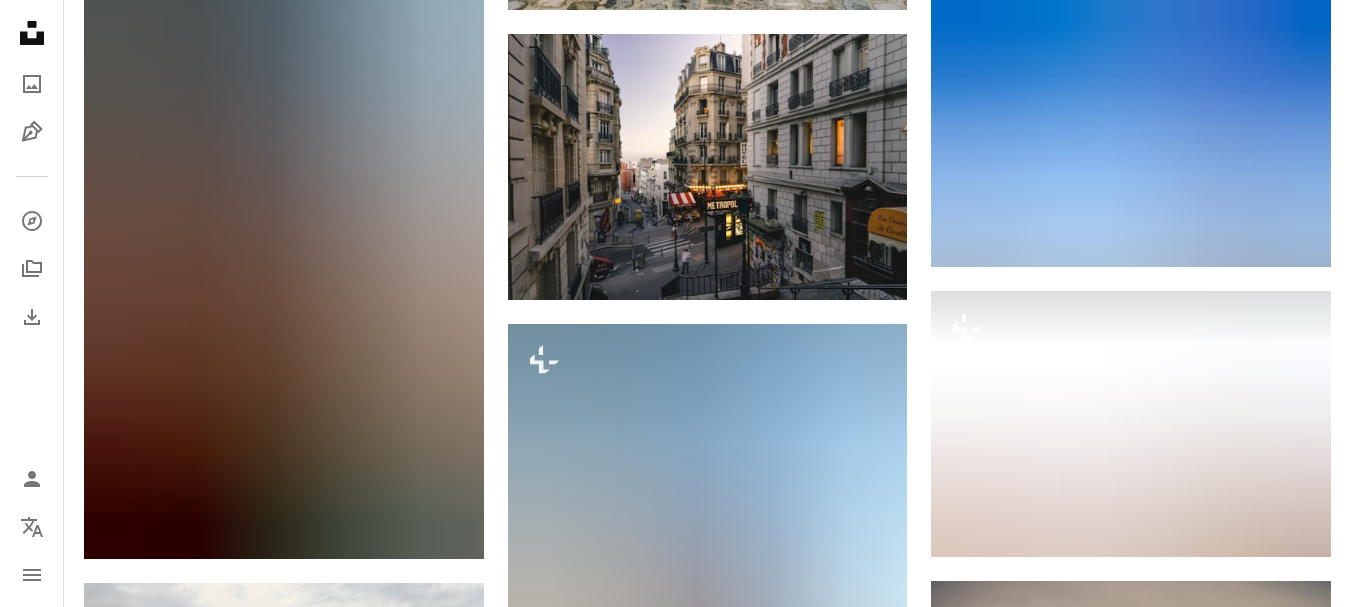 scroll, scrollTop: 2275, scrollLeft: 0, axis: vertical 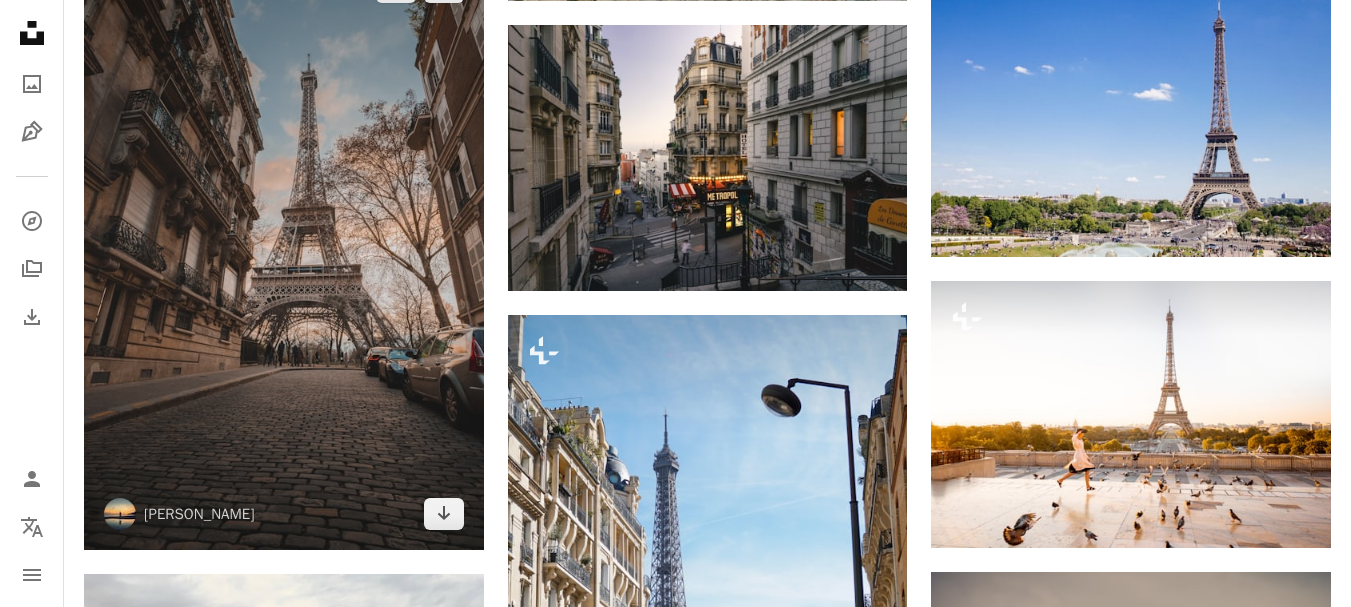 click at bounding box center [284, 250] 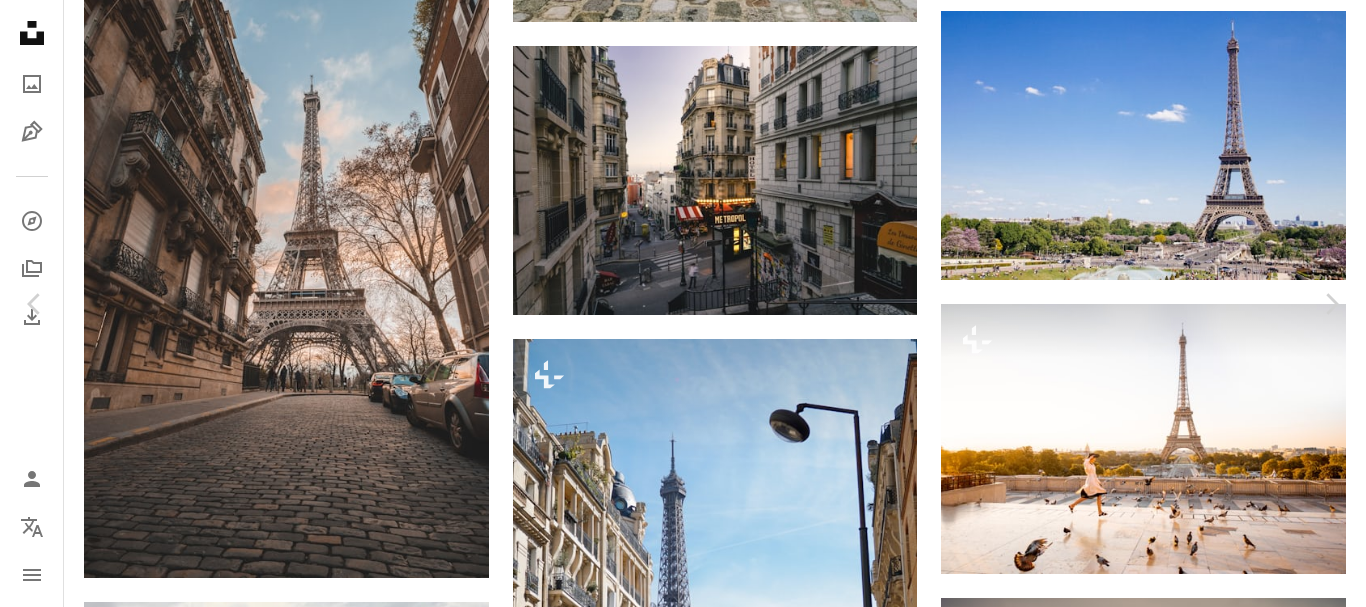click on "Descargar gratis" at bounding box center (1164, 6087) 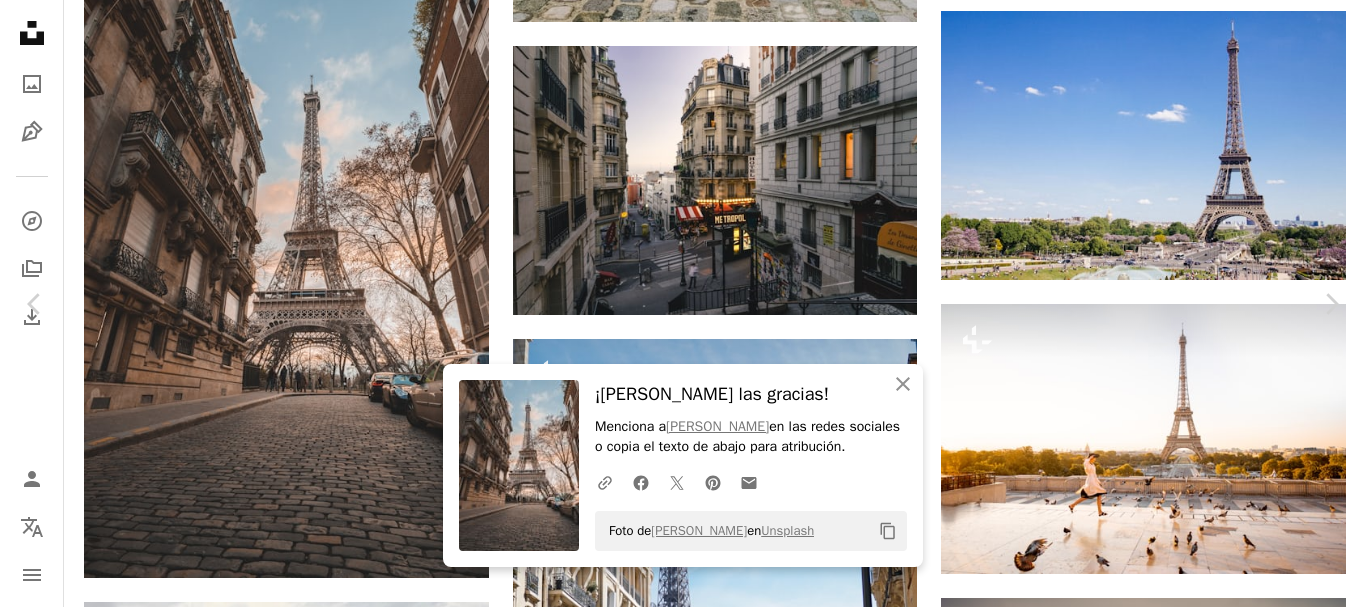 click on "An X shape Chevron left Chevron right An X shape Cerrar ¡[PERSON_NAME] las gracias! Menciona a  [PERSON_NAME] mzn  en las redes sociales o copia el texto de abajo para atribución. A URL sharing icon (chains) Facebook icon X (formerly Twitter) icon Pinterest icon An envelope Foto de  [PERSON_NAME]  en  Unsplash
Copy content [PERSON_NAME] mzn cyril_mzn A heart A plus sign Descargar gratis Chevron down Zoom in Visualizaciones 37.857.009 Descargas 332.037 Presentado en Naturaleza A forward-right arrow Compartir Info icon Información More Actions A map marker [STREET_ADDRESS], [GEOGRAPHIC_DATA] Calendar outlined Publicado el  2 de febrero de 2019 Camera Canon, EOS 6D [PERSON_NAME] Safety Uso gratuito bajo la  Licencia Unsplash puesta del sol [GEOGRAPHIC_DATA] calle Francia extenso canónigo Granangular [PERSON_NAME] papel tapiz fondo coche viajar edificio ciudad Humano arquitectura pared gris urbano vehículo Imágenes de Creative Commons Explora imágenes premium relacionadas en iStock  |  Ahorra un 20 % con el código UNSPLASH20  ↗" at bounding box center (683, 6343) 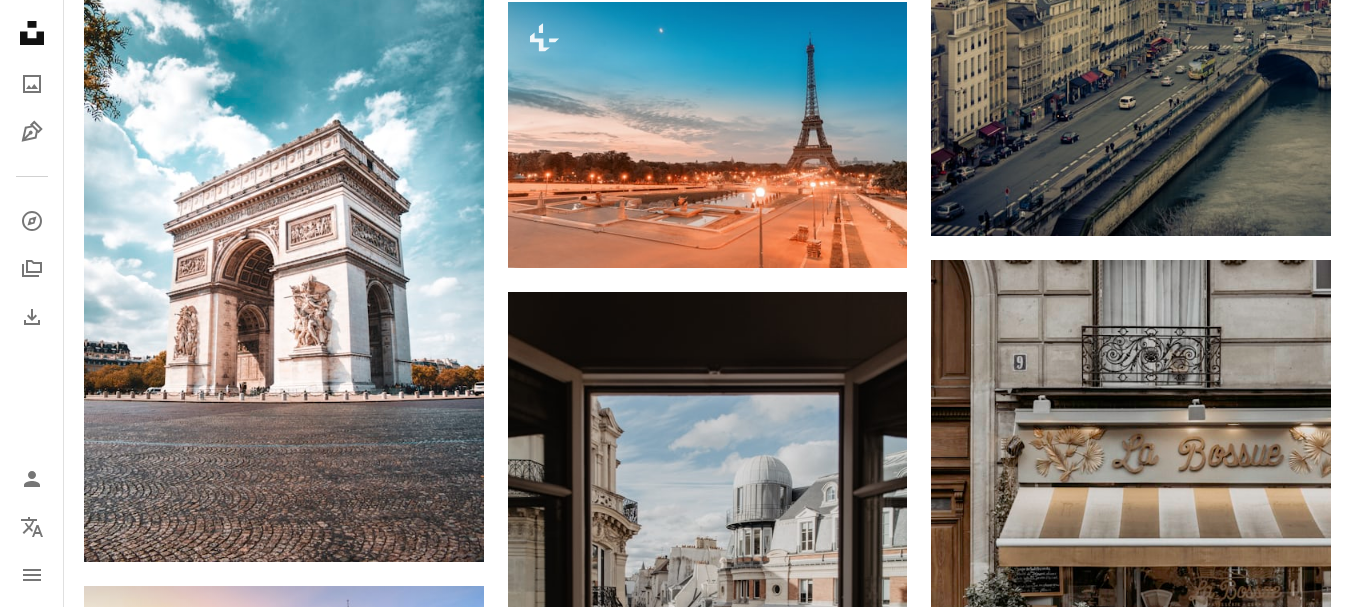 scroll, scrollTop: 3225, scrollLeft: 0, axis: vertical 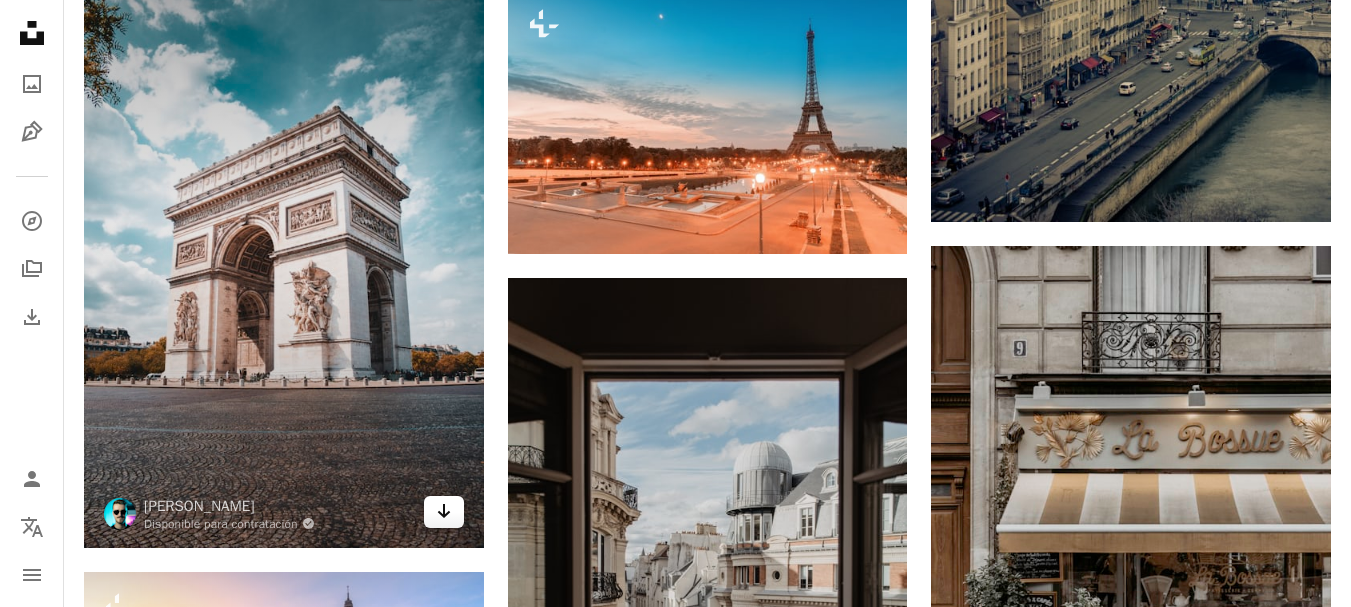 click on "Arrow pointing down" 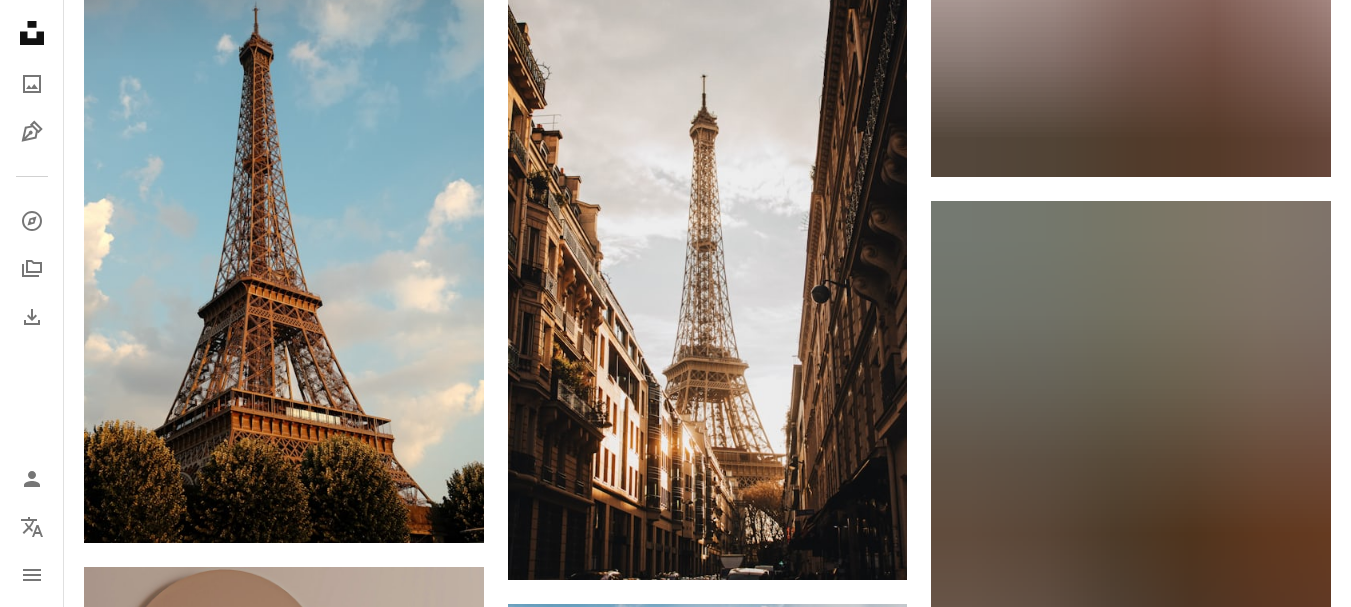 scroll, scrollTop: 4782, scrollLeft: 0, axis: vertical 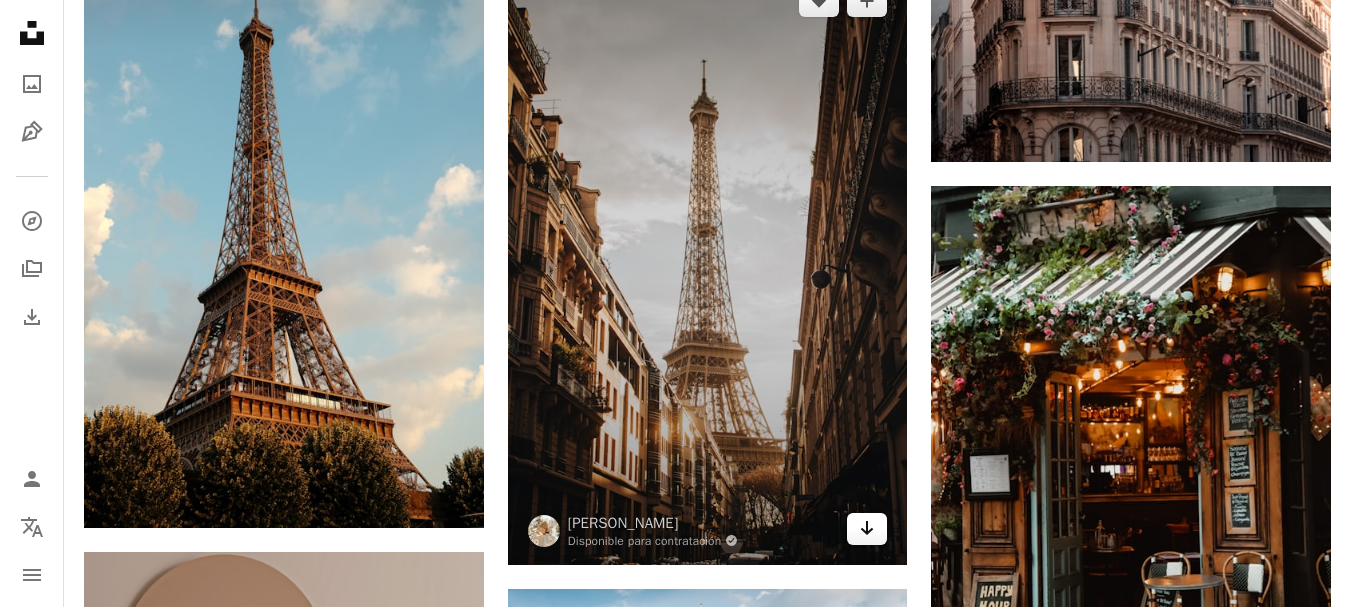 click on "Arrow pointing down" 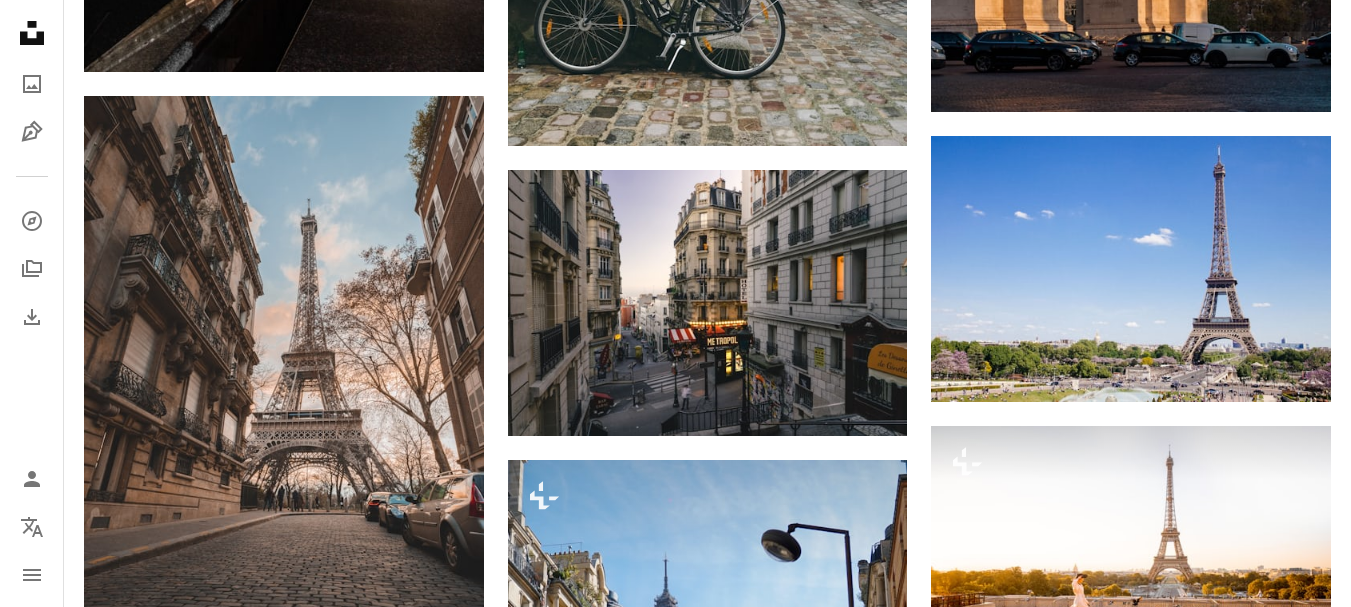scroll, scrollTop: 0, scrollLeft: 0, axis: both 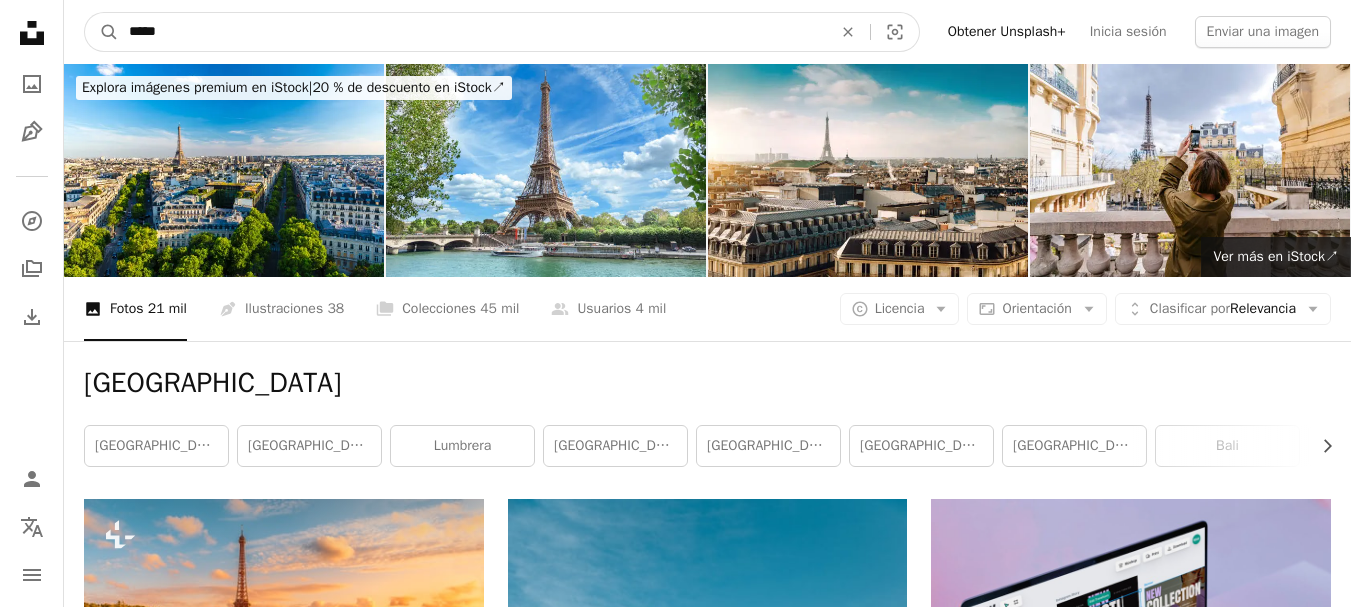 click on "*****" at bounding box center (472, 32) 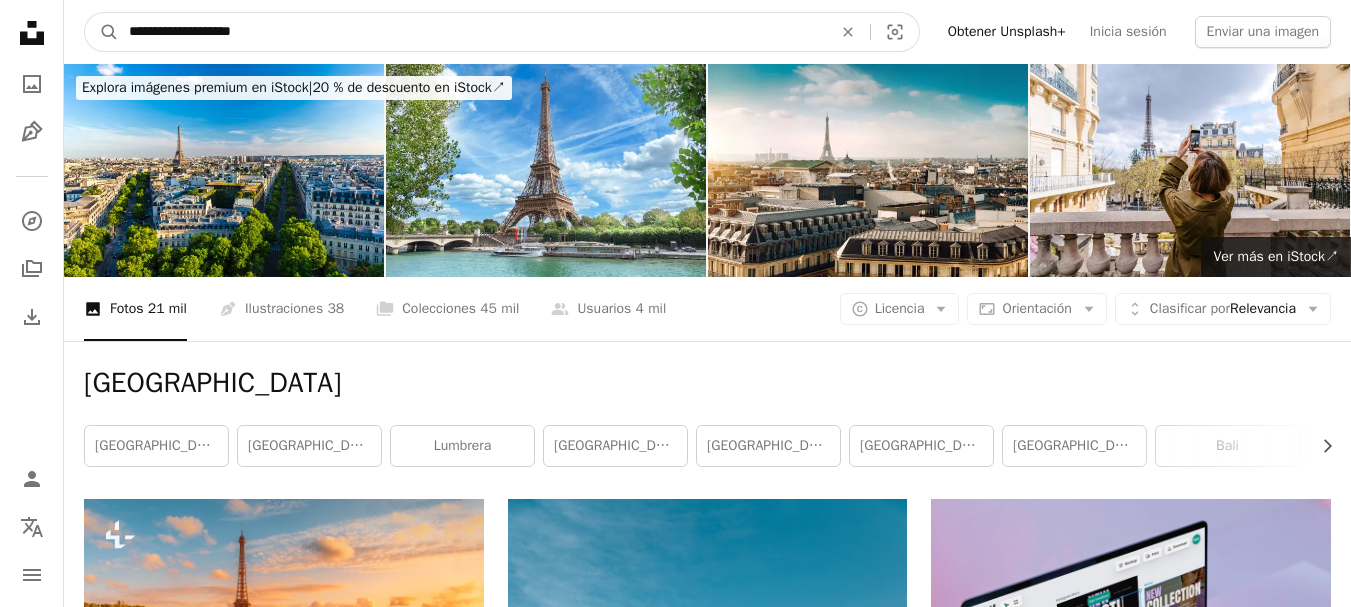 type on "**********" 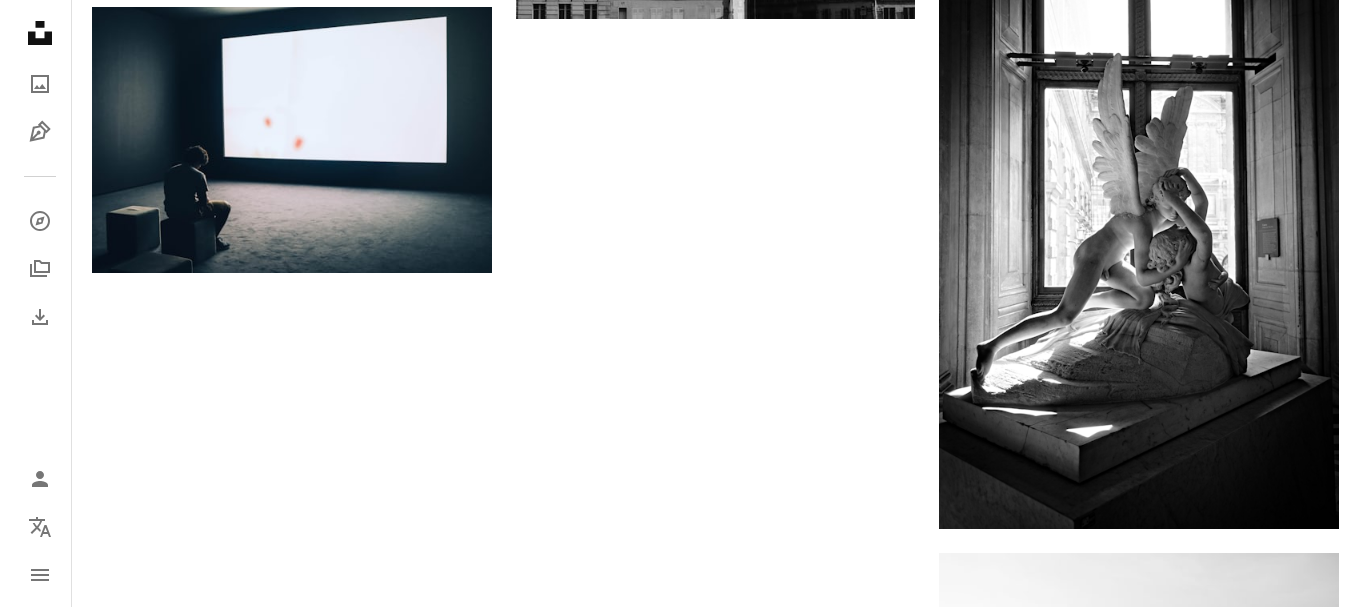 scroll, scrollTop: 3084, scrollLeft: 0, axis: vertical 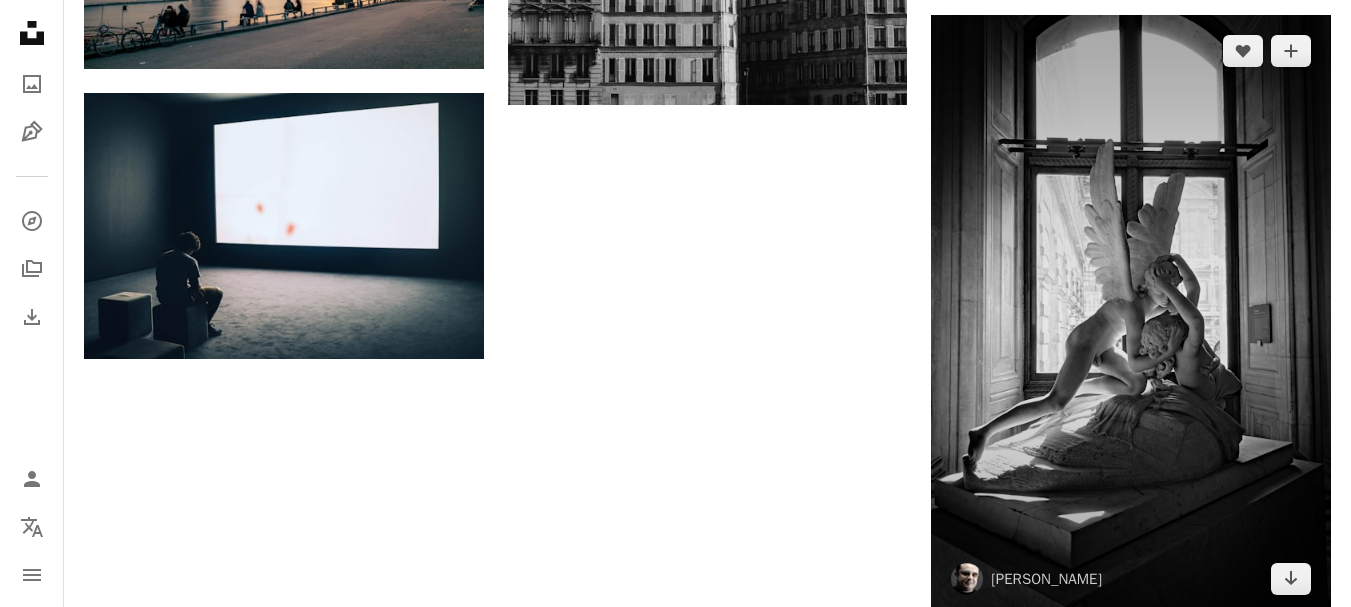 click at bounding box center [1131, 314] 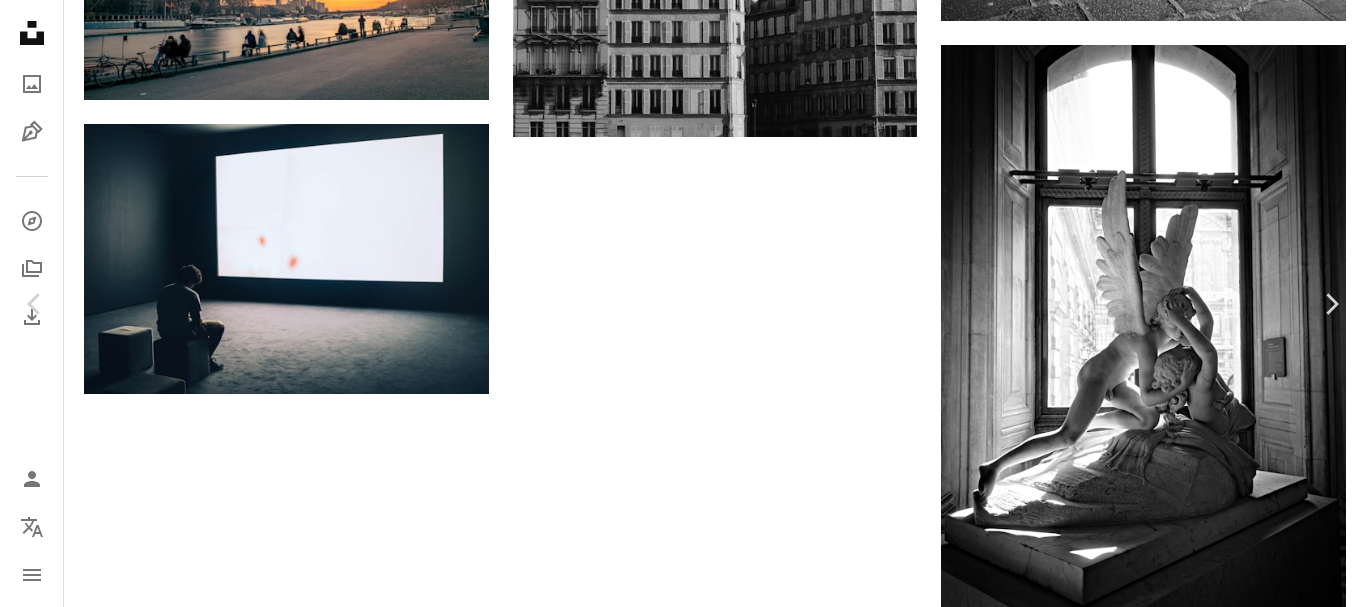click at bounding box center (675, 2231) 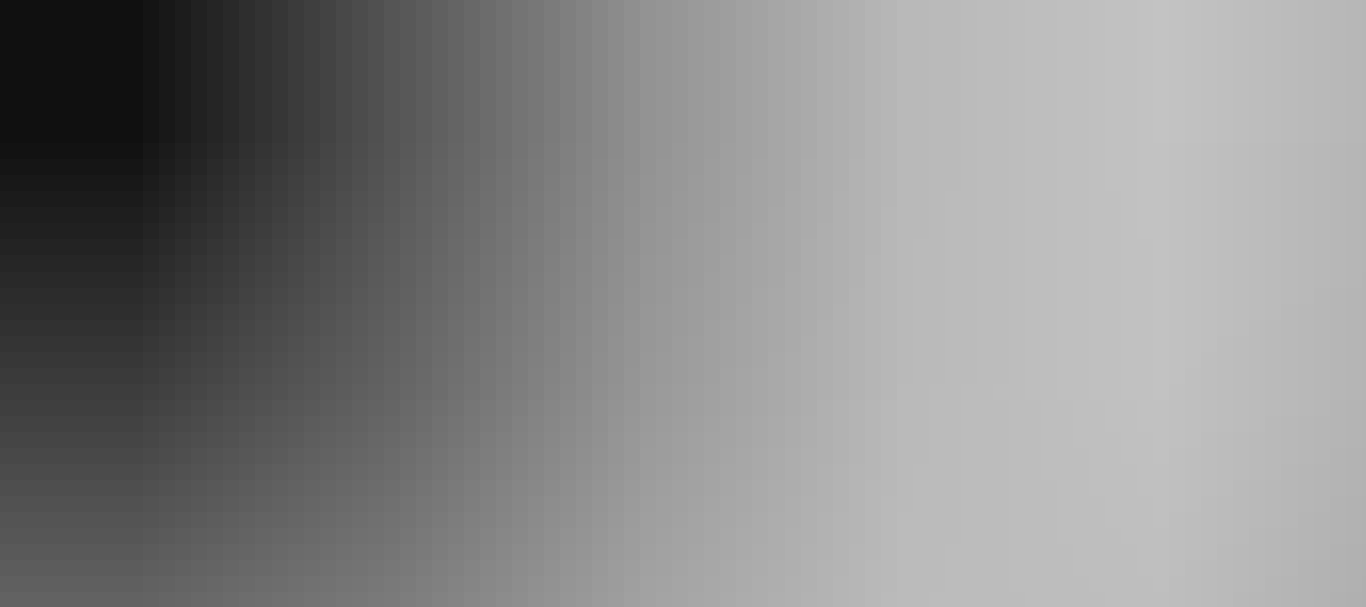 scroll, scrollTop: 700, scrollLeft: 0, axis: vertical 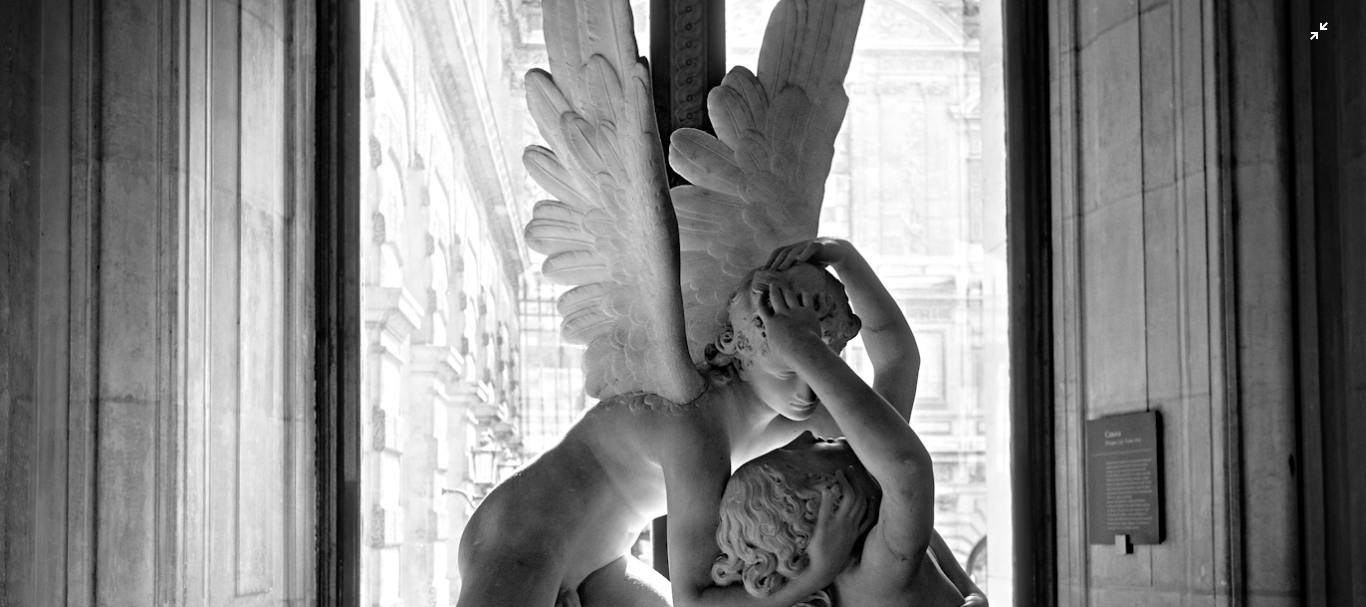 click at bounding box center (683, 448) 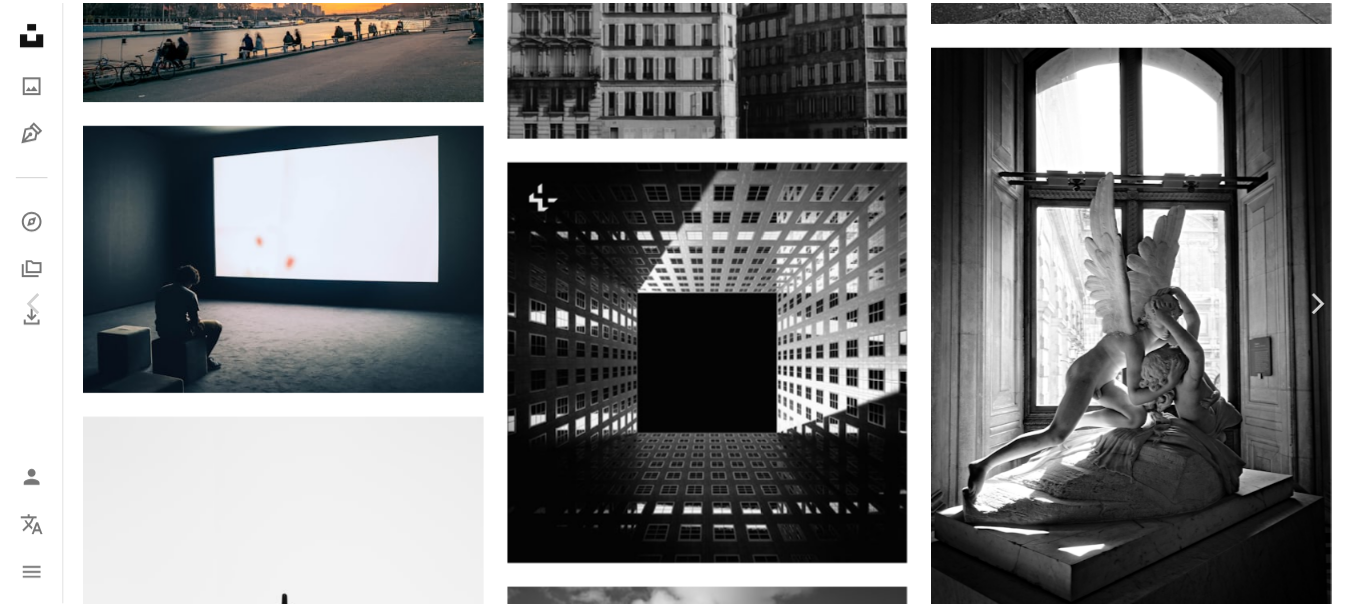 scroll, scrollTop: 61, scrollLeft: 0, axis: vertical 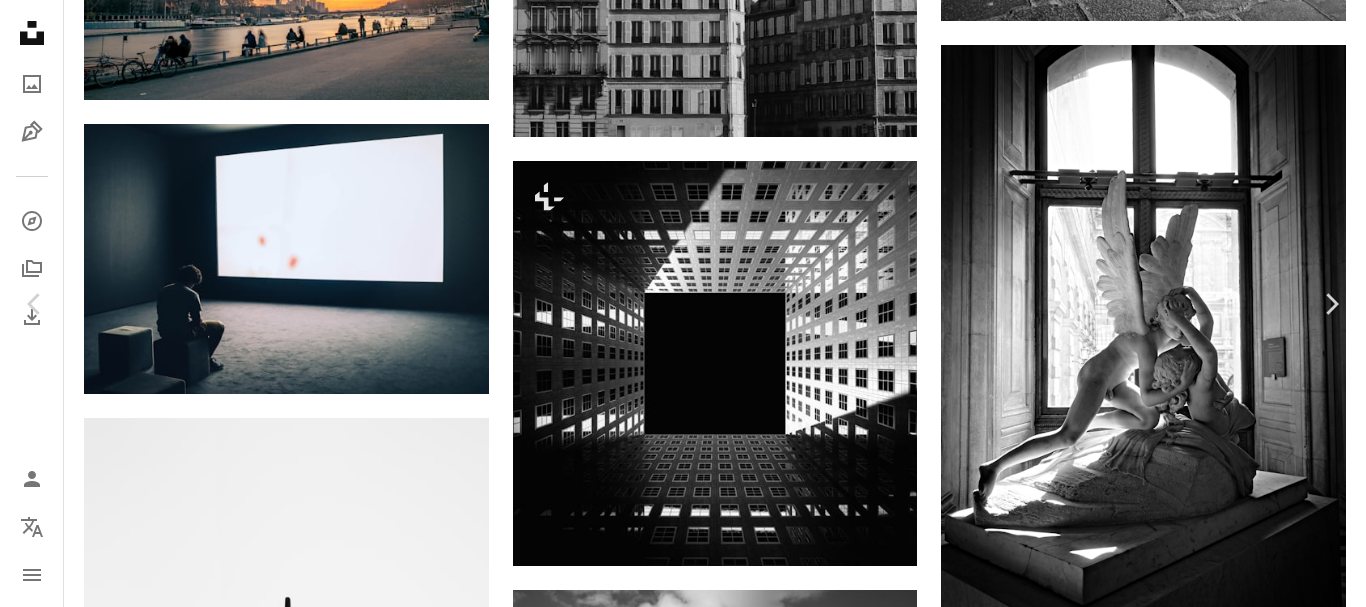 click on "An X shape Chevron left Chevron right [PERSON_NAME] A heart A plus sign Descargar gratis Chevron down Zoom in Visualizaciones 6.275.943 Descargas 56.840 Presentado en Fotos ,  [PERSON_NAME] y negro A forward-right arrow Compartir Info icon Información More Actions A map marker [GEOGRAPHIC_DATA], [GEOGRAPHIC_DATA], [GEOGRAPHIC_DATA] Calendar outlined Publicado el  21 de enero de 2019 Camera Canon, EOS 5D Safety Uso gratuito bajo la  Licencia Unsplash [GEOGRAPHIC_DATA][PERSON_NAME][GEOGRAPHIC_DATA] museo Louvre papel tapiz víveres mujer retrato edificio arte negro muchacha Humano foto planta [PERSON_NAME] hembra cuarto [PERSON_NAME] Imágenes gratuitas Explora imágenes premium relacionadas en iStock  |  Ahorra un 20 % con el código UNSPLASH20 Ver más en iStock  ↗ Imágenes relacionadas A heart A plus sign [PERSON_NAME] Disponible para contratación A checkmark inside of a circle Arrow pointing down Plus sign for Unsplash+ A heart A plus sign [PERSON_NAME] Para  Unsplash+ A lock Descargar A heart A plus sign [PERSON_NAME] Disponible para contratación Para" at bounding box center [683, 4849] 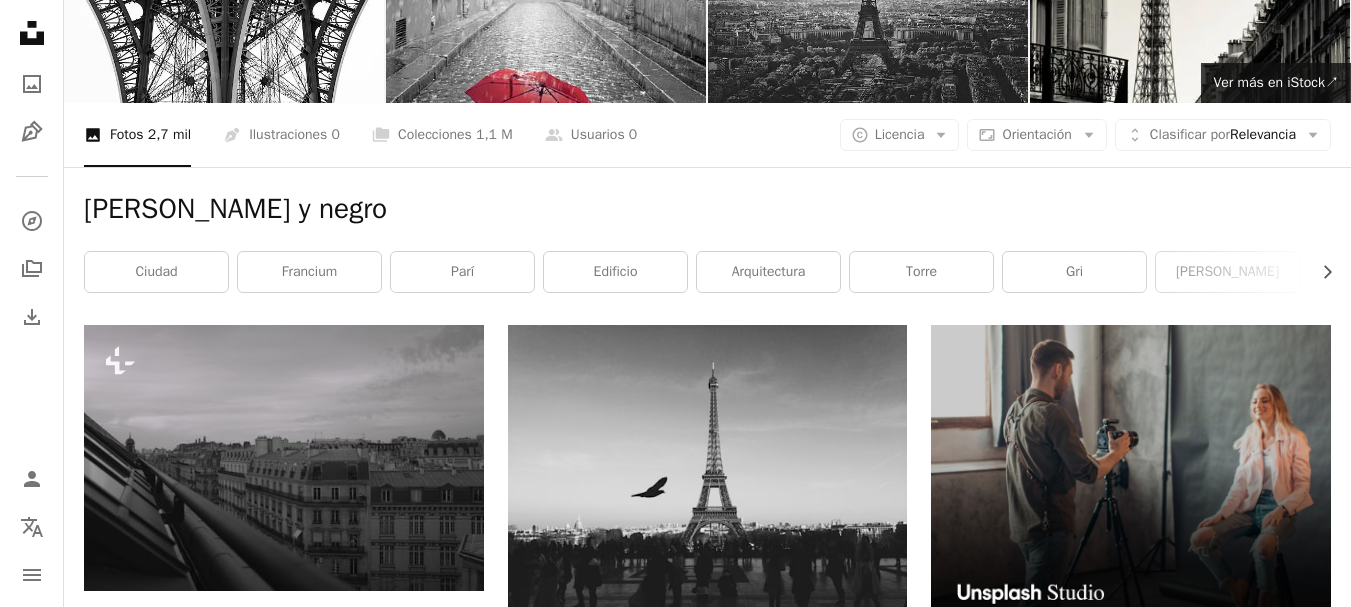 scroll, scrollTop: 0, scrollLeft: 0, axis: both 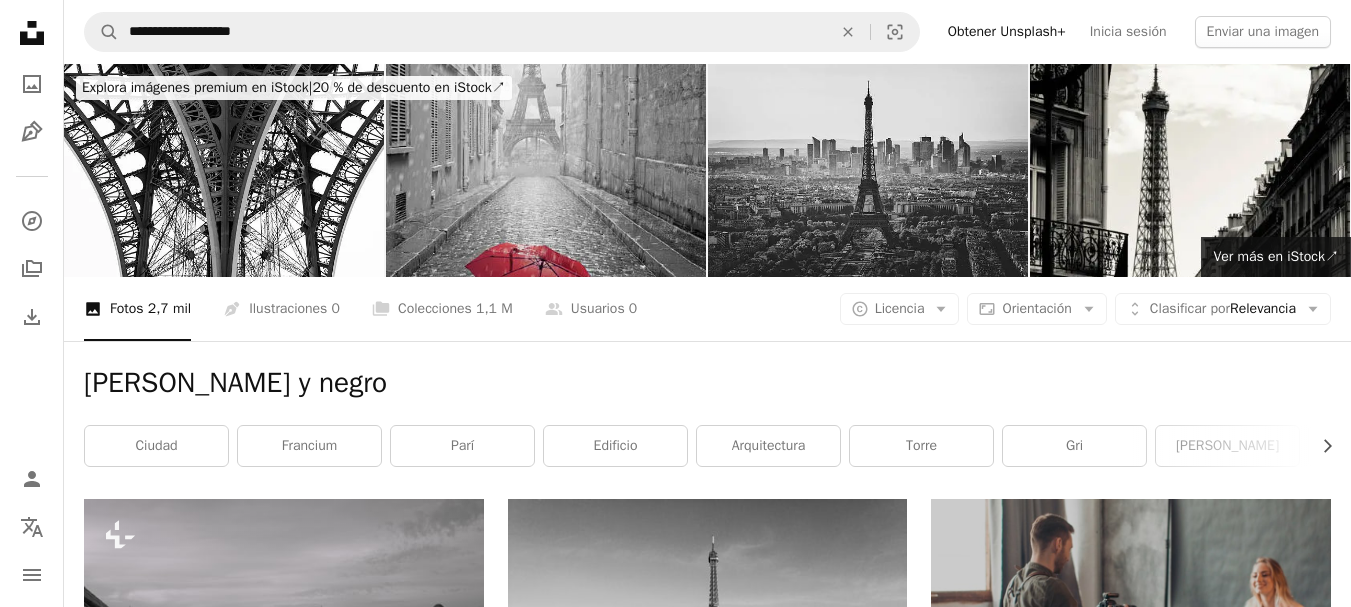 click at bounding box center (546, 170) 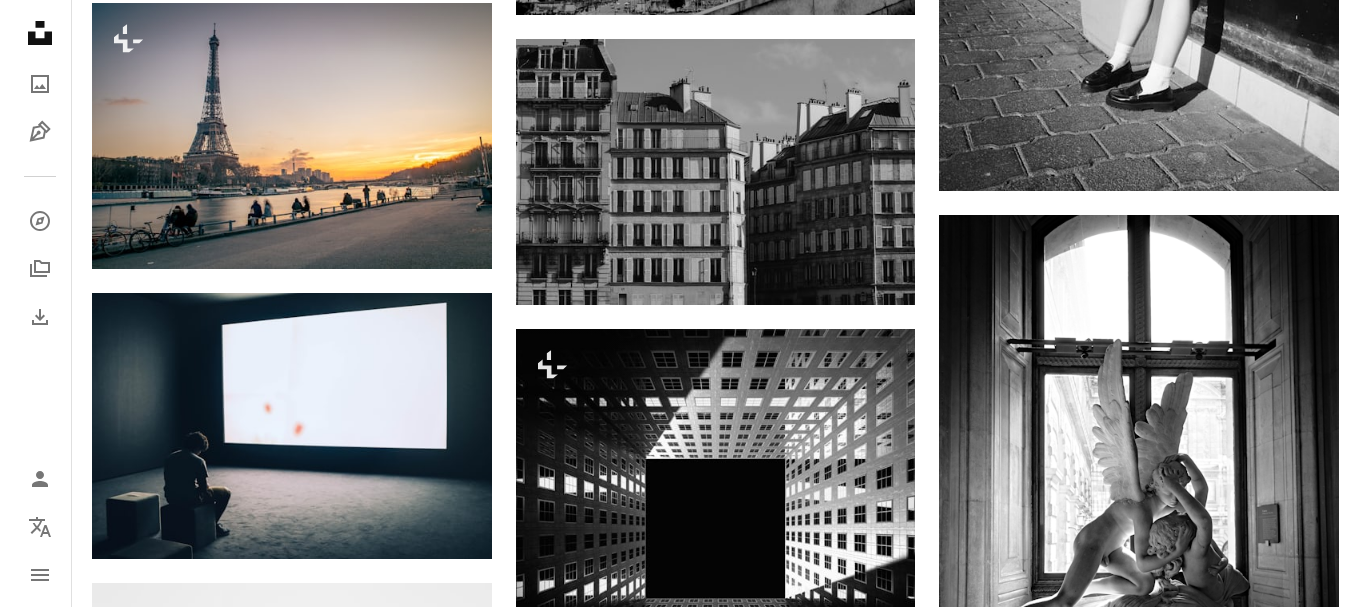 scroll, scrollTop: 2791, scrollLeft: 0, axis: vertical 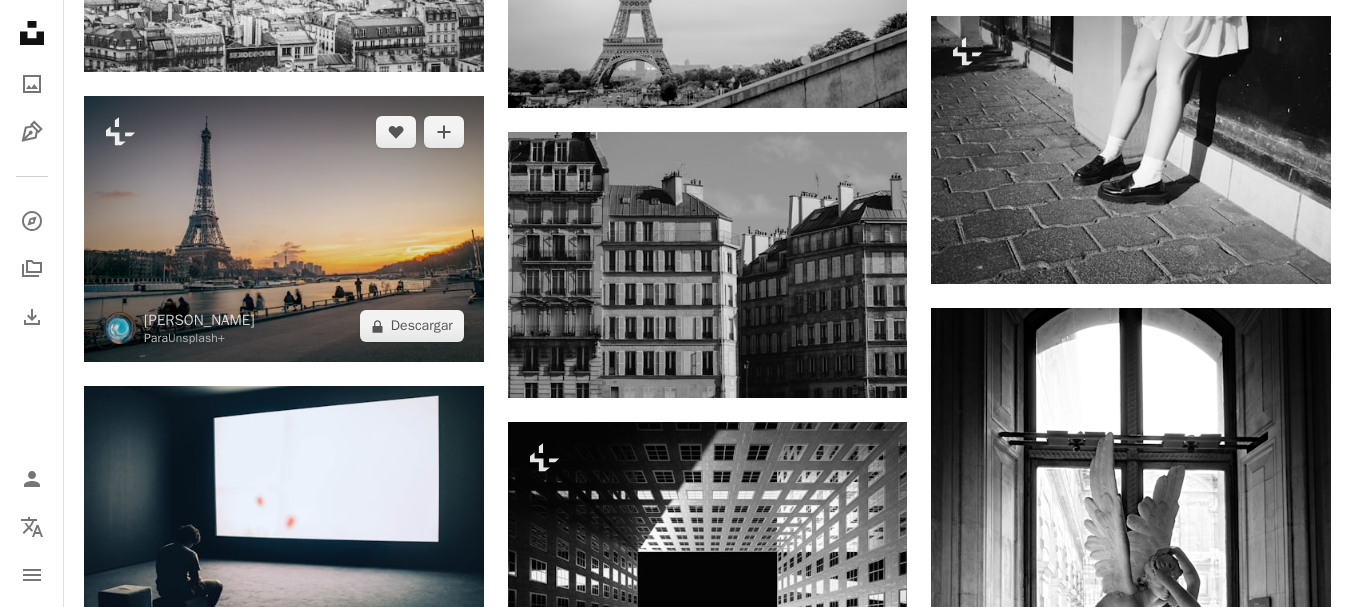 click at bounding box center [284, 229] 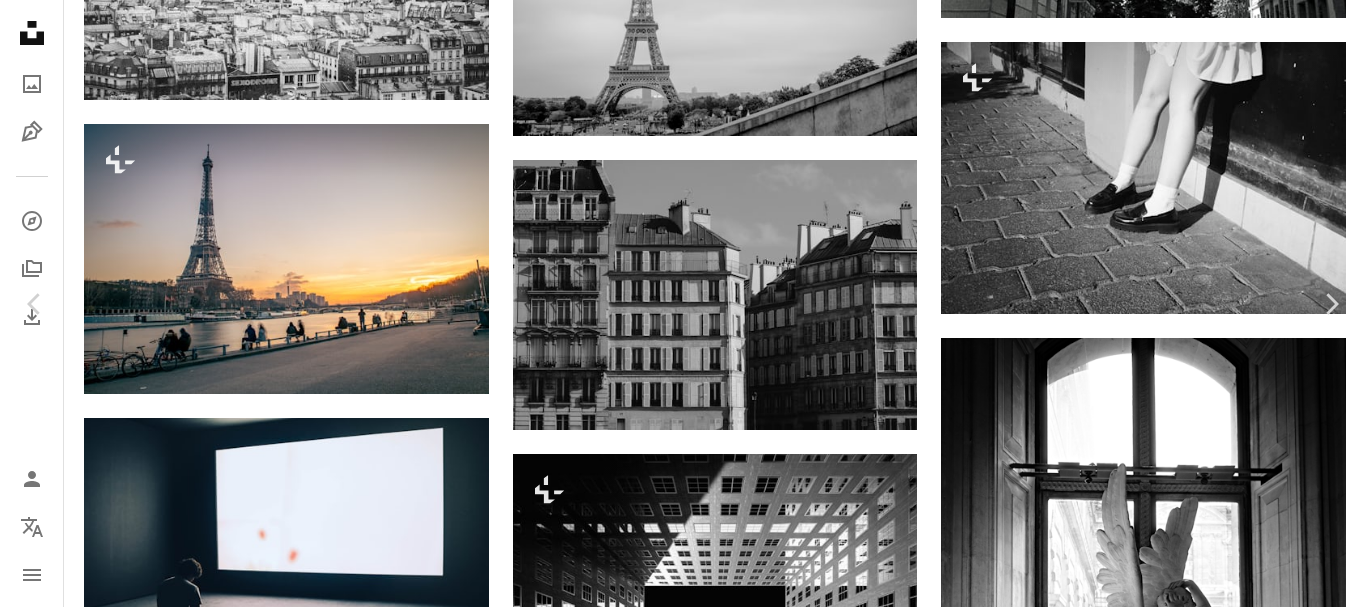 click at bounding box center (675, 5217) 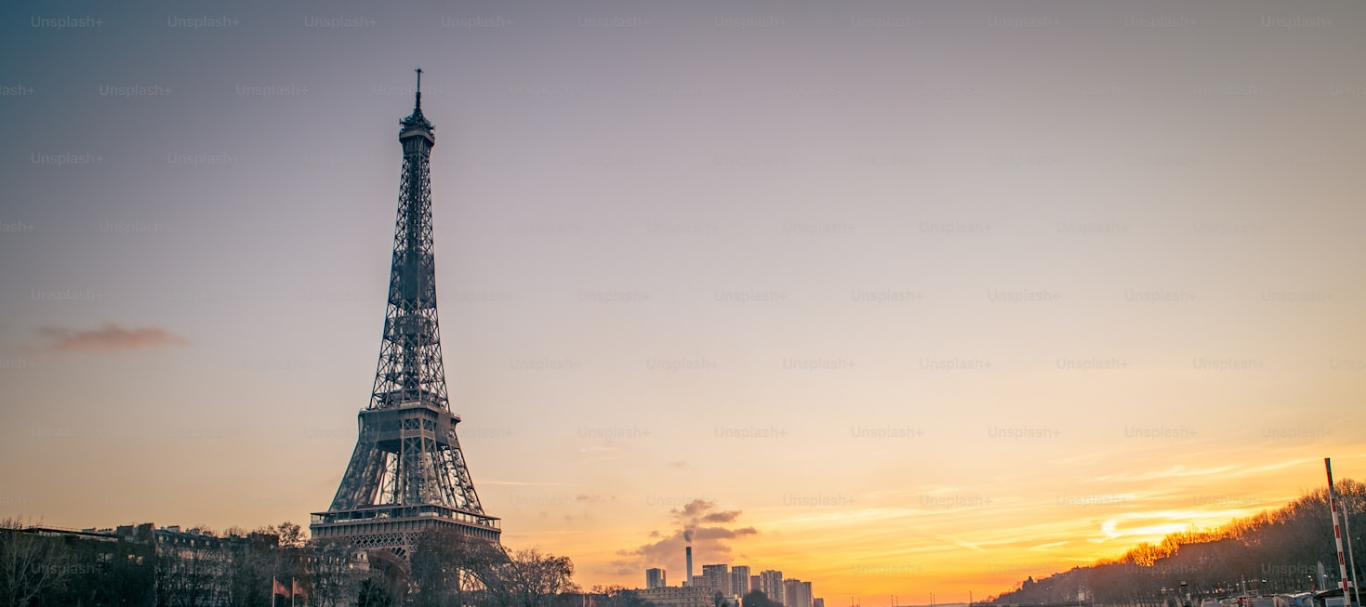 scroll, scrollTop: 142, scrollLeft: 0, axis: vertical 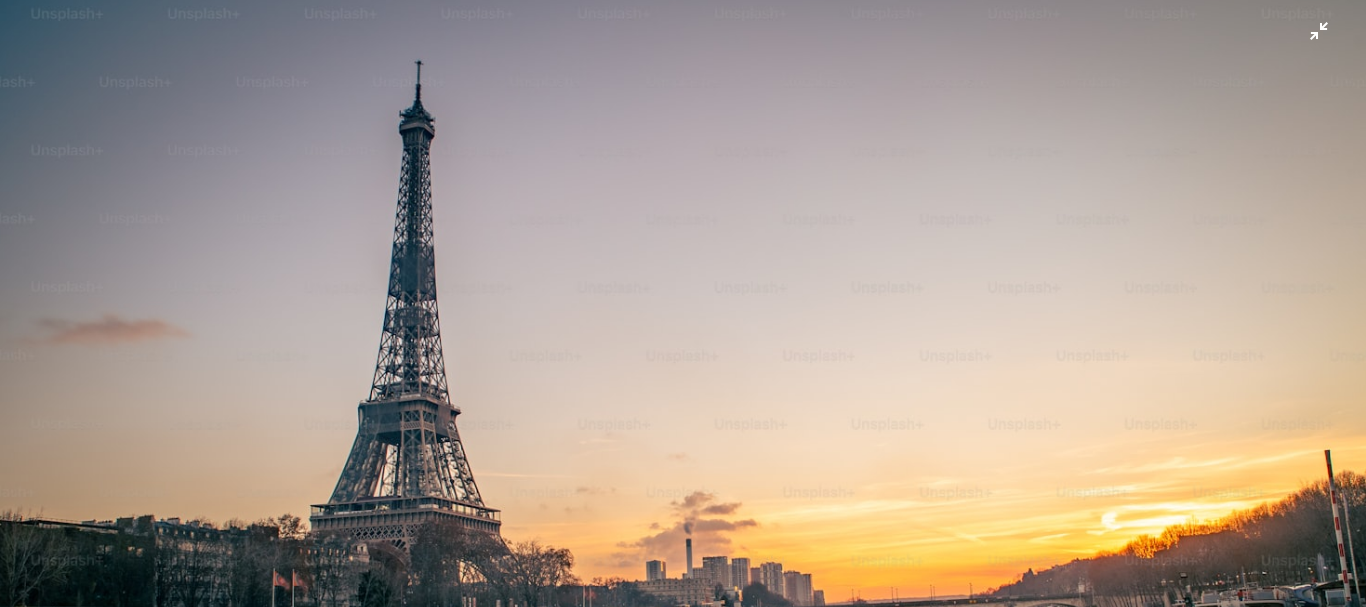 click at bounding box center (683, 447) 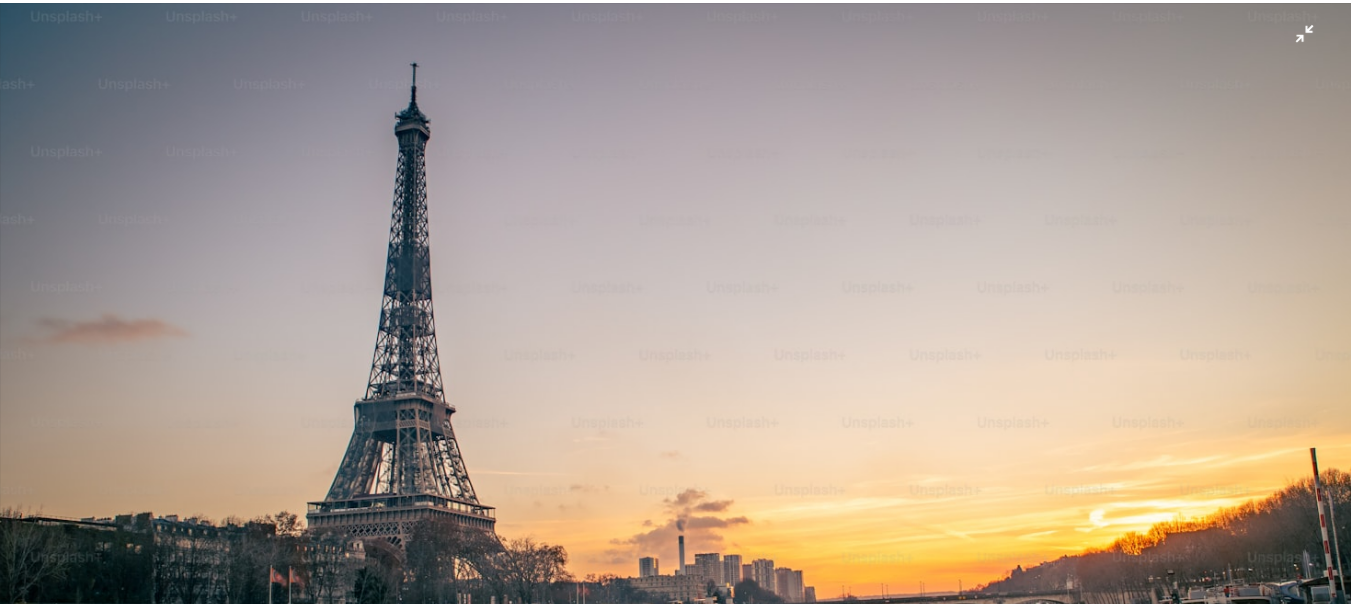 scroll, scrollTop: 62, scrollLeft: 0, axis: vertical 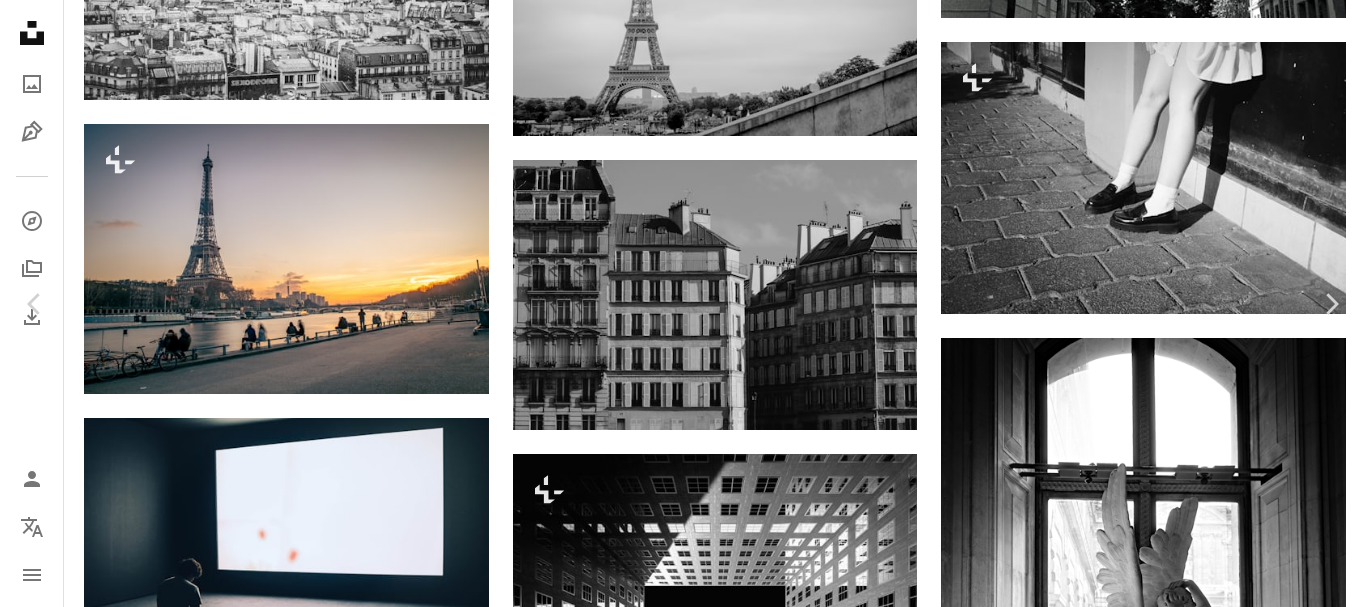 click on "An X shape" at bounding box center (20, 20) 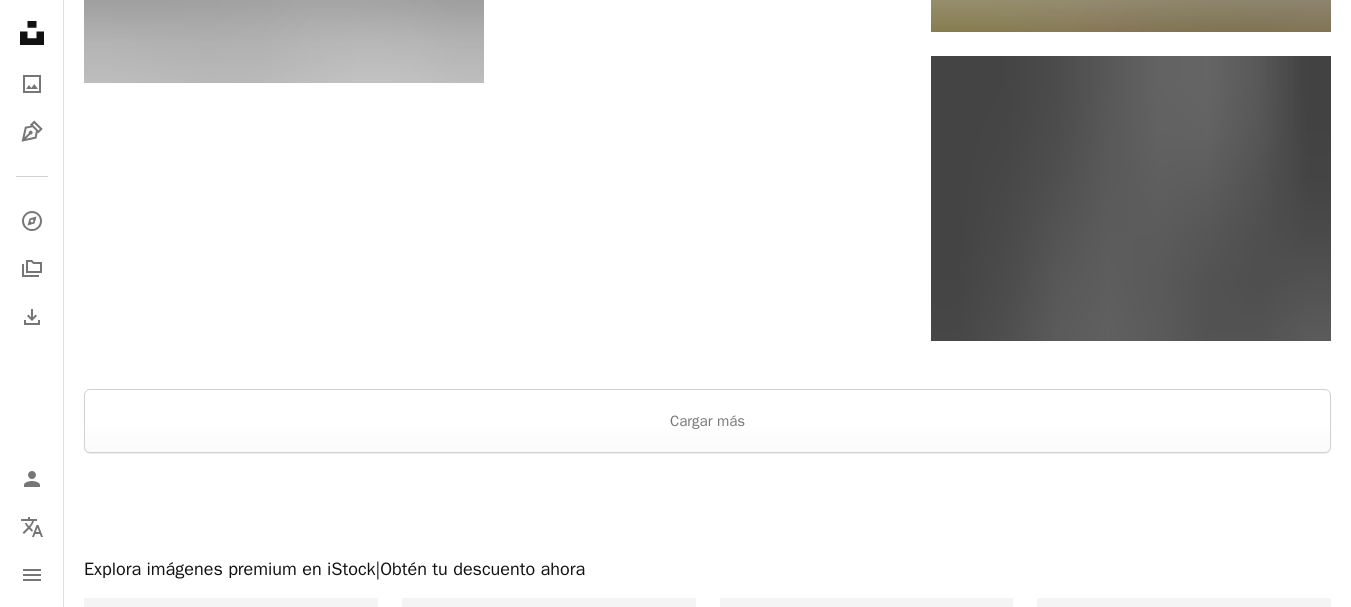 scroll, scrollTop: 6323, scrollLeft: 0, axis: vertical 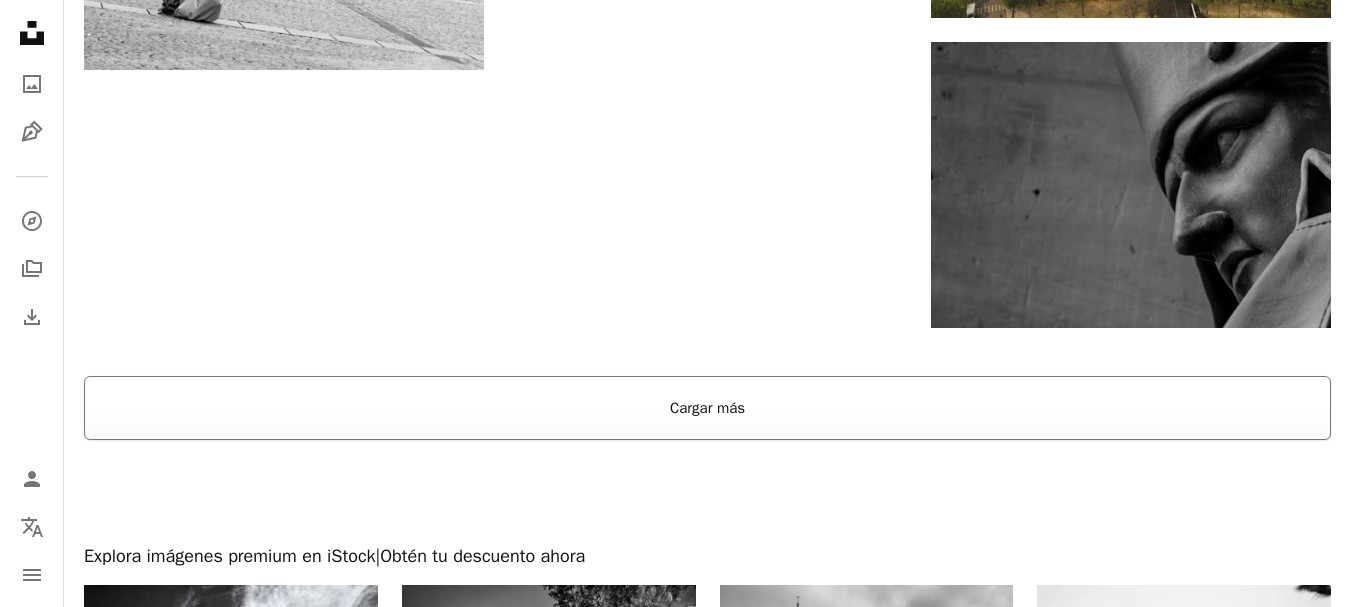 click on "Cargar más" at bounding box center [707, 408] 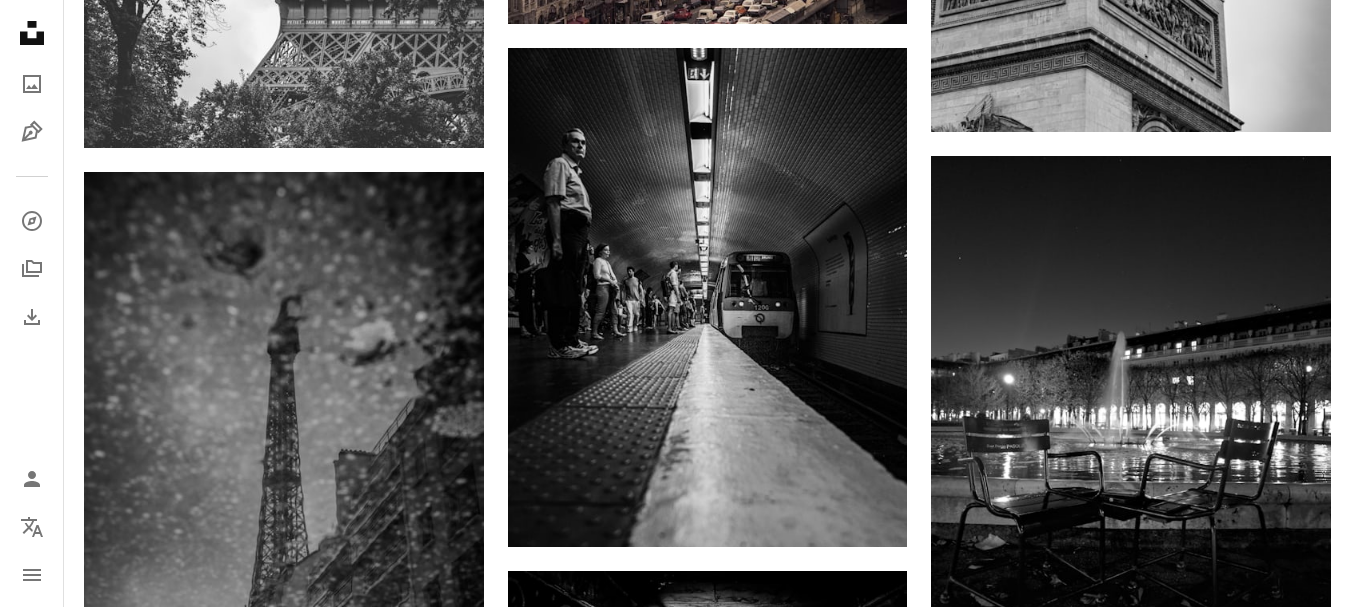 scroll, scrollTop: 7190, scrollLeft: 0, axis: vertical 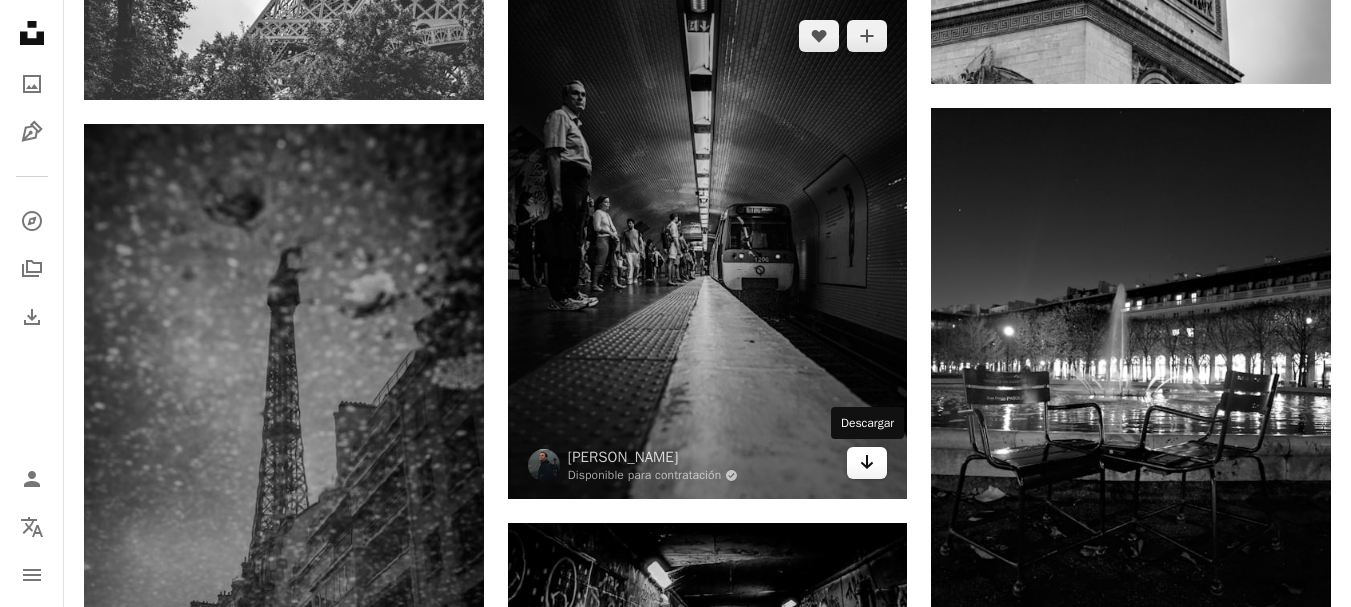 click 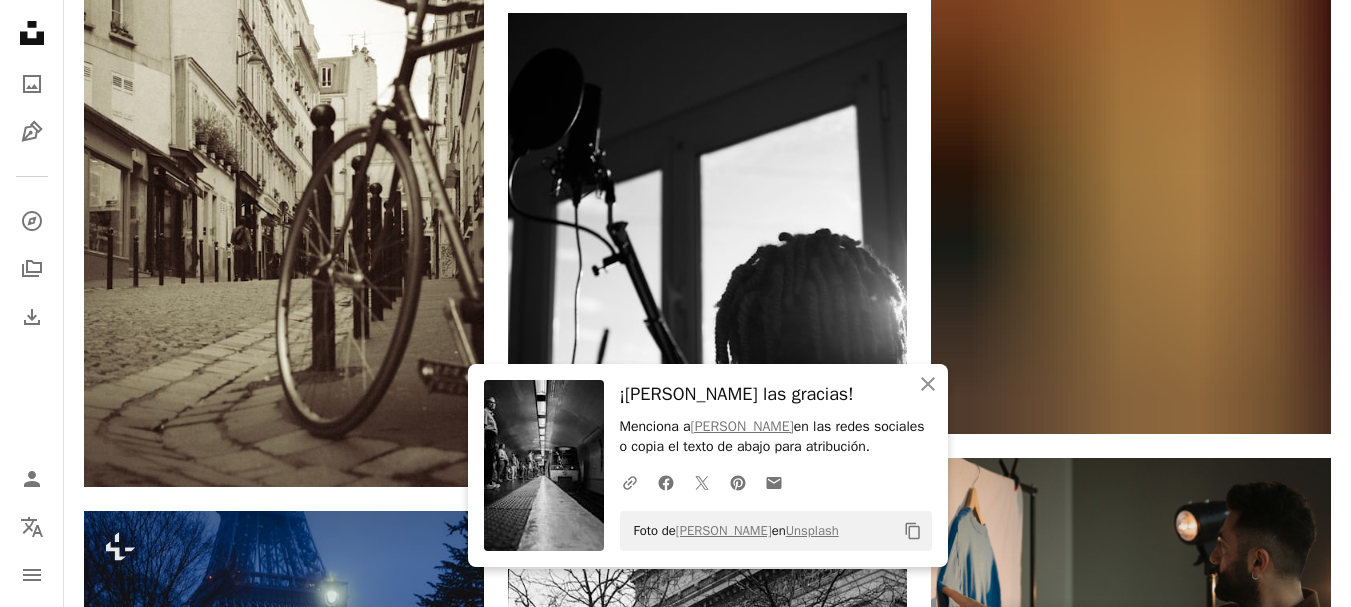 scroll, scrollTop: 8047, scrollLeft: 0, axis: vertical 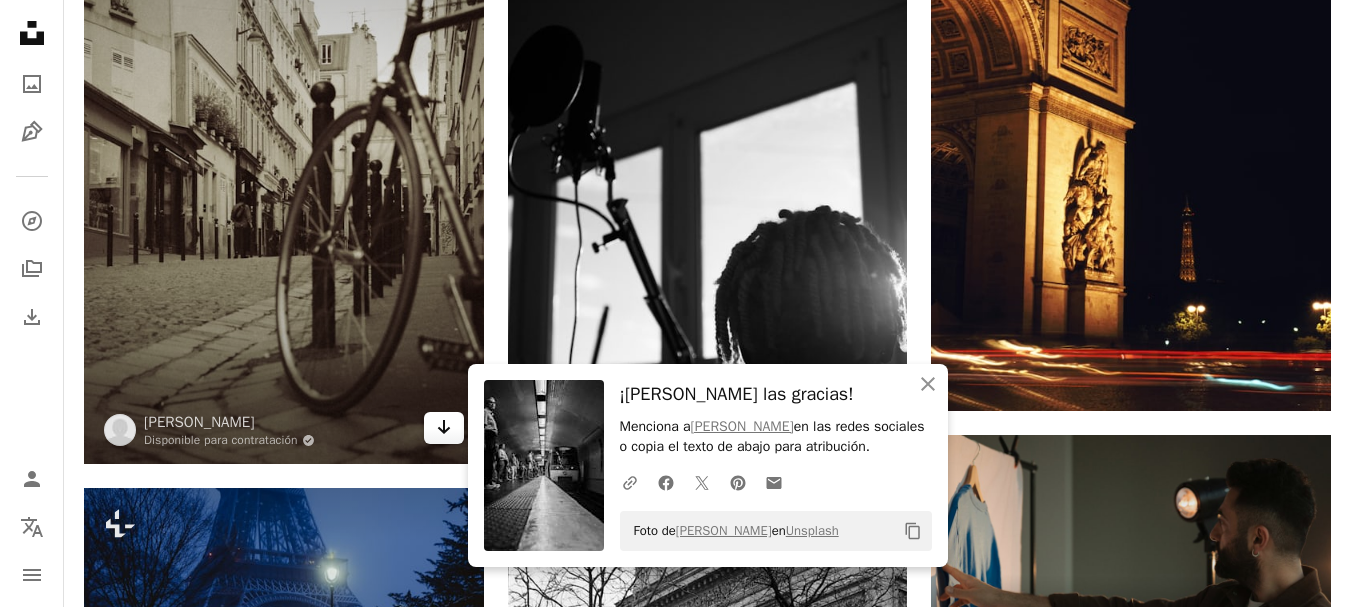 click on "Arrow pointing down" 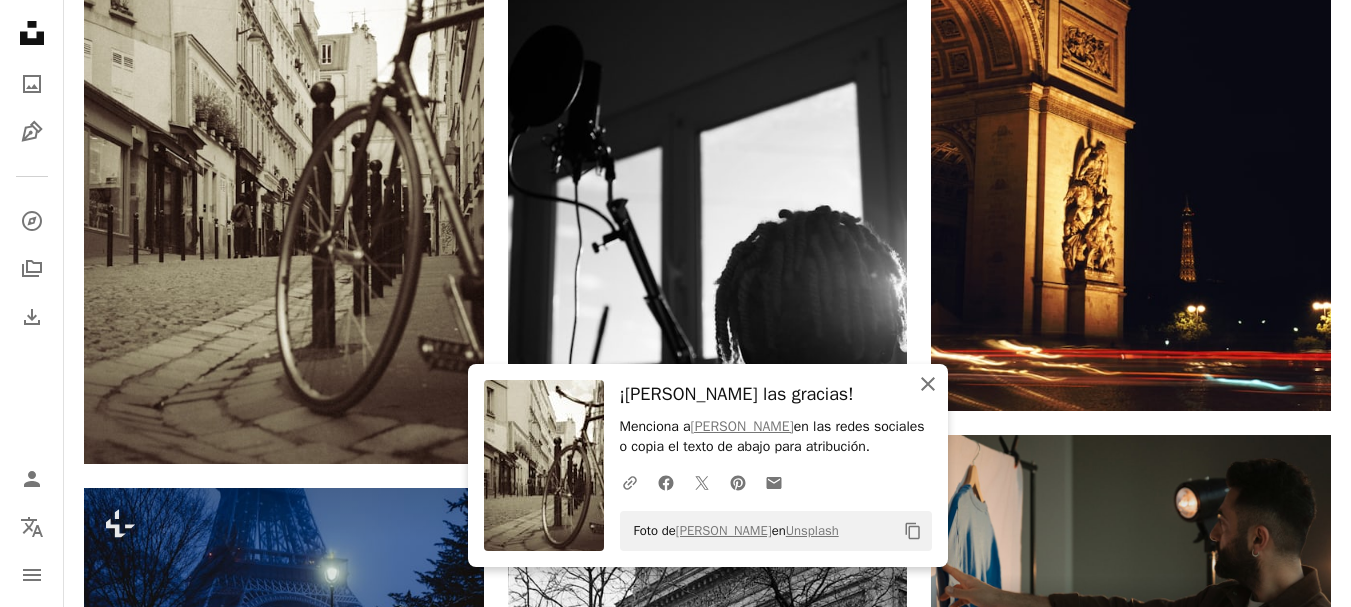click on "An X shape" 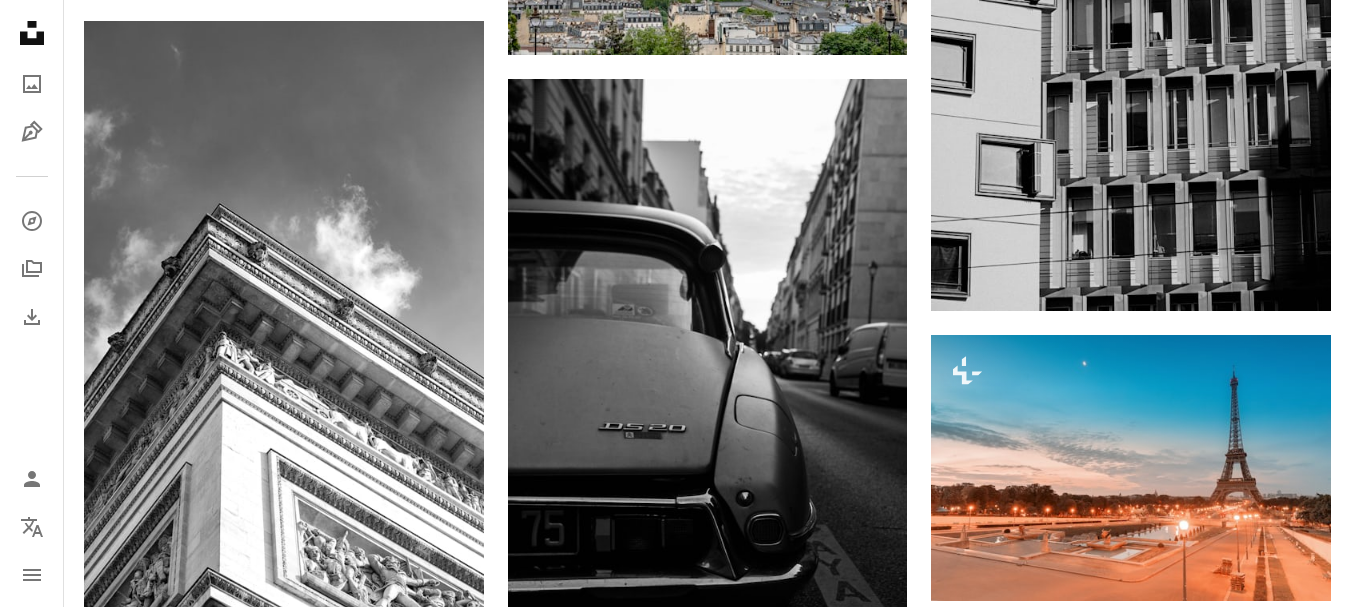 scroll, scrollTop: 9524, scrollLeft: 0, axis: vertical 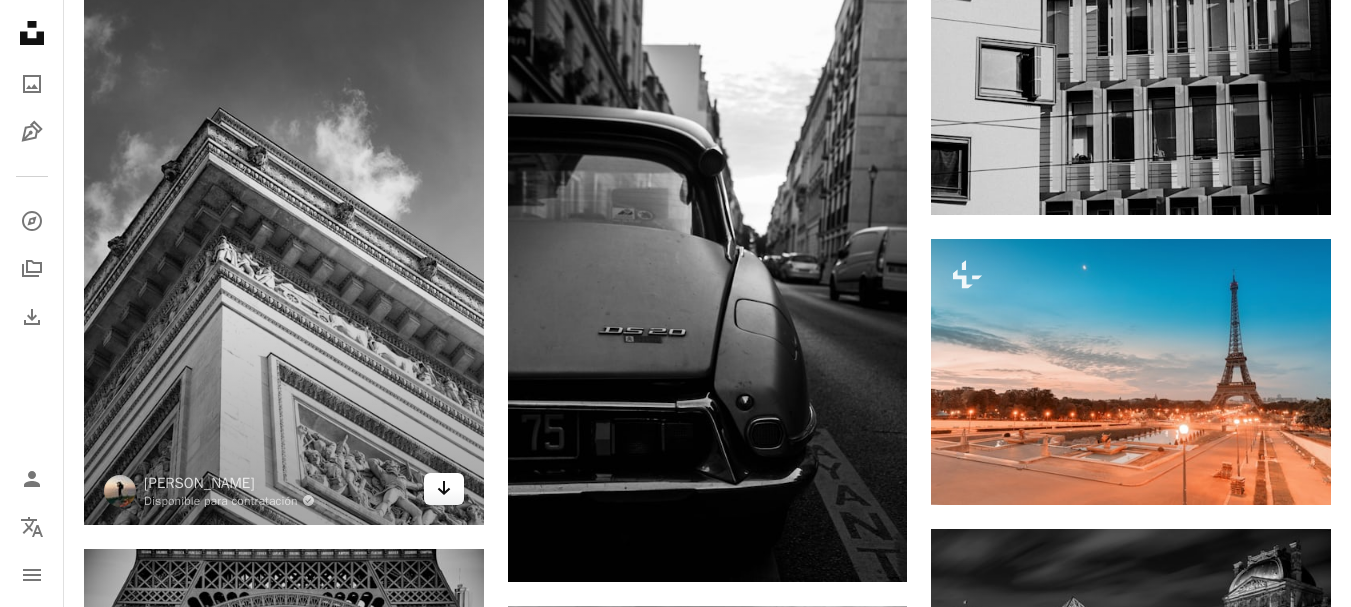 click on "Arrow pointing down" 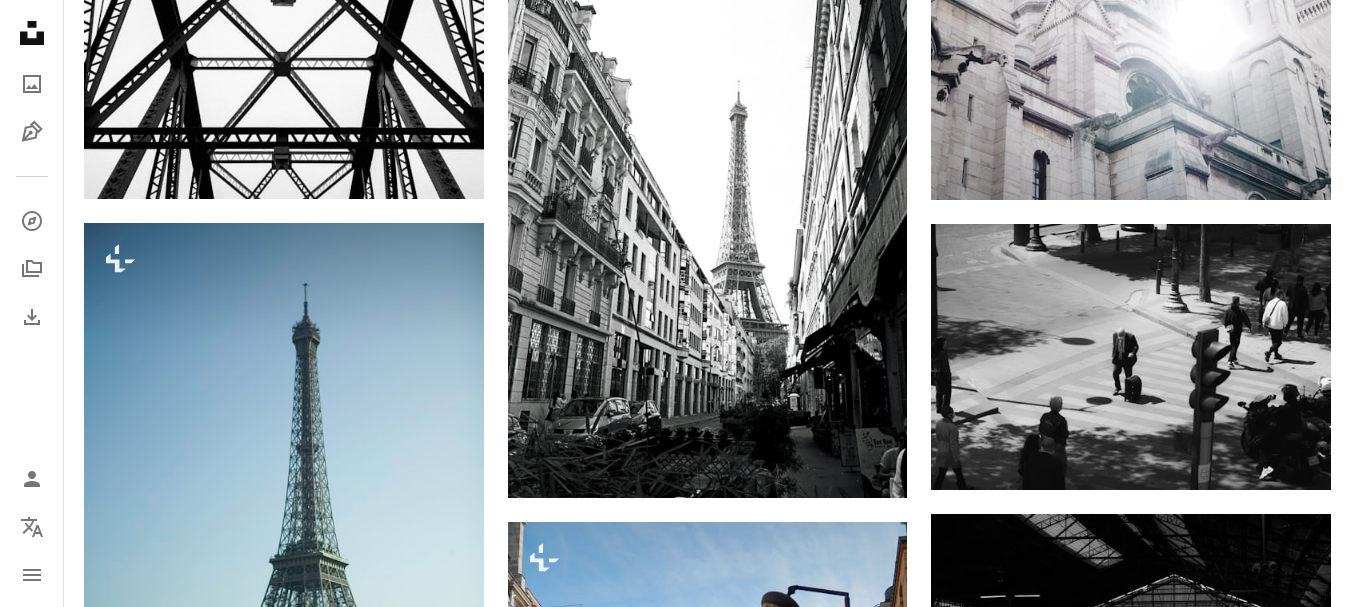 scroll, scrollTop: 12549, scrollLeft: 0, axis: vertical 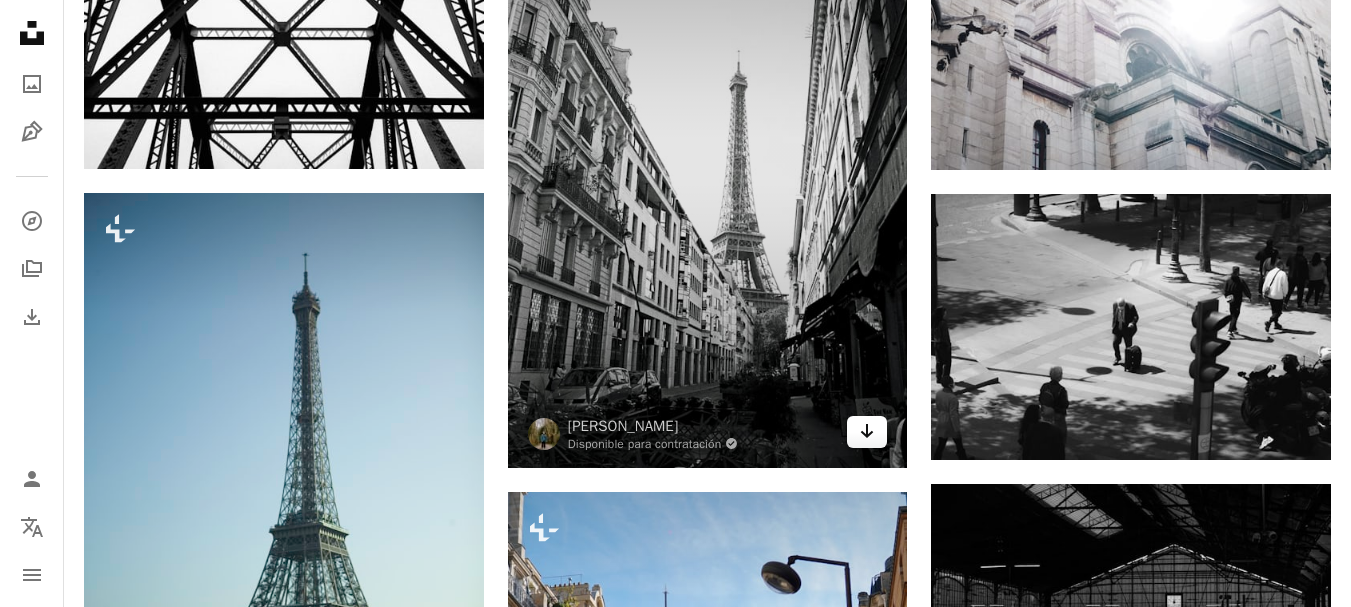 click on "Arrow pointing down" 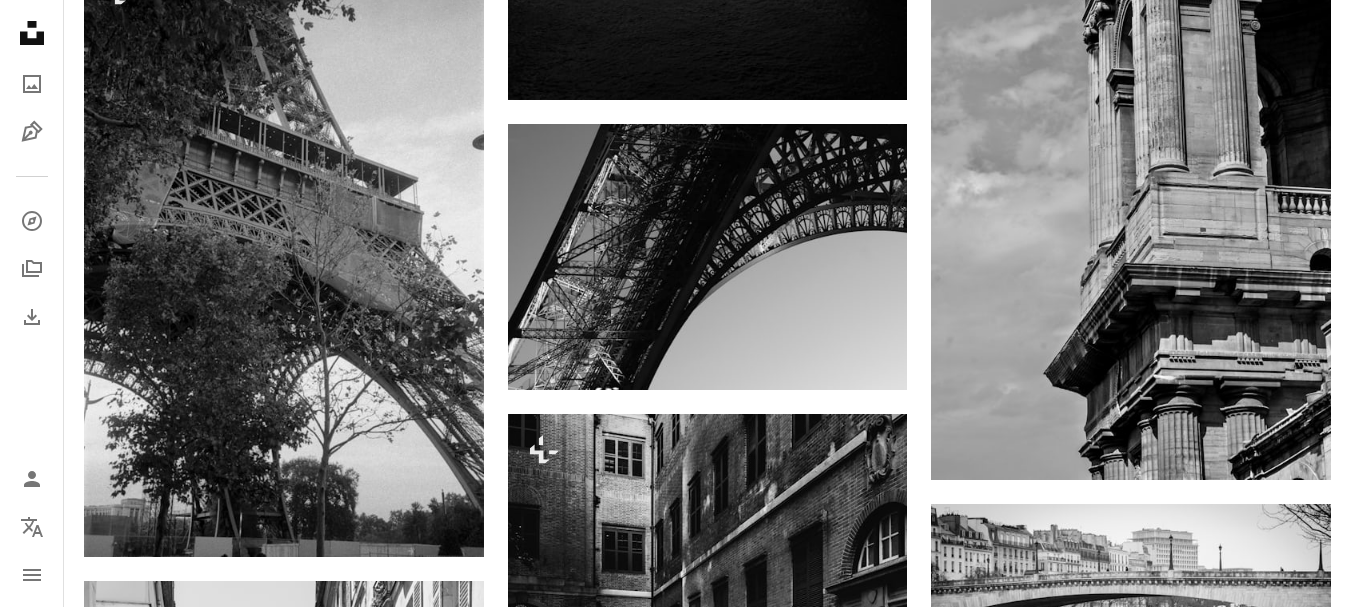 scroll, scrollTop: 0, scrollLeft: 0, axis: both 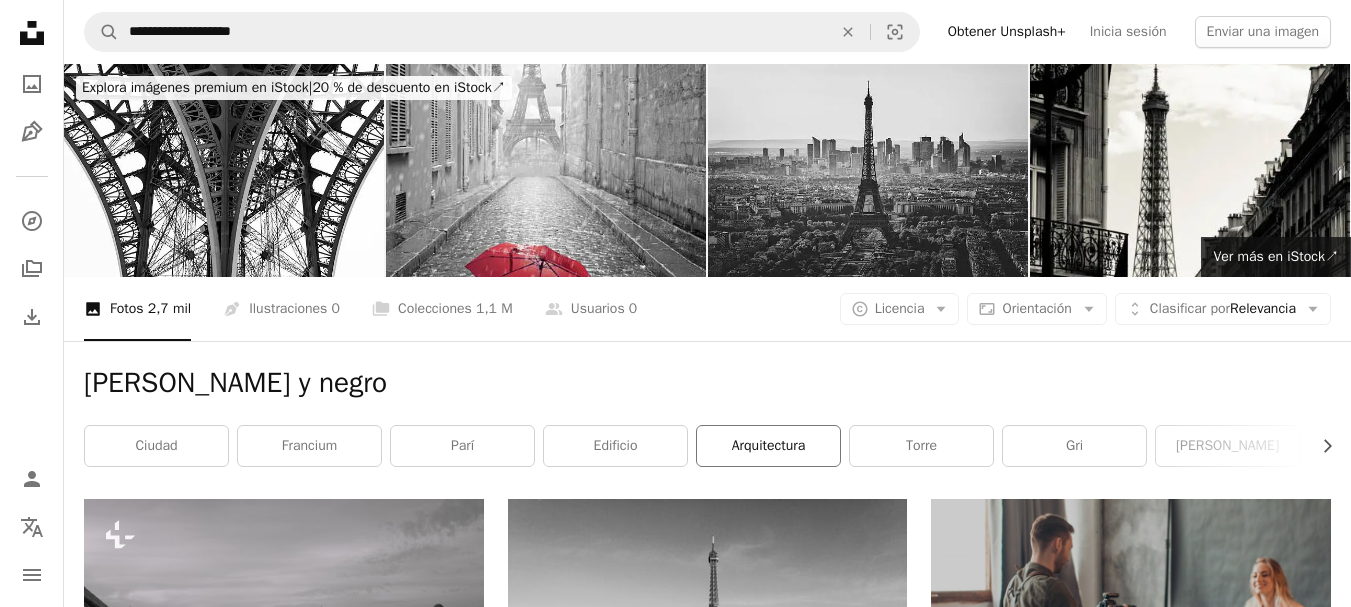 click on "arquitectura" at bounding box center (768, 446) 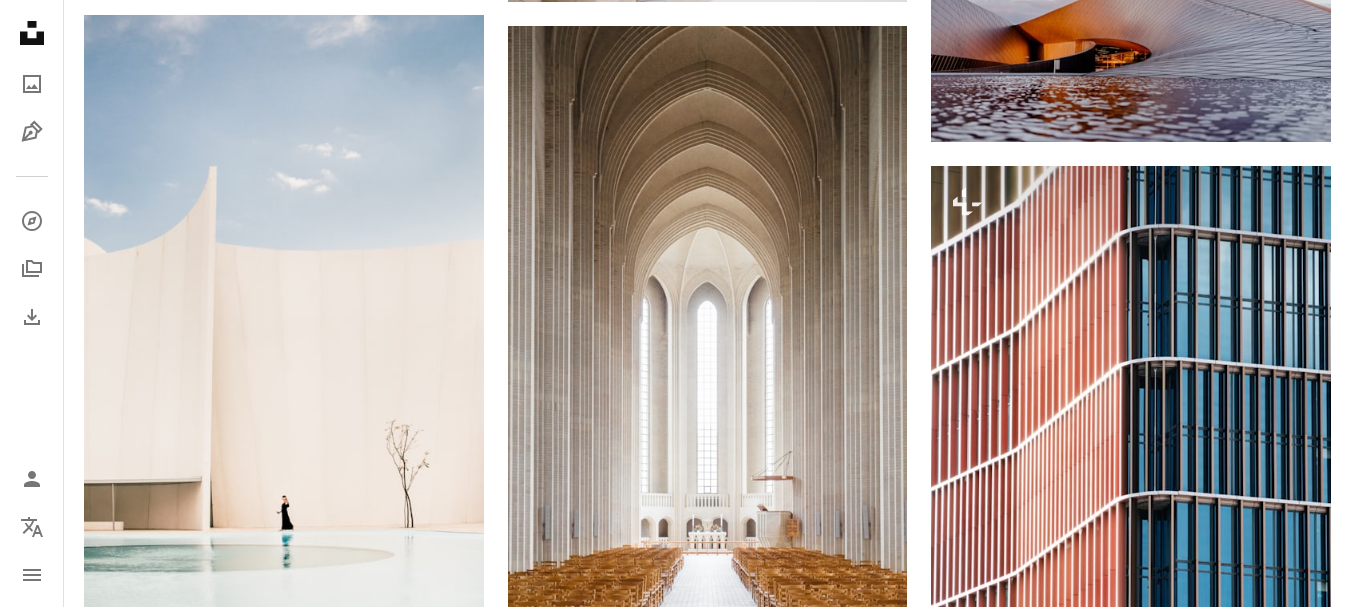 scroll, scrollTop: 6046, scrollLeft: 0, axis: vertical 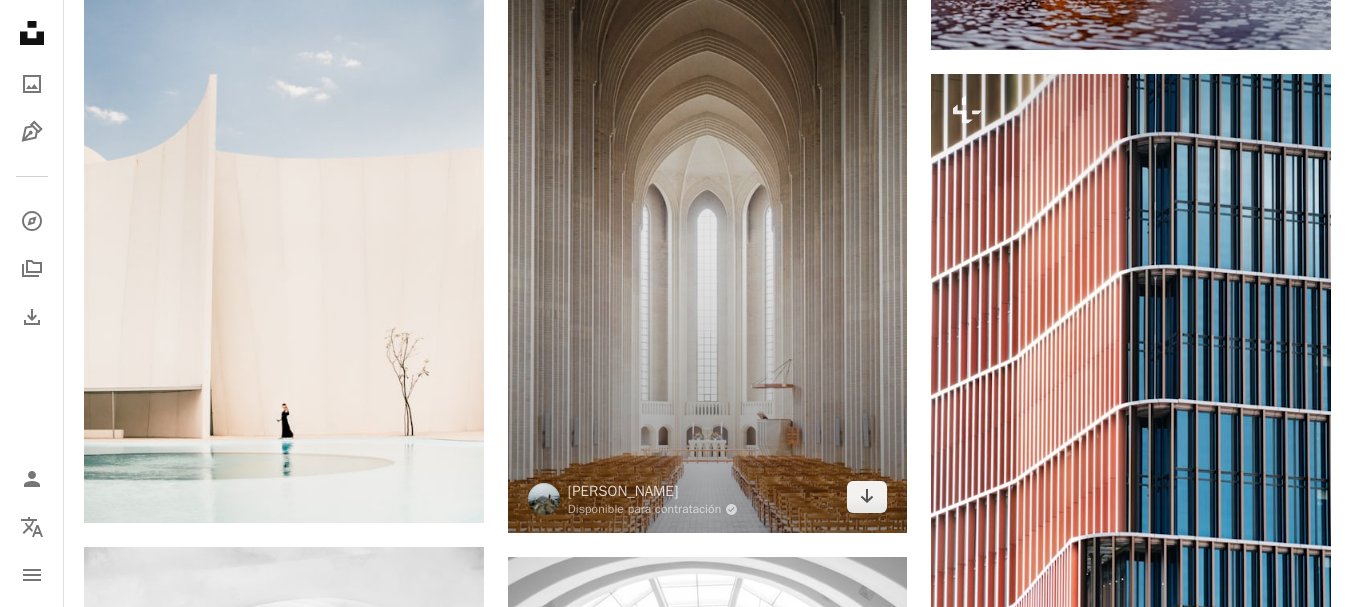 click at bounding box center (708, 234) 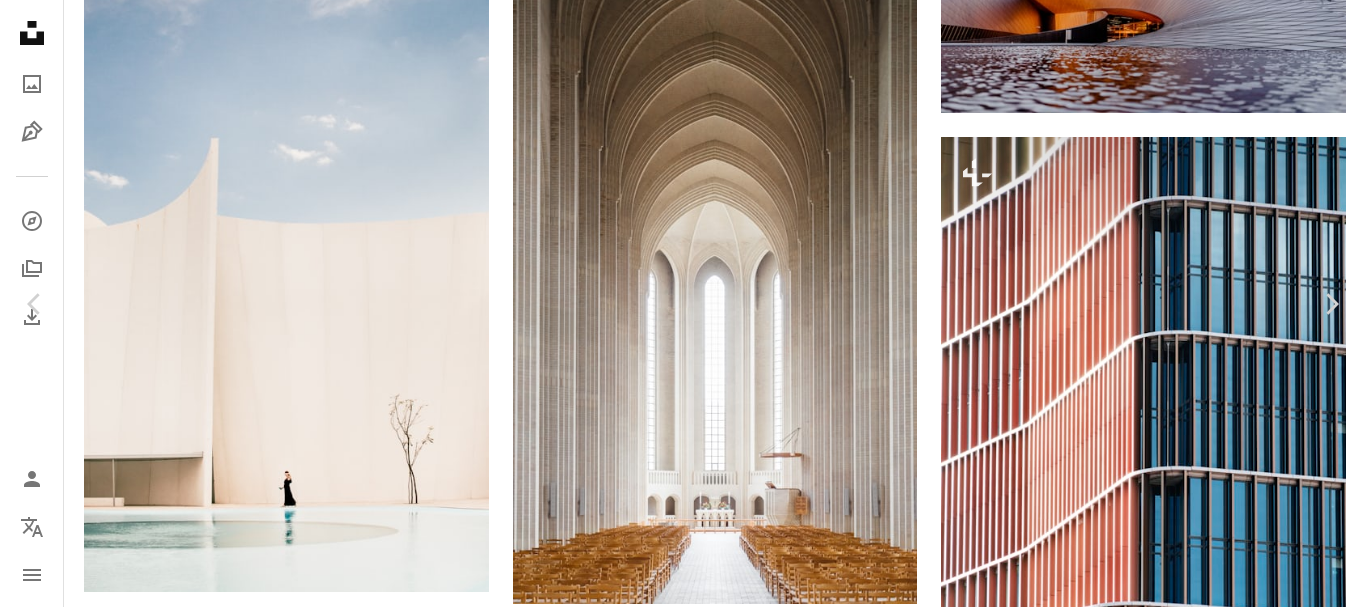 click at bounding box center (675, 5059) 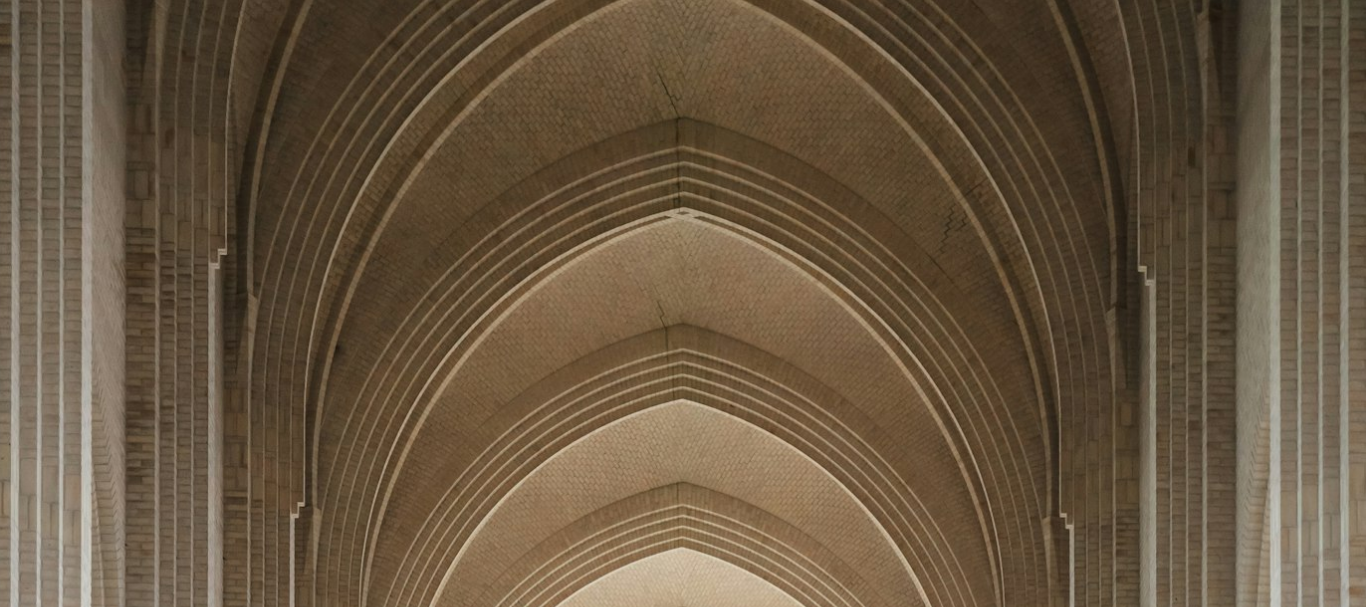 scroll, scrollTop: 700, scrollLeft: 0, axis: vertical 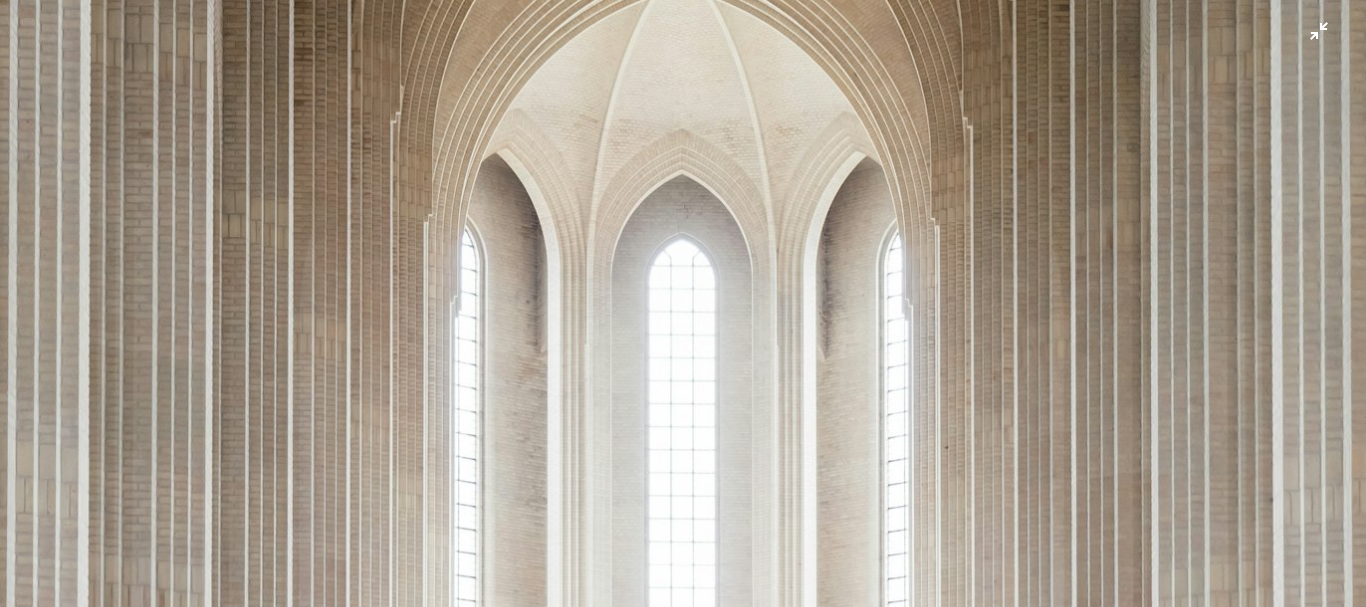 click at bounding box center [683, 325] 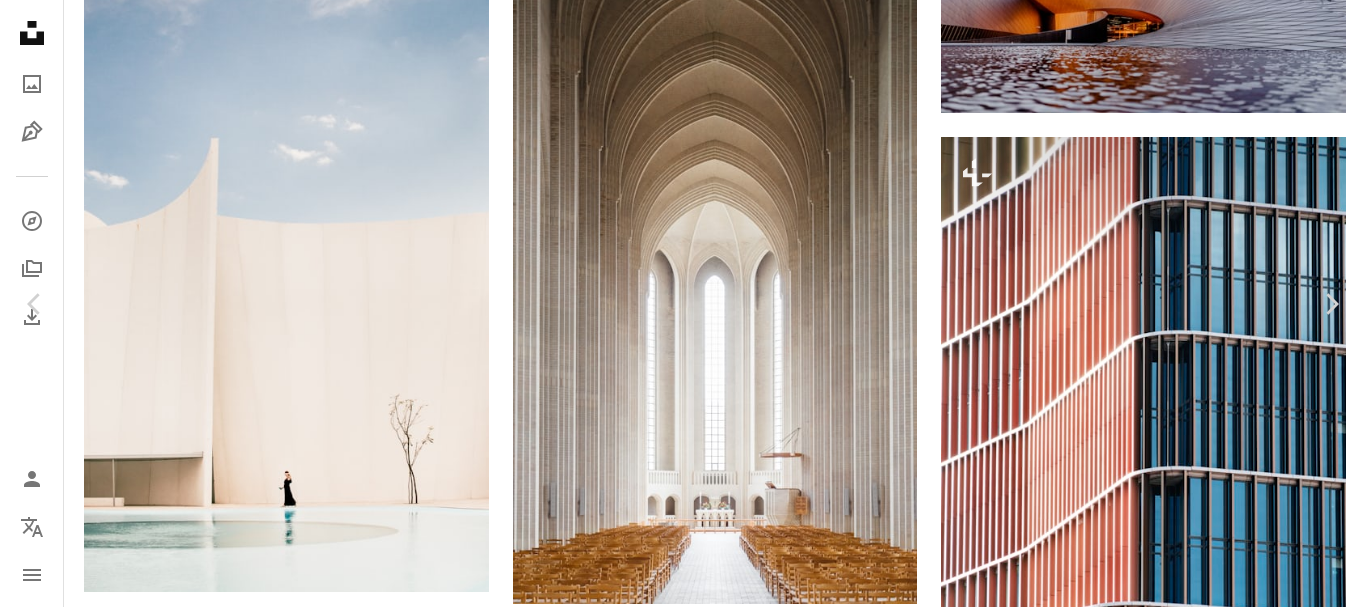 scroll, scrollTop: 61, scrollLeft: 0, axis: vertical 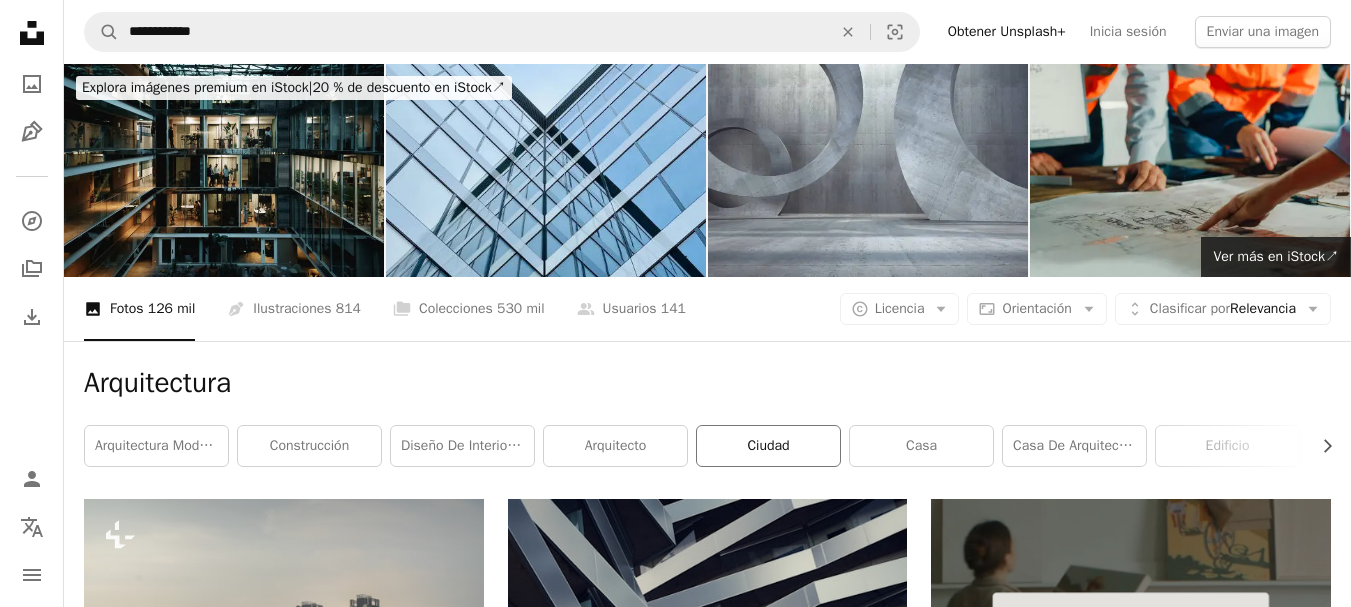 click on "ciudad" at bounding box center [768, 446] 